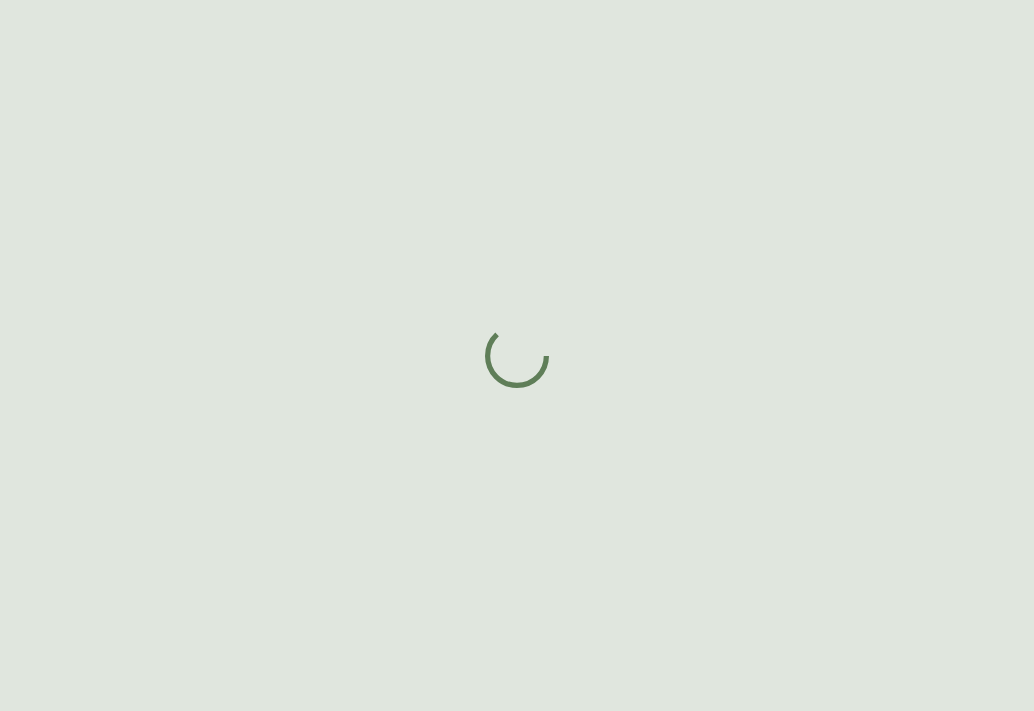 scroll, scrollTop: 0, scrollLeft: 0, axis: both 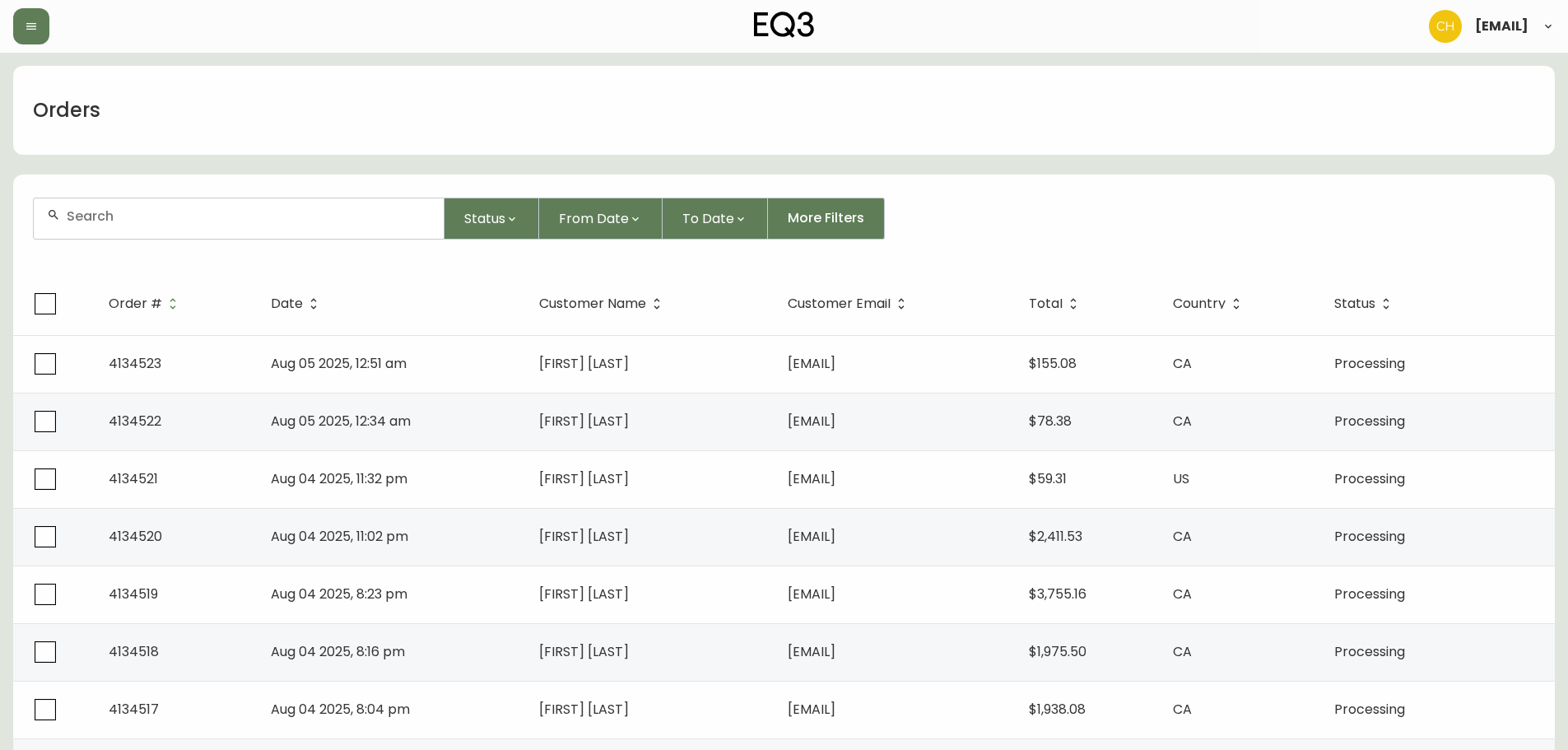 click at bounding box center [249, 216] 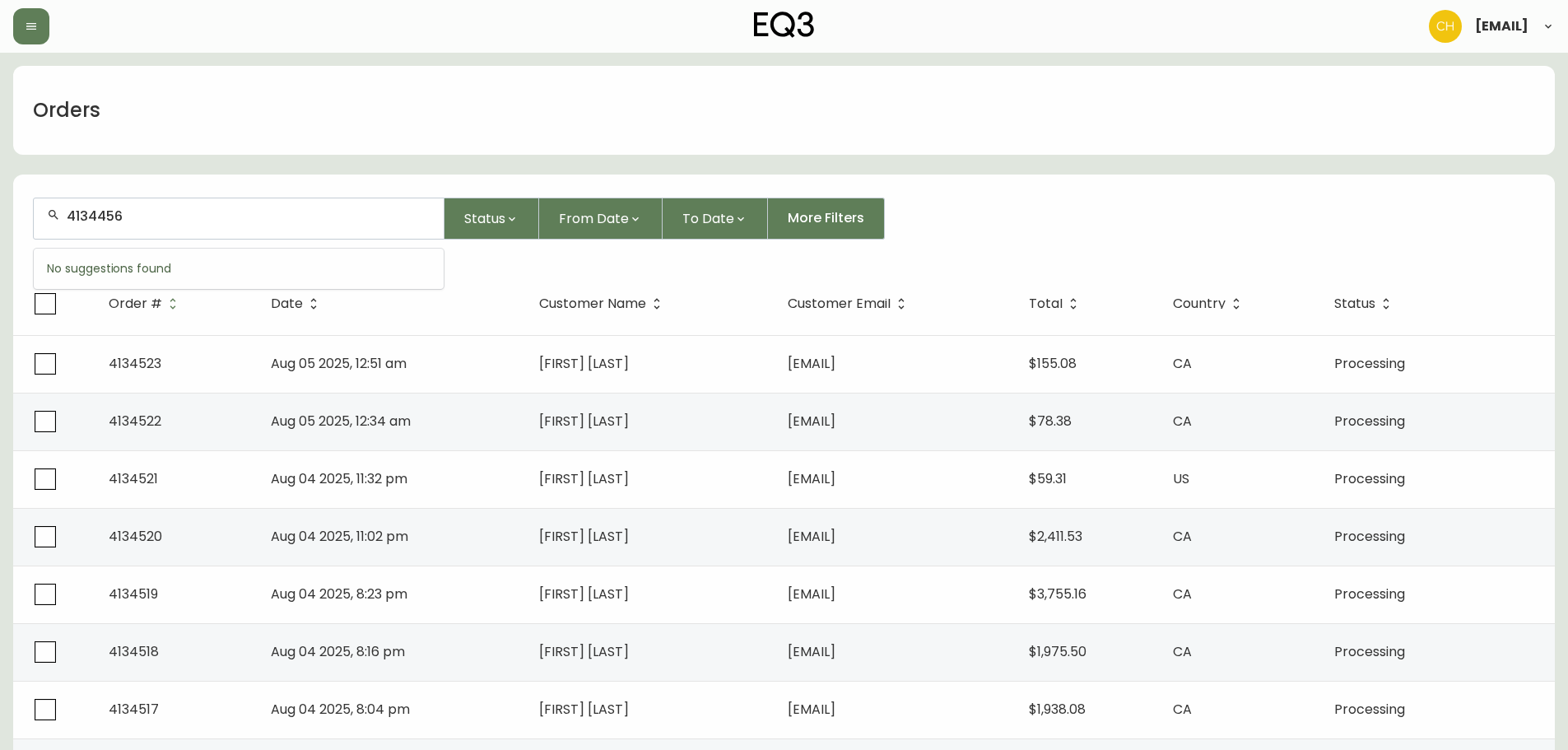 type on "4134456" 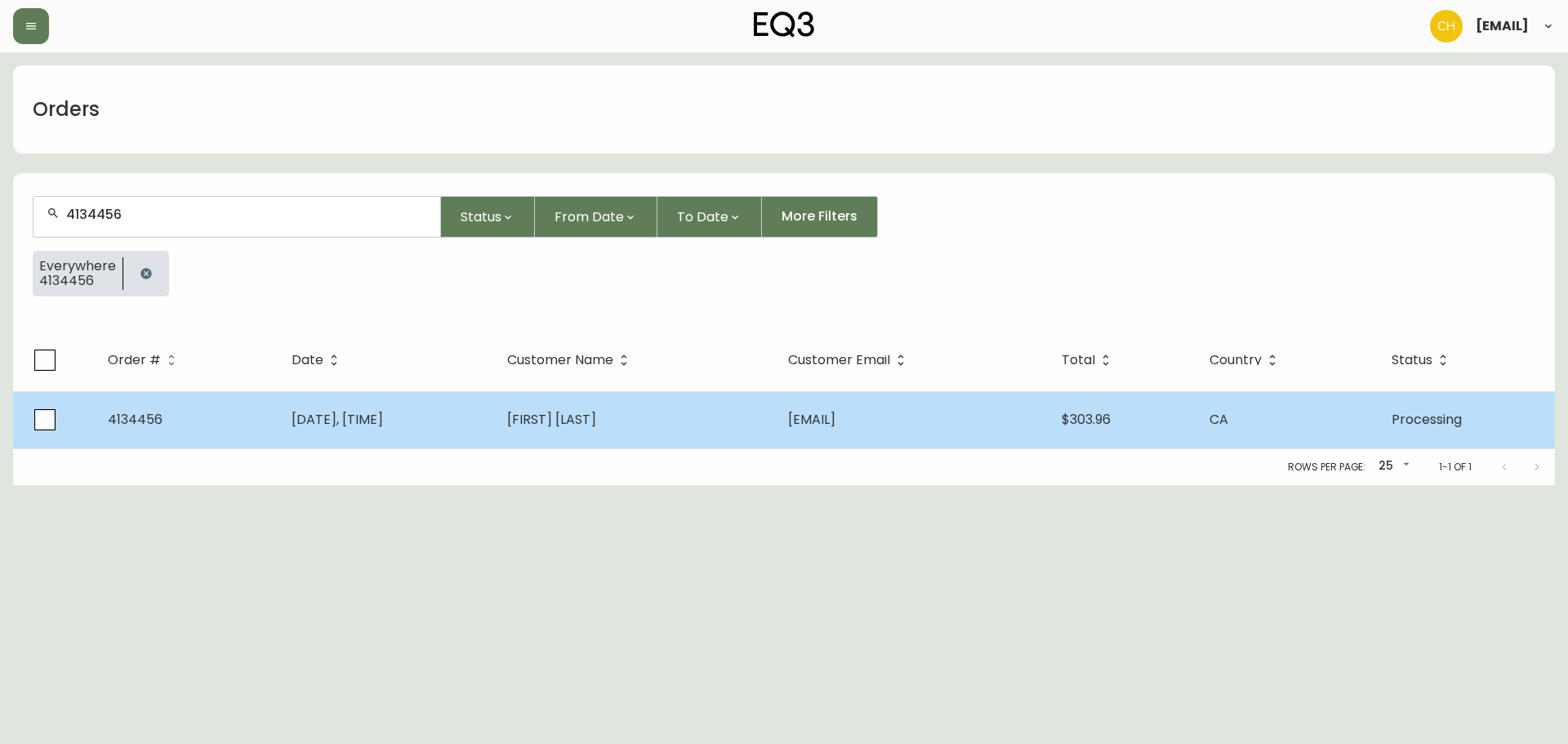 click on "[FIRST] [LAST]" at bounding box center (635, 420) 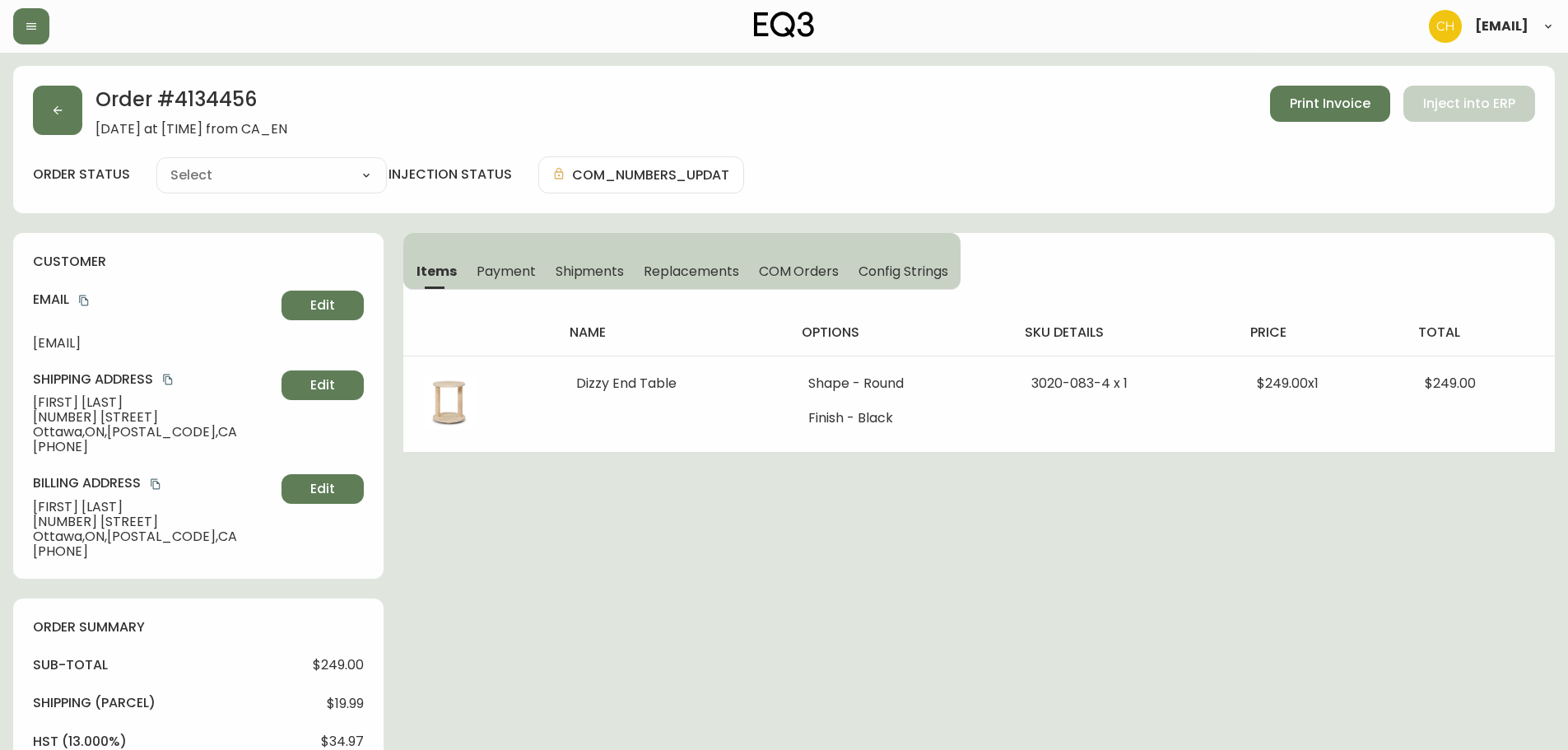 type on "Processing" 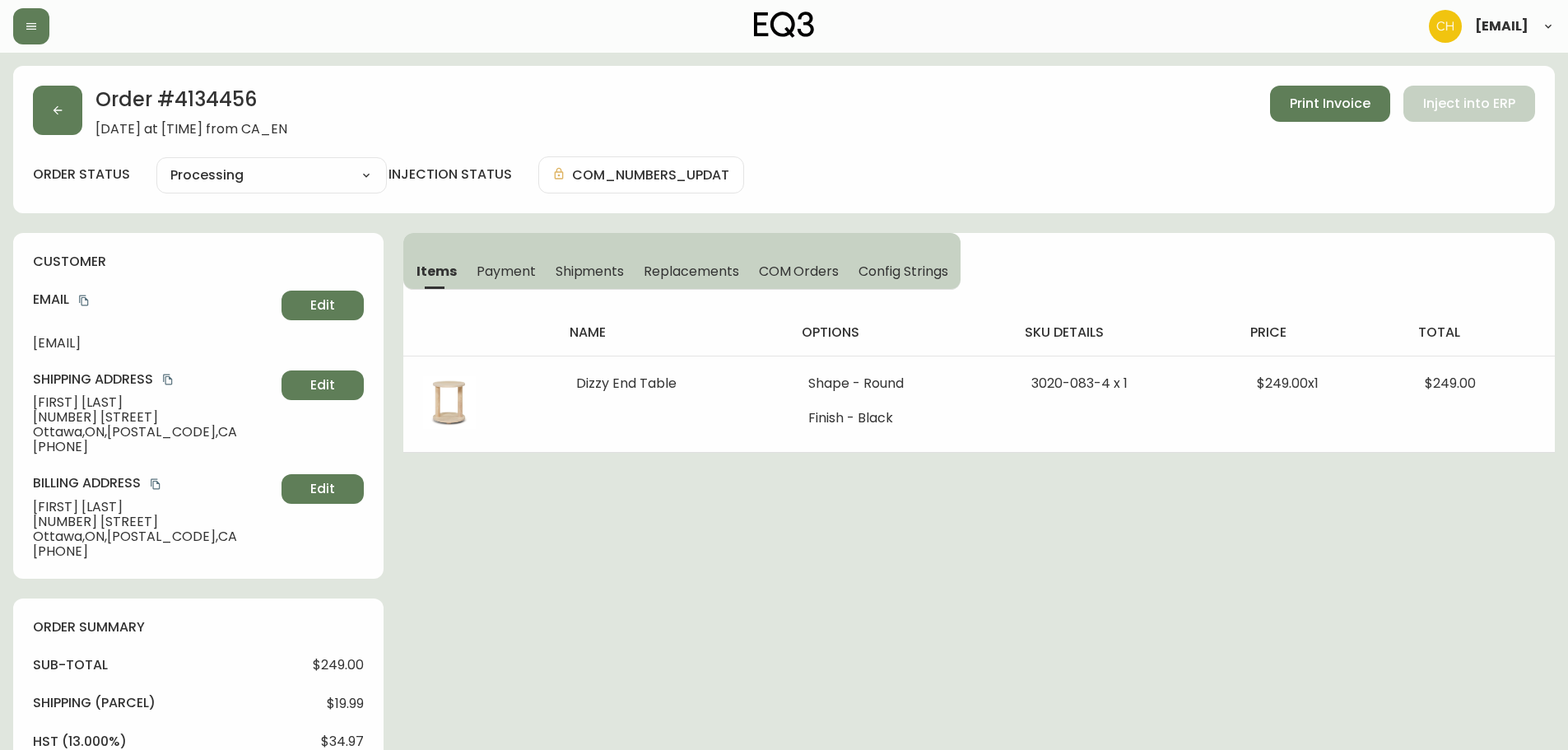 select on "PROCESSING" 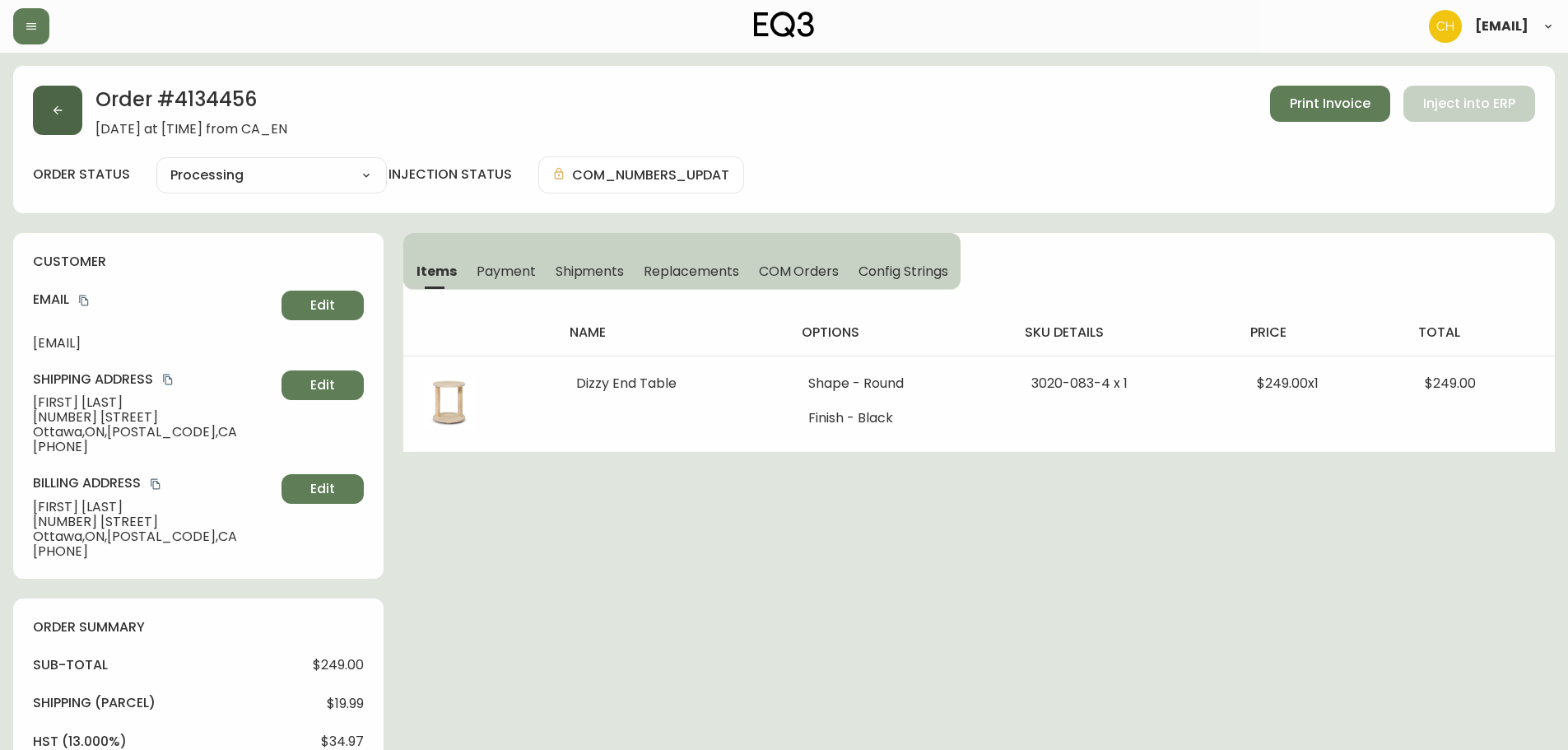click at bounding box center [58, 110] 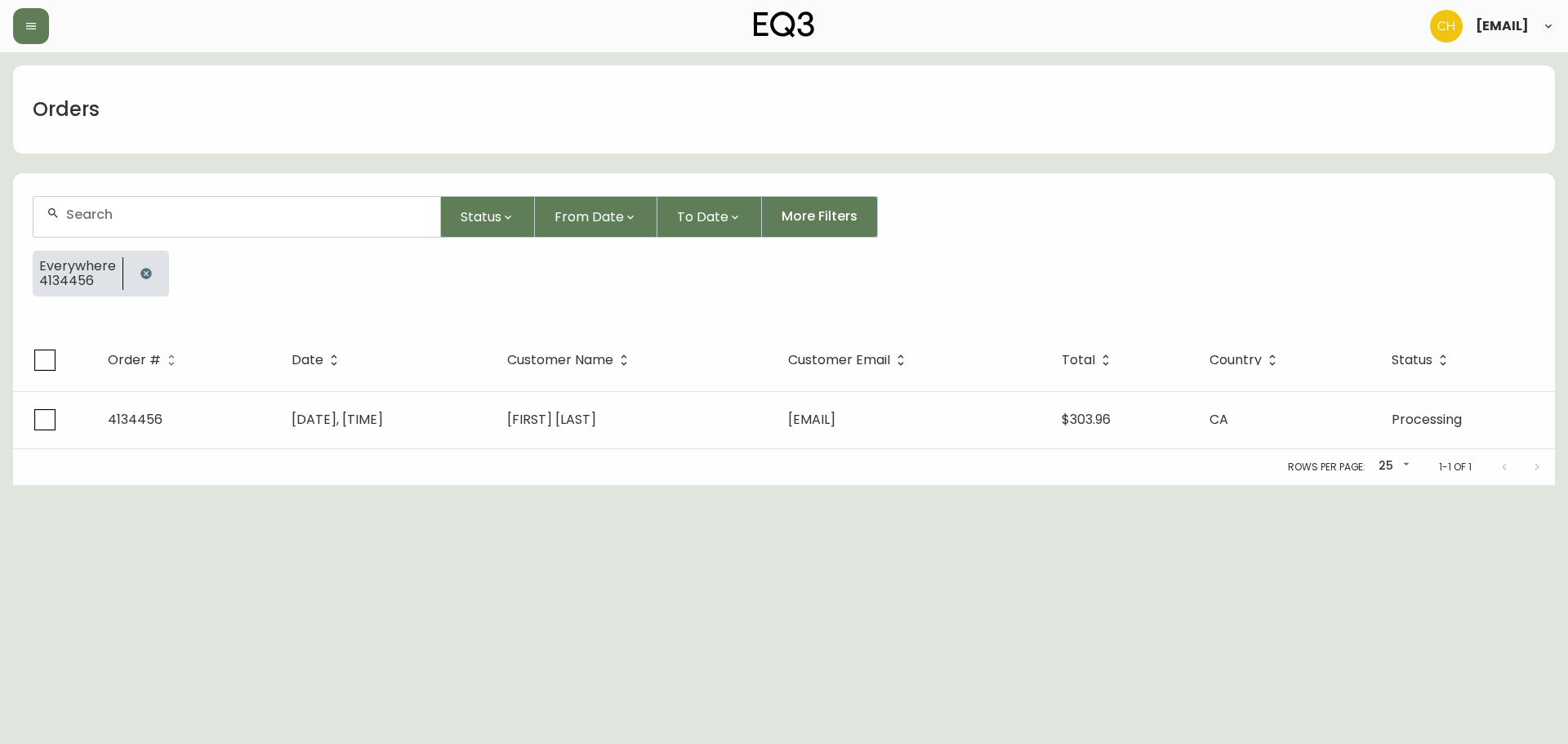 click at bounding box center [247, 214] 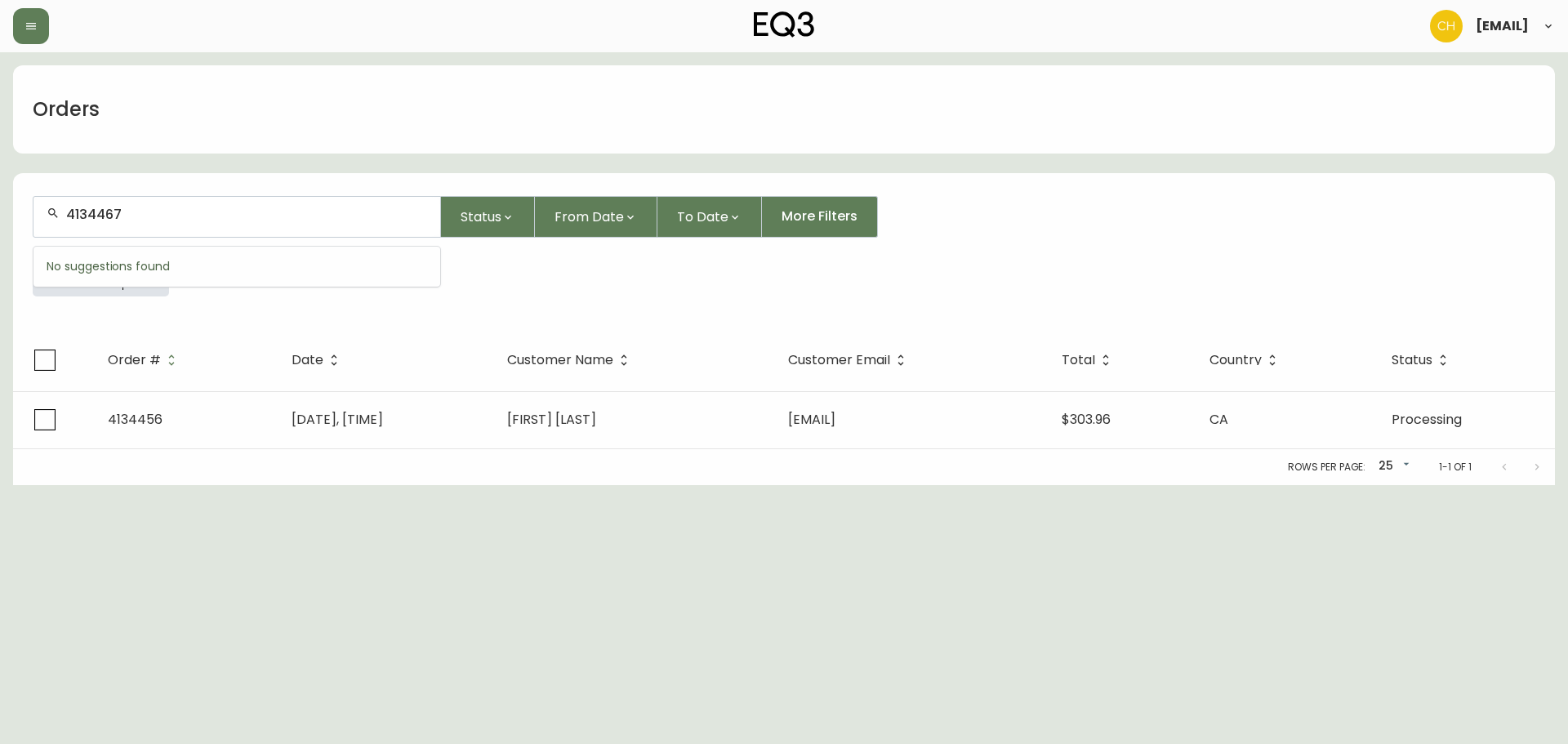 type on "4134467" 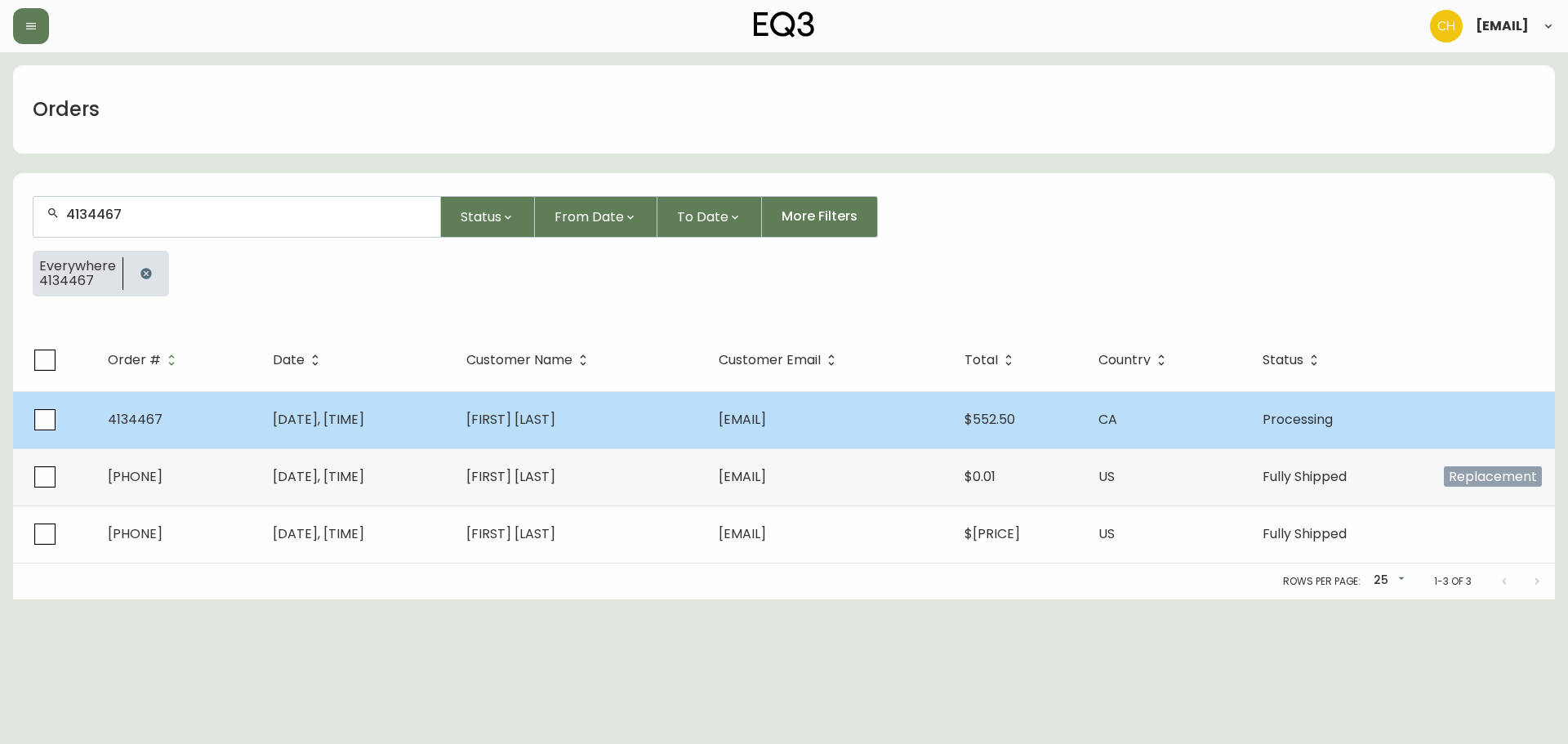 click on "[FIRST] [LAST]" at bounding box center [510, 419] 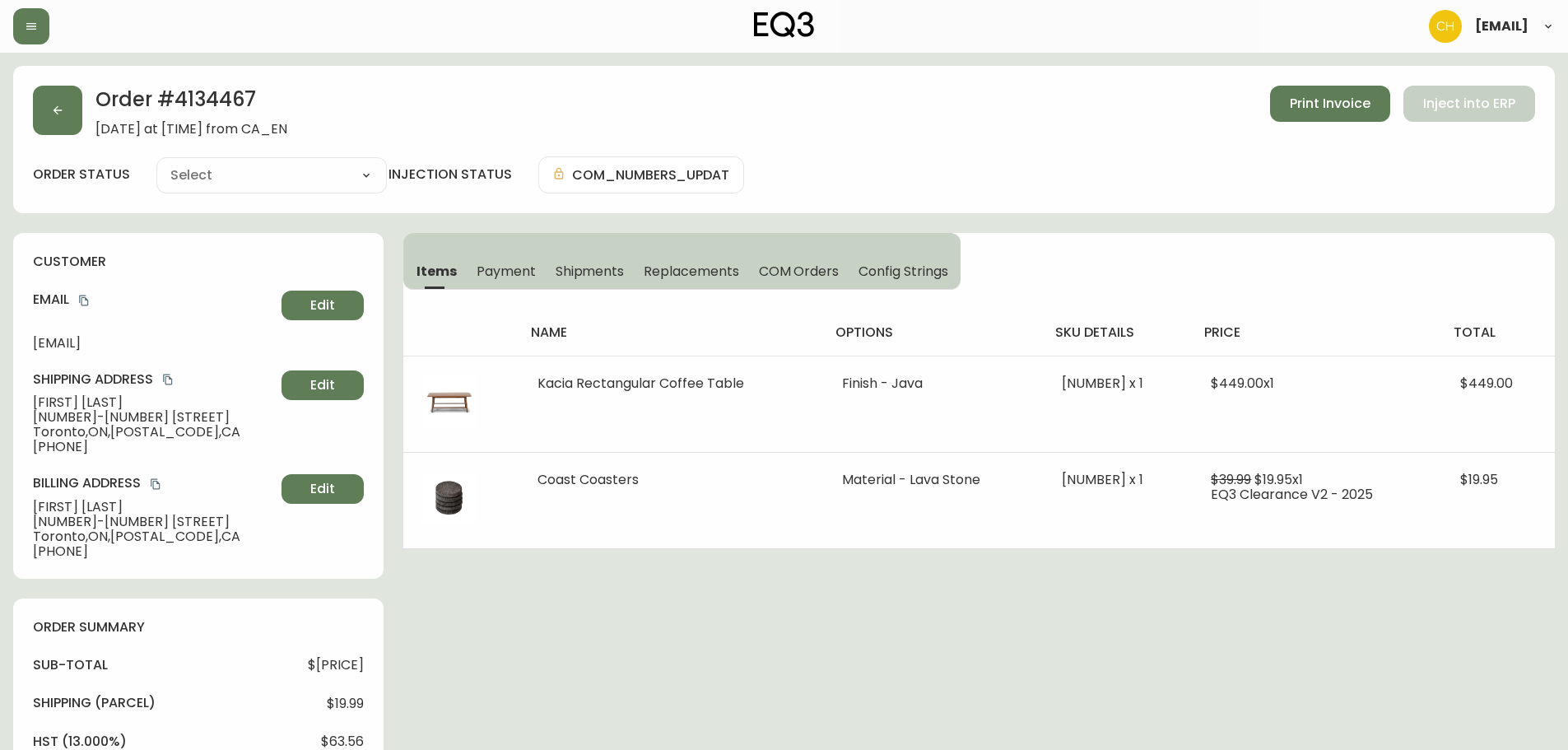 type on "Processing" 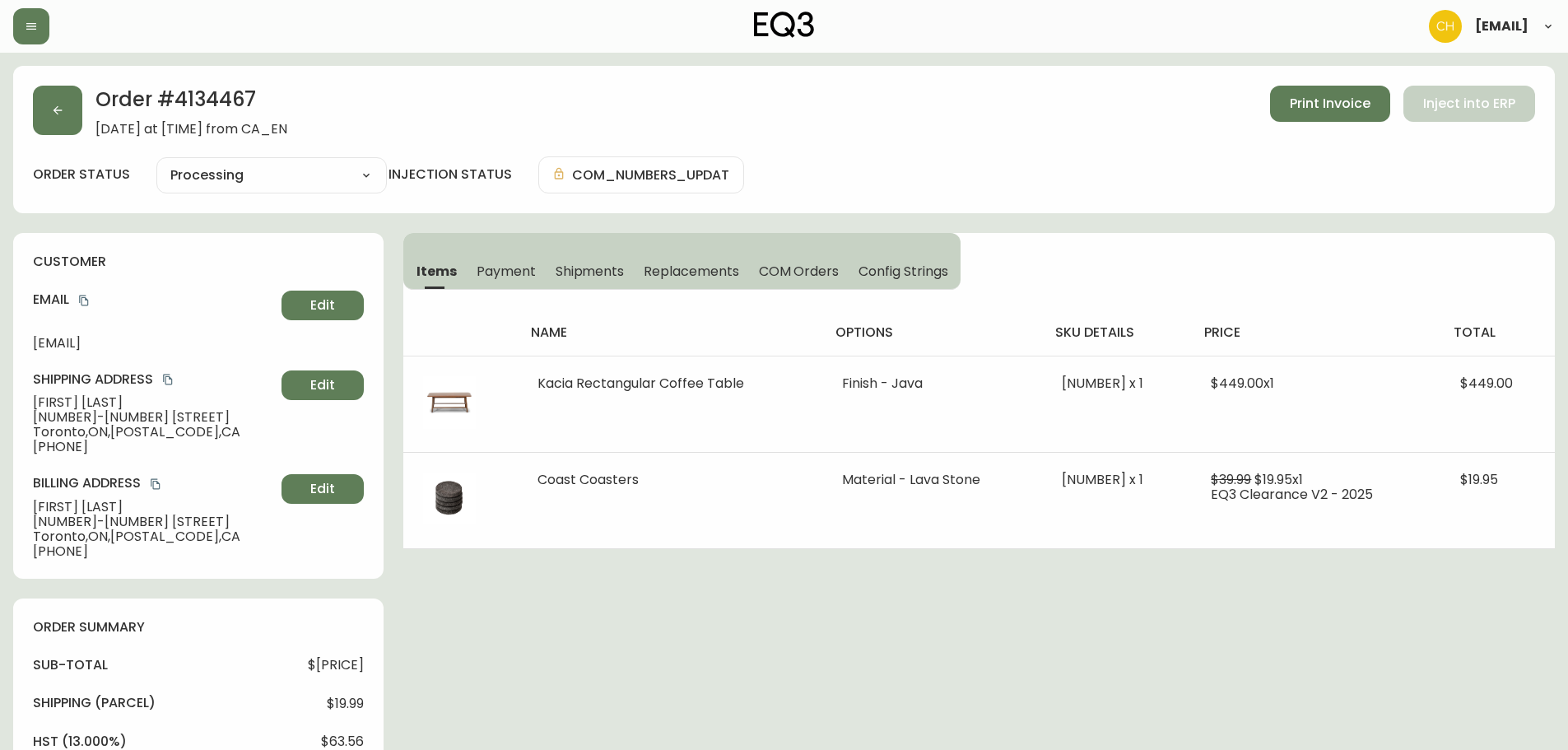 select on "PROCESSING" 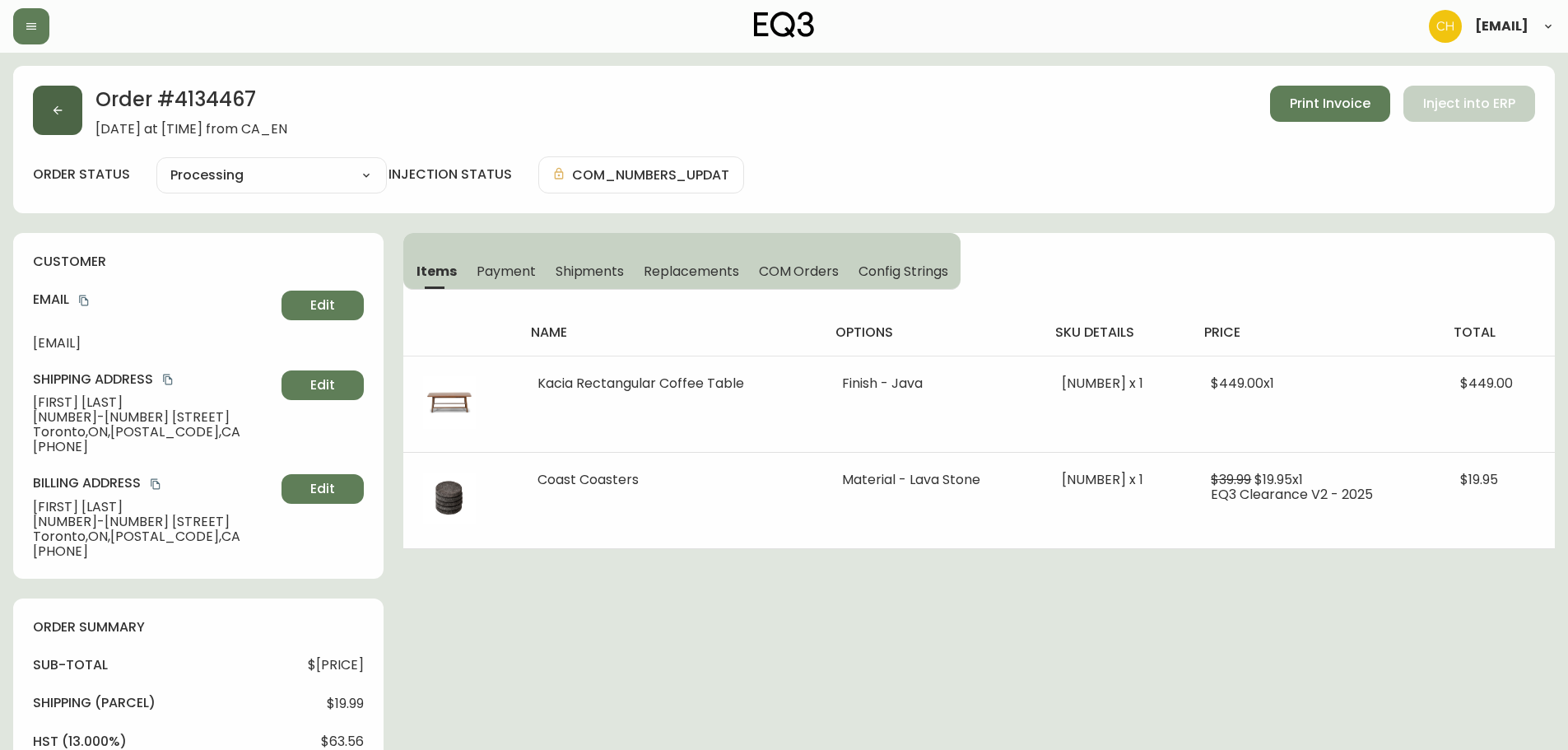 click at bounding box center (58, 110) 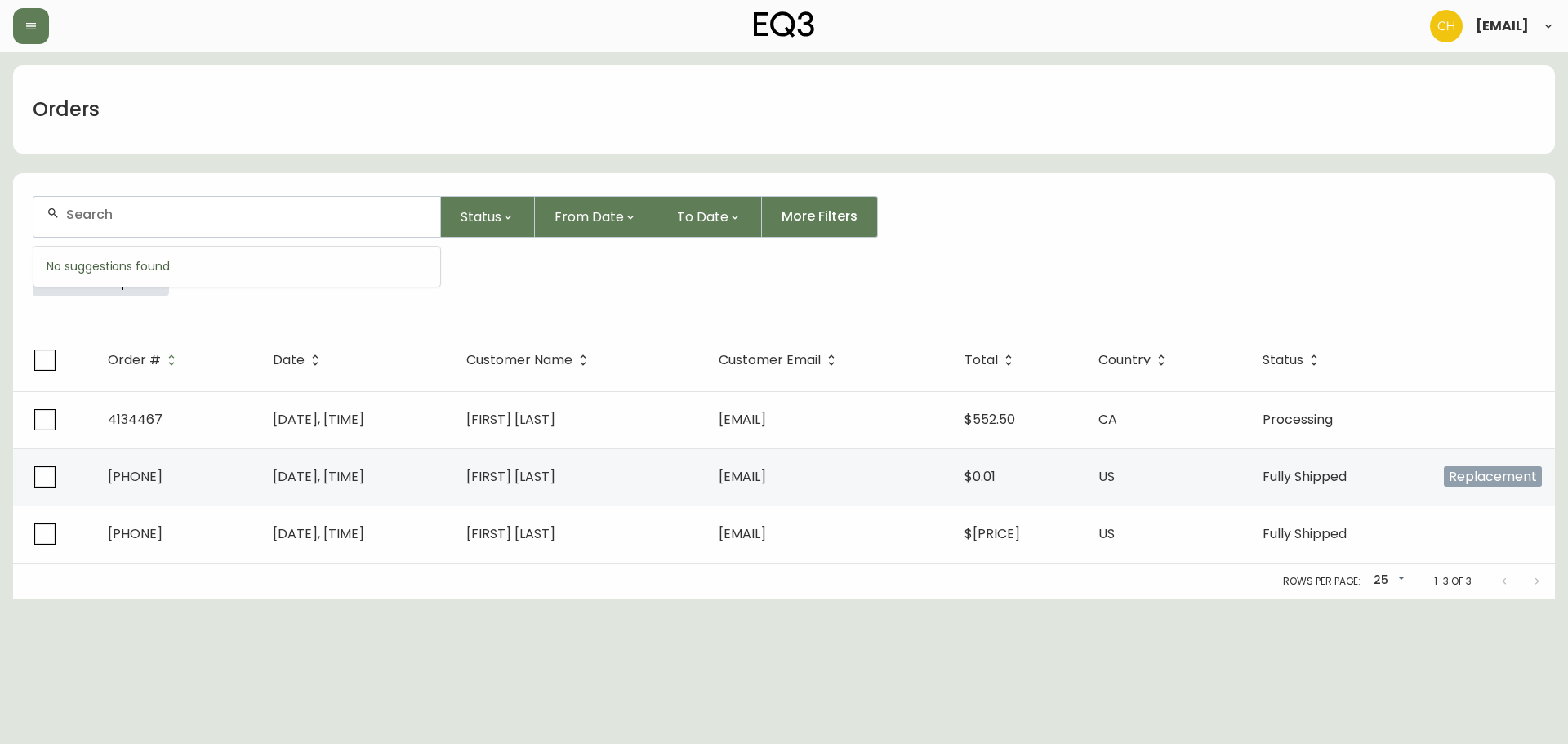 click at bounding box center (247, 214) 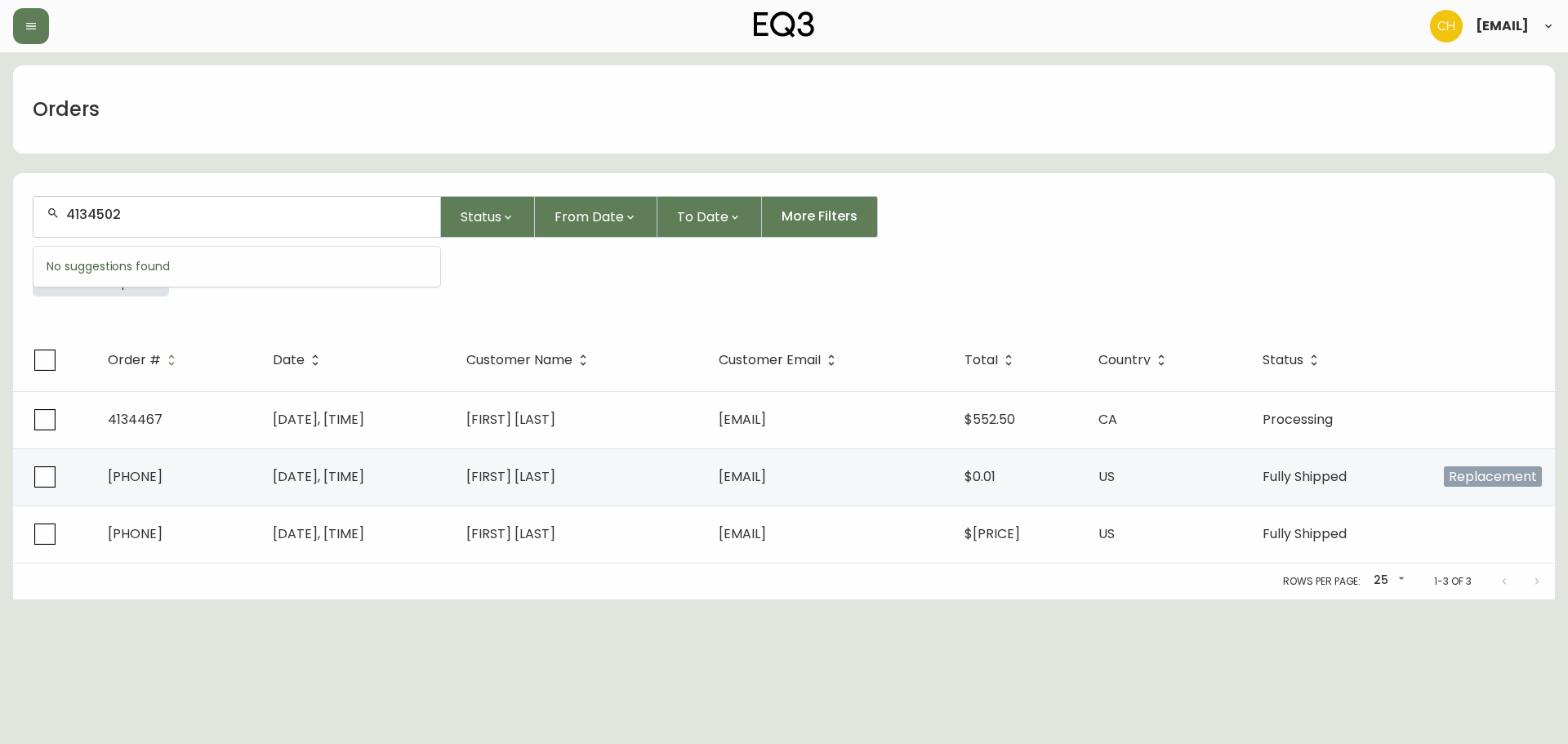 type on "4134502" 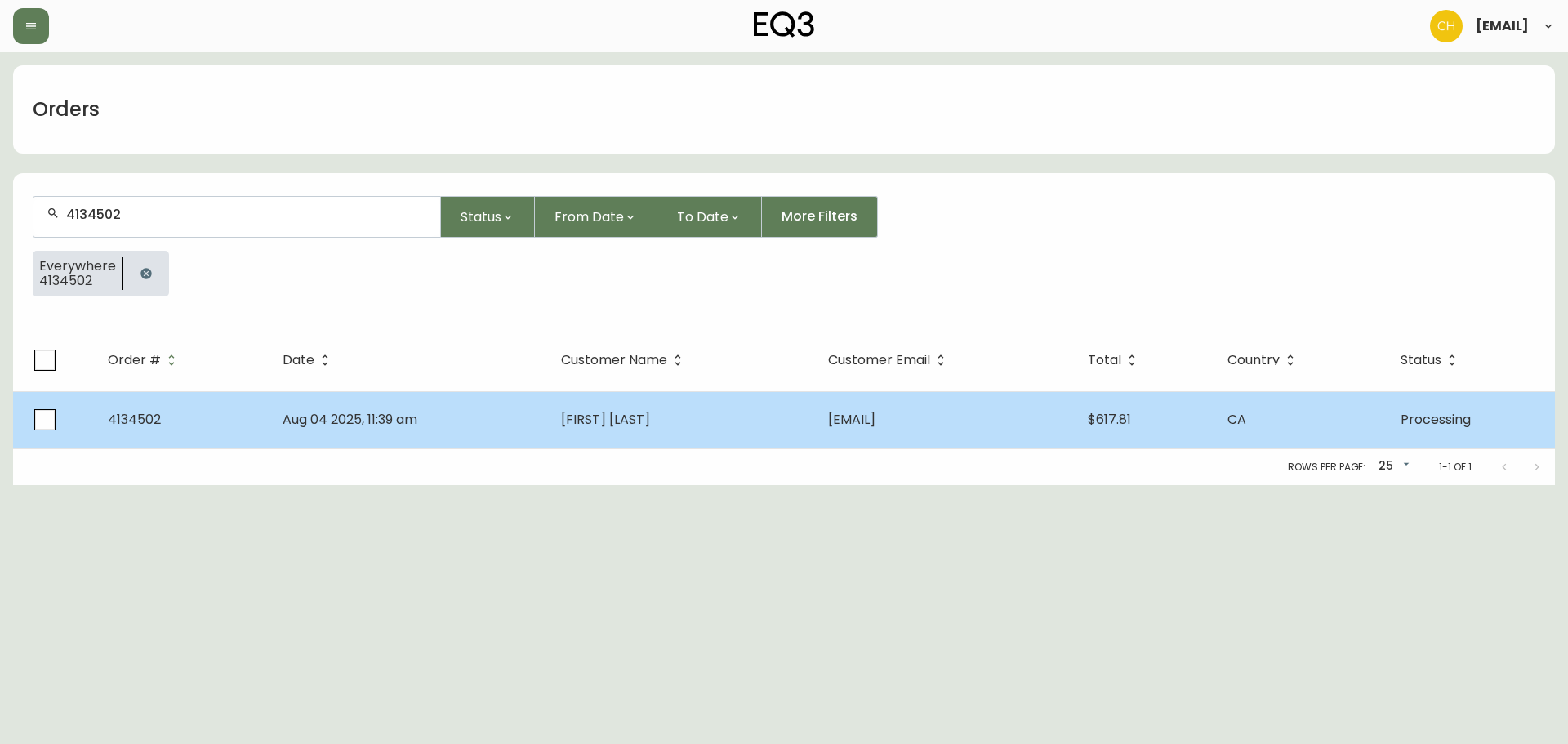 click on "Aug 04 2025, 11:39 am" at bounding box center (409, 420) 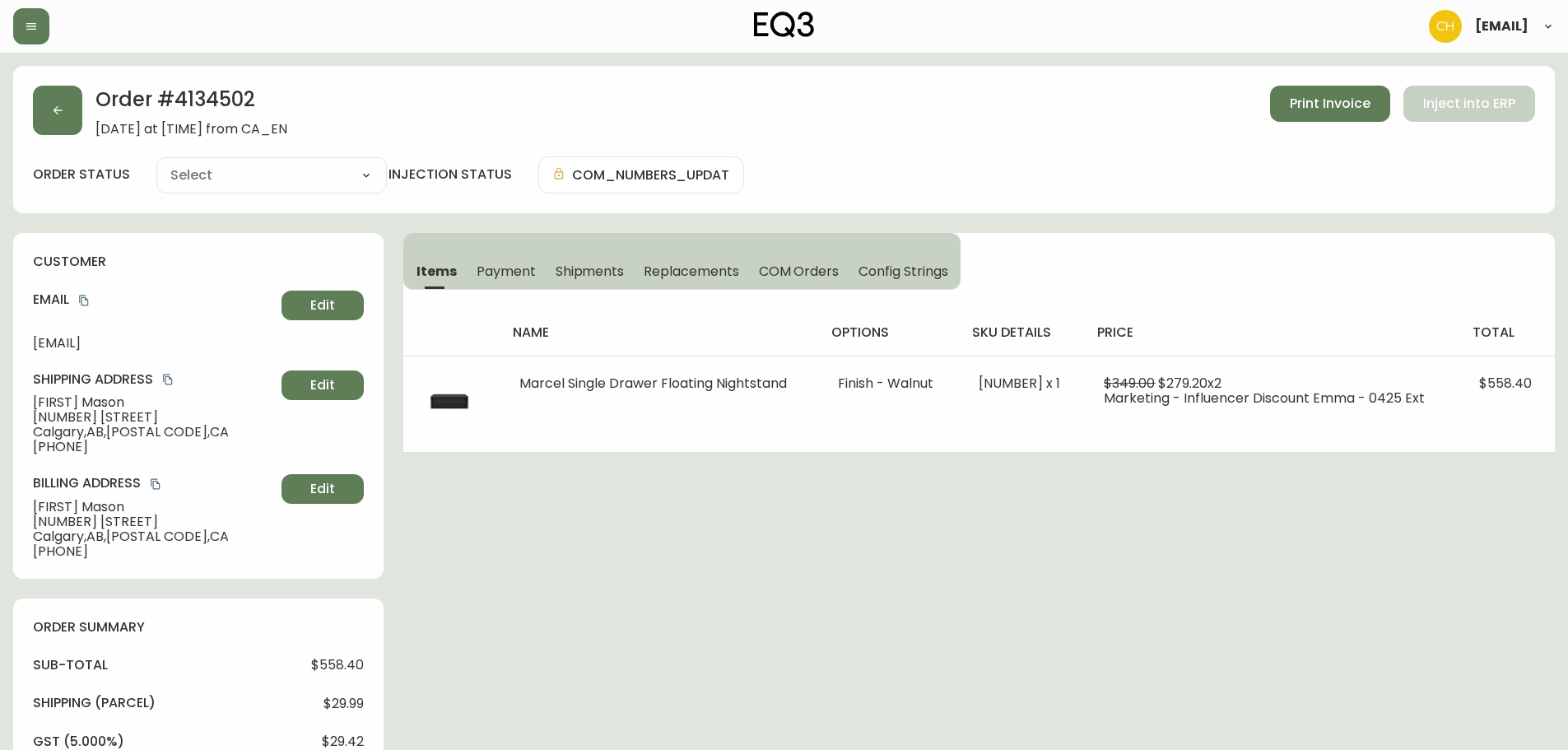 type on "Processing" 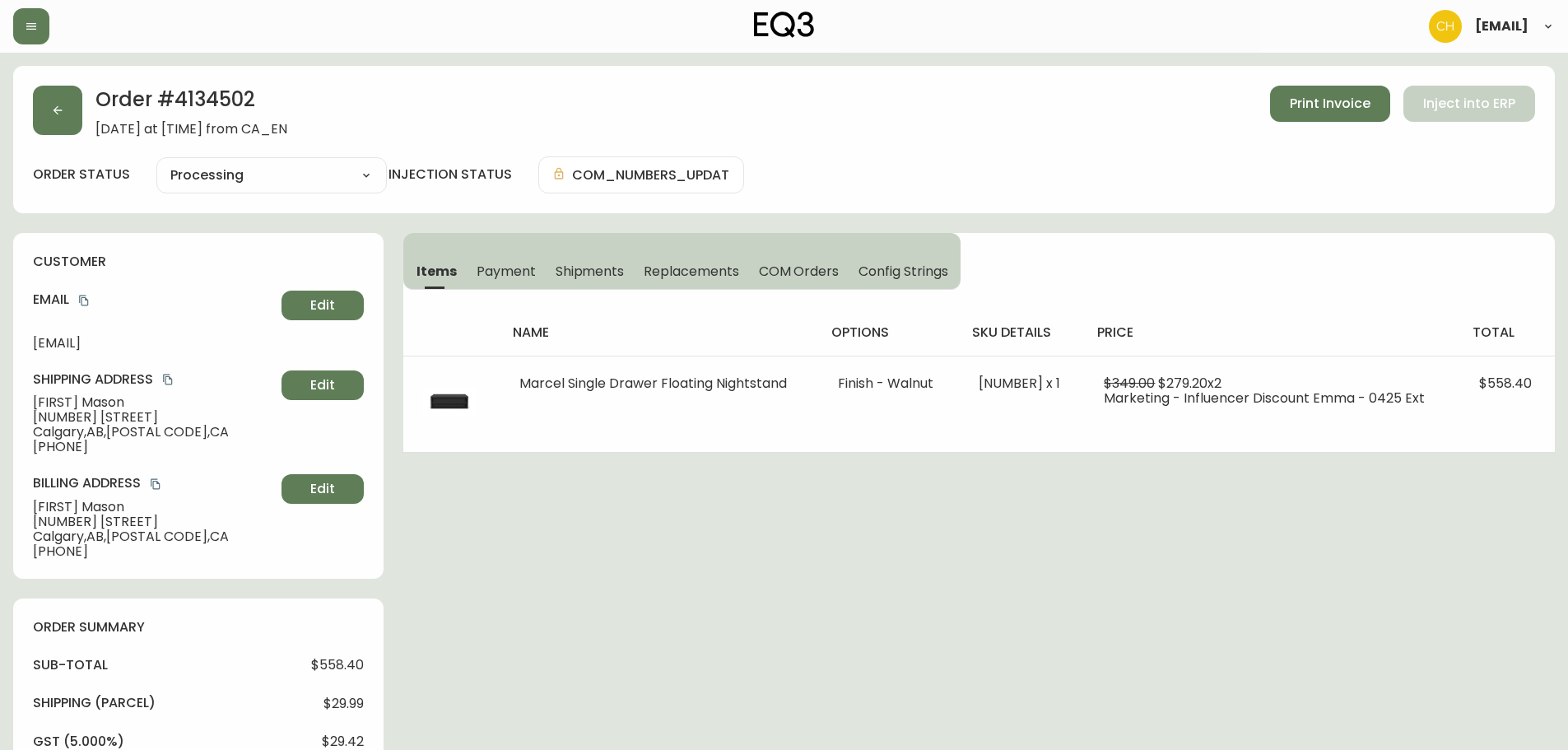 select on "PROCESSING" 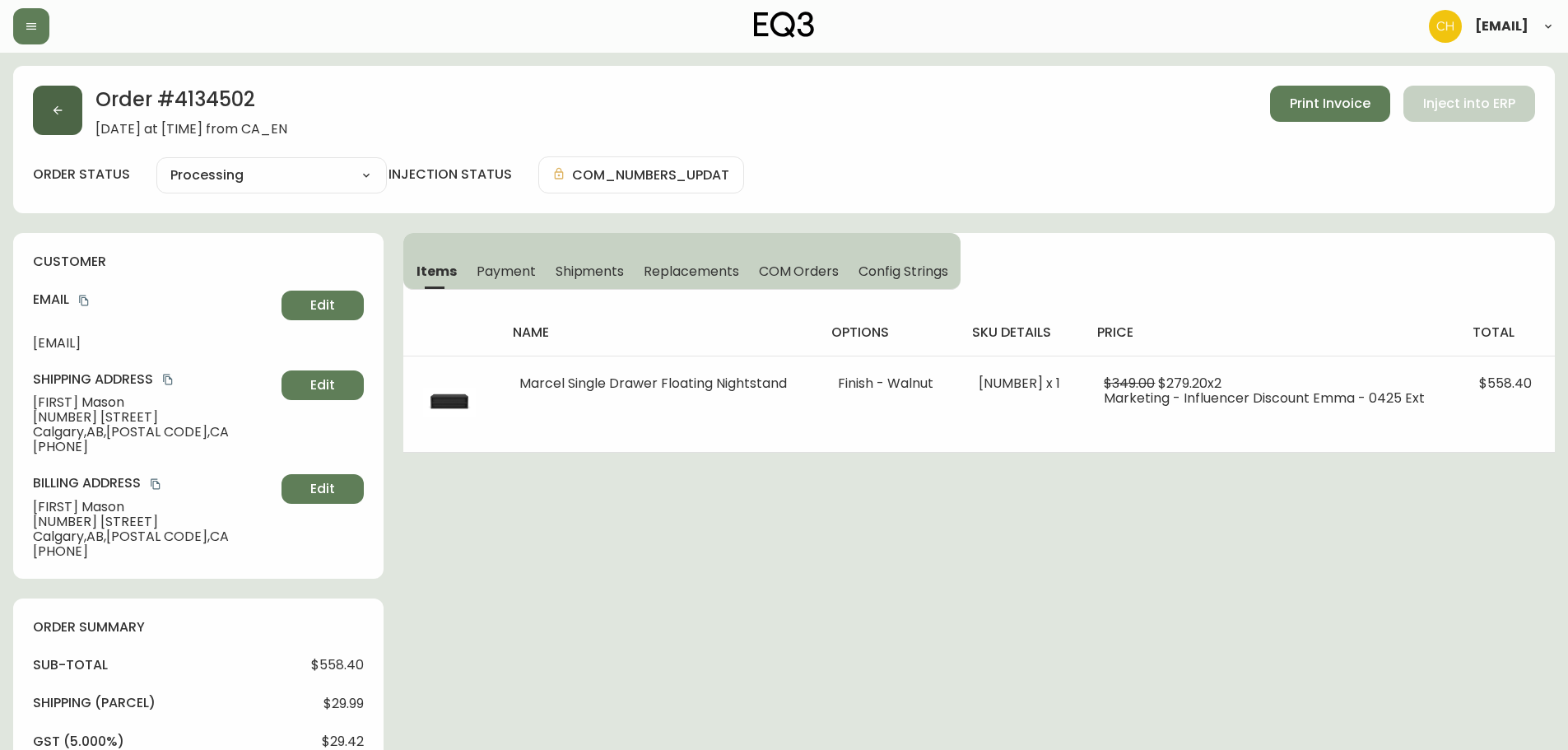 click 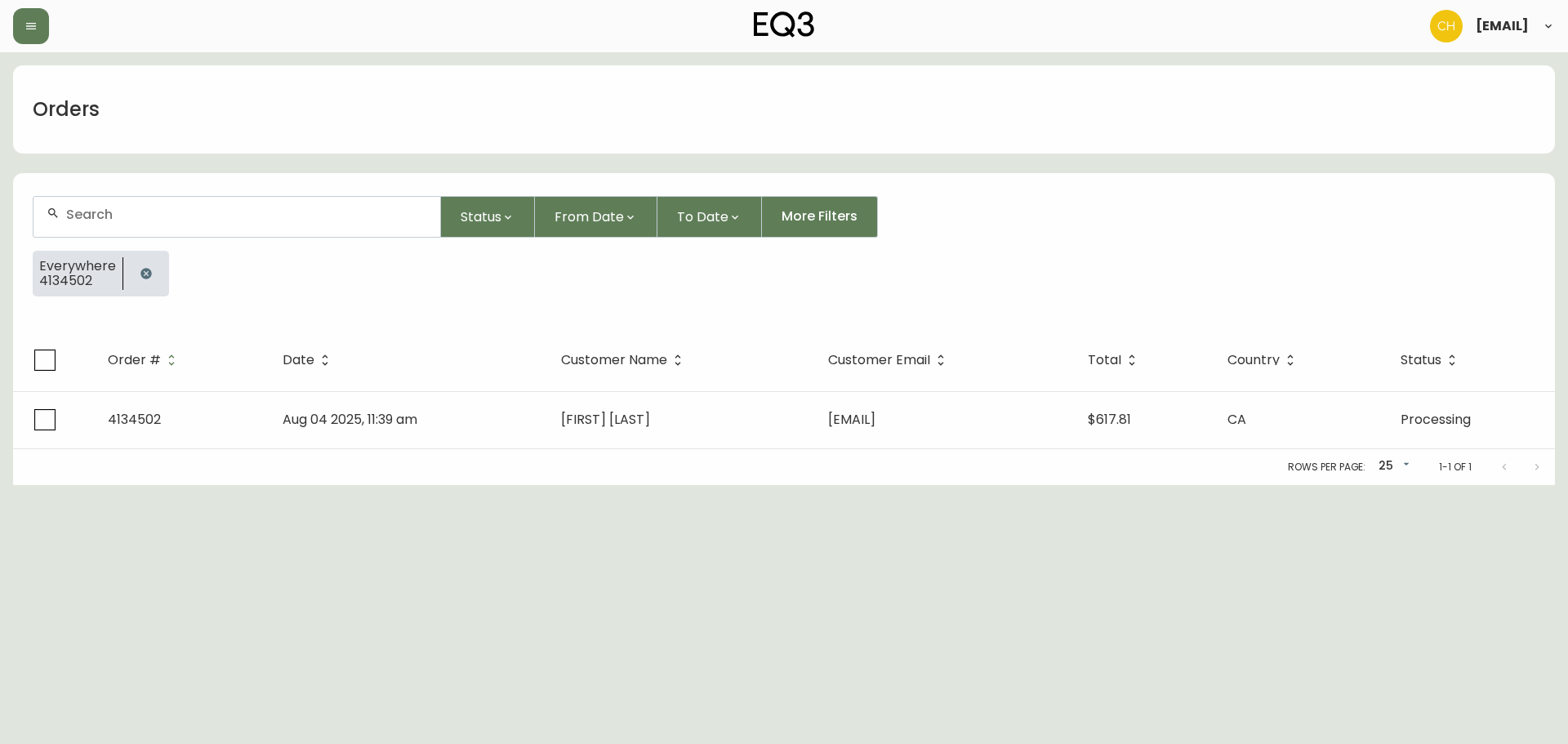 click at bounding box center (237, 216) 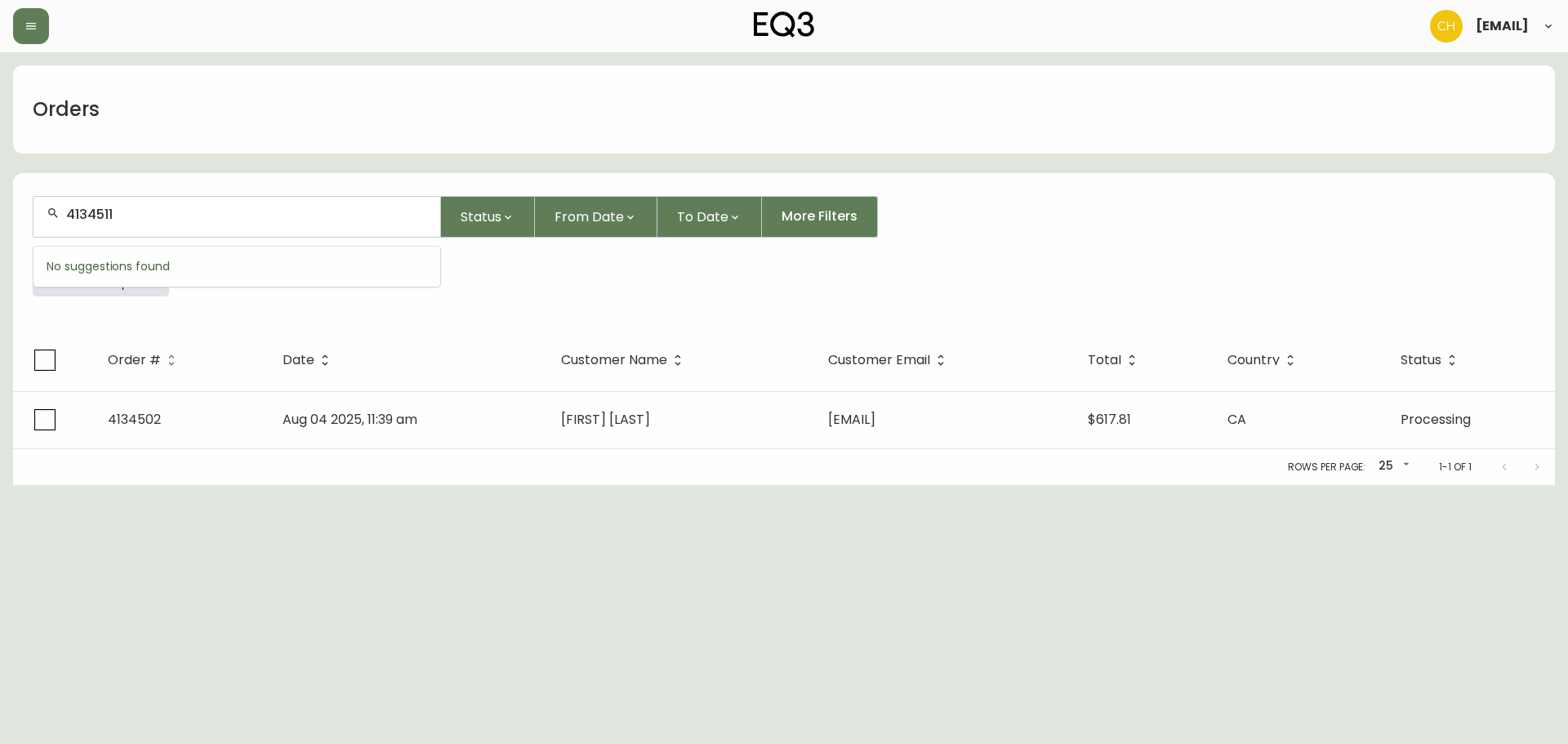 type on "4134511" 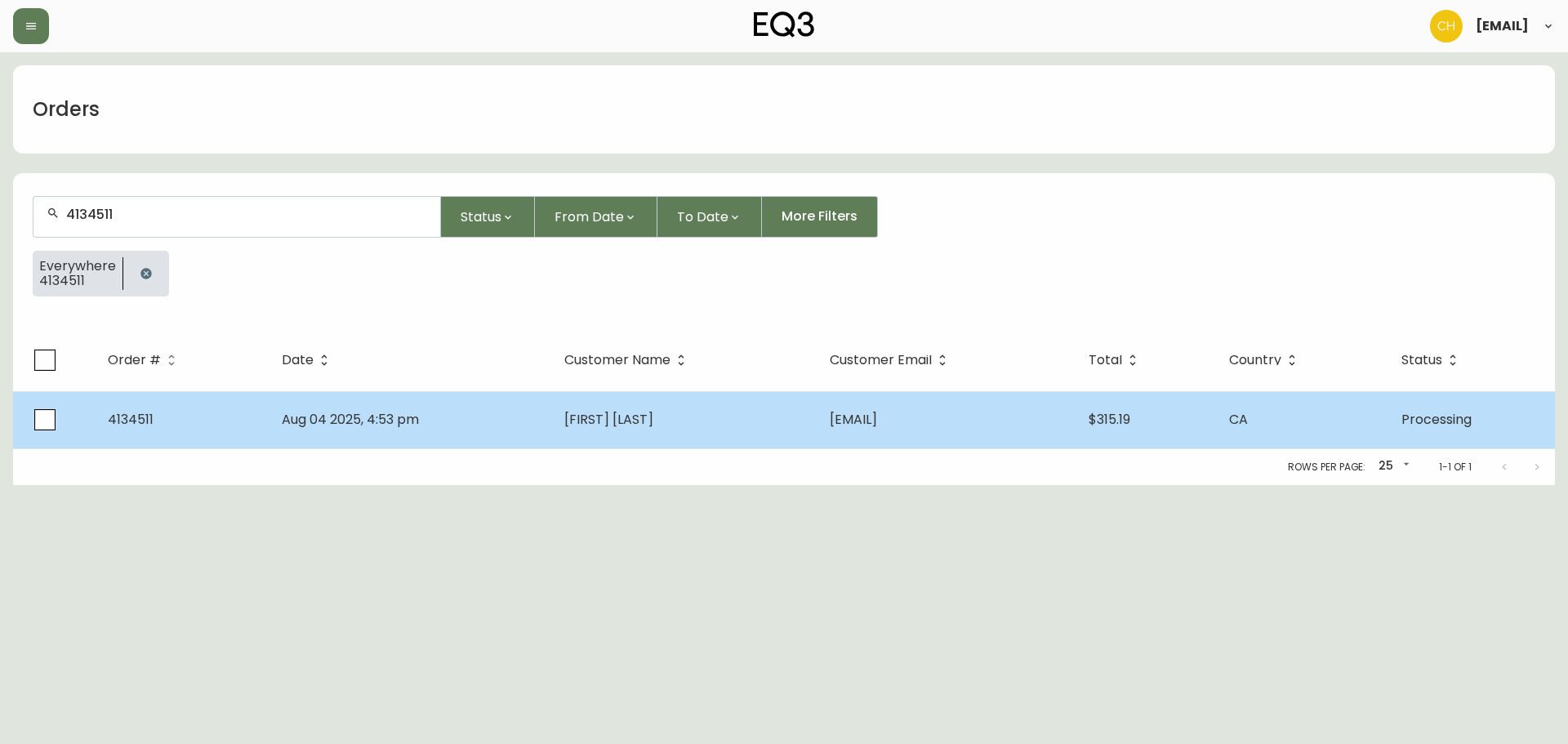 click on "Aug 04 2025, 4:53 pm" at bounding box center [410, 420] 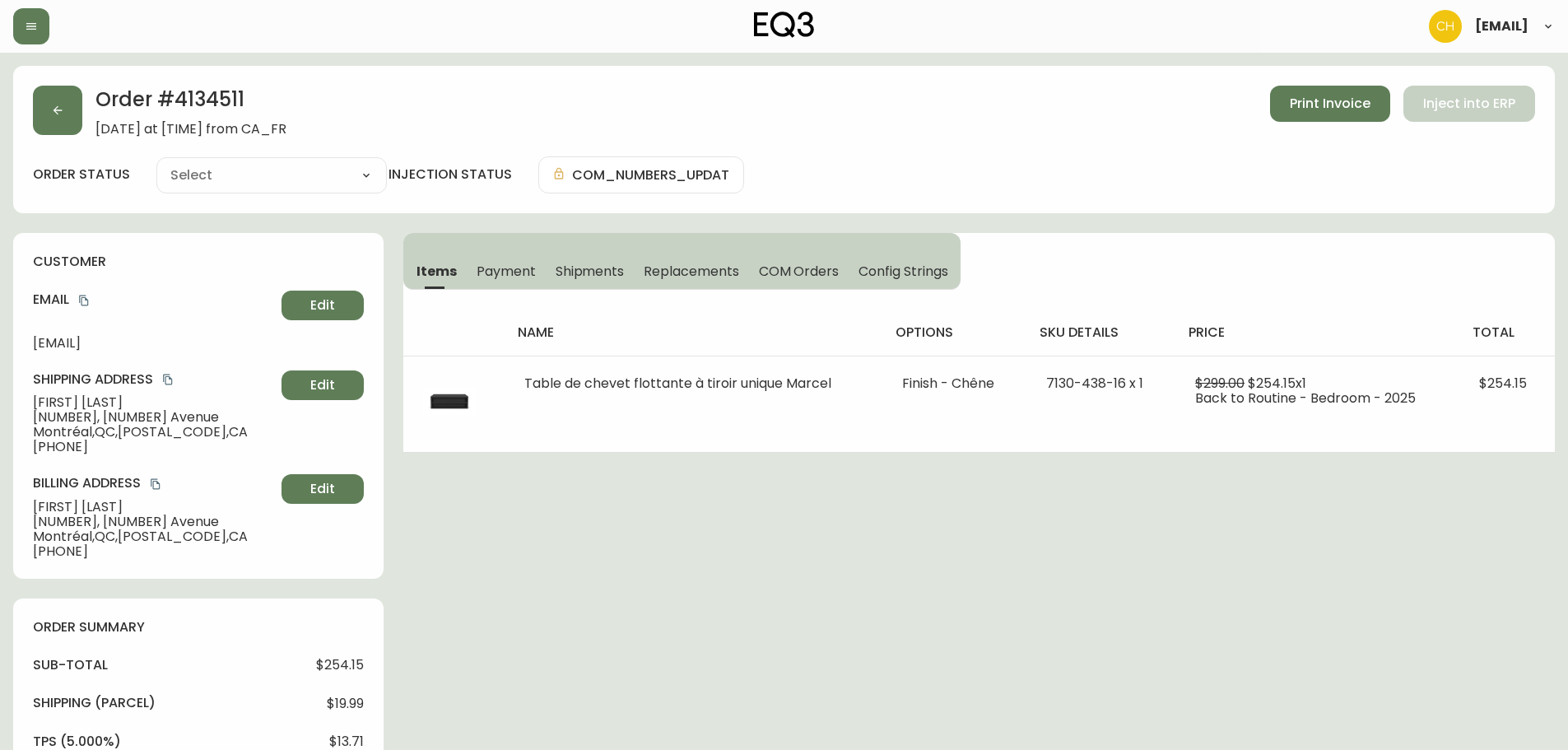 type on "Processing" 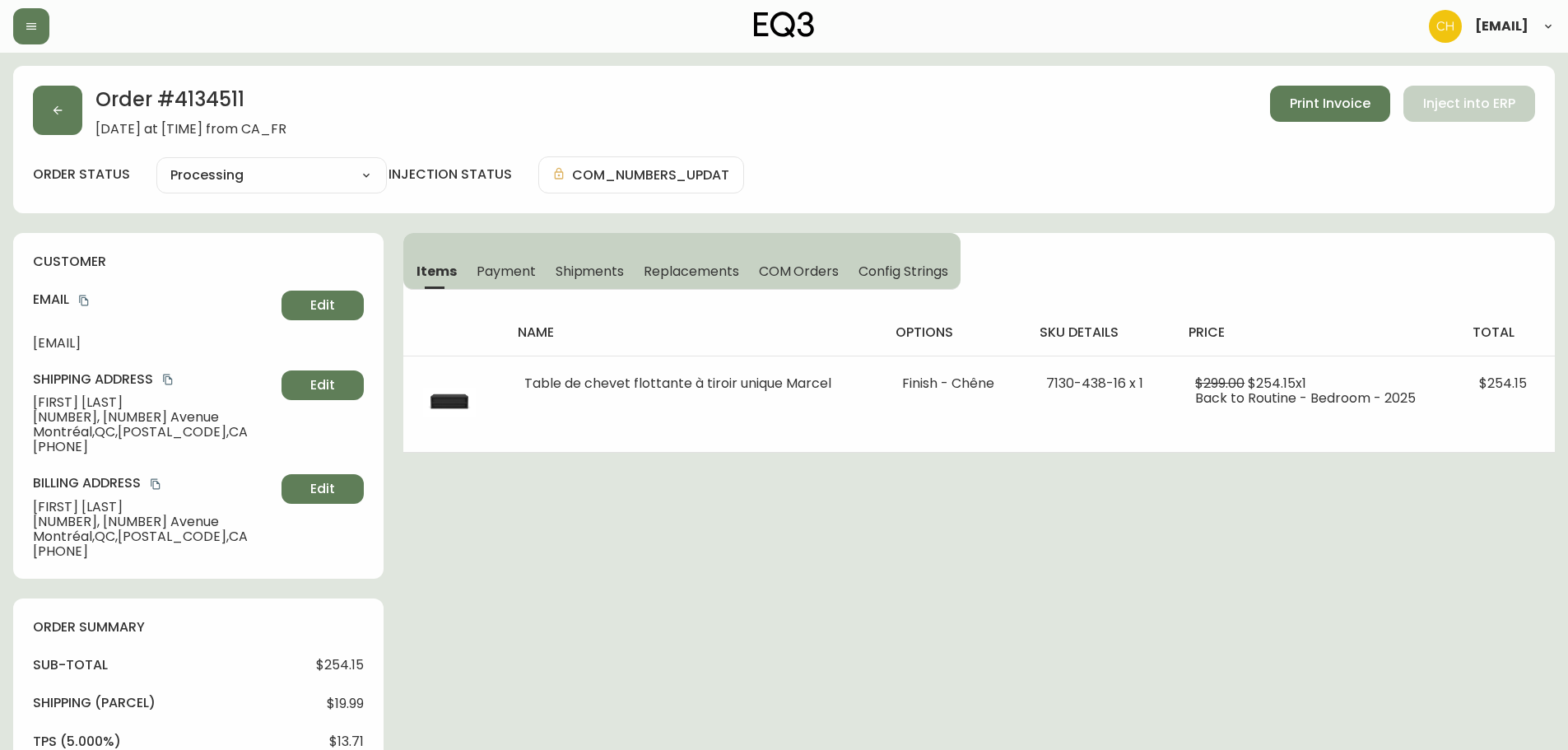 select on "PROCESSING" 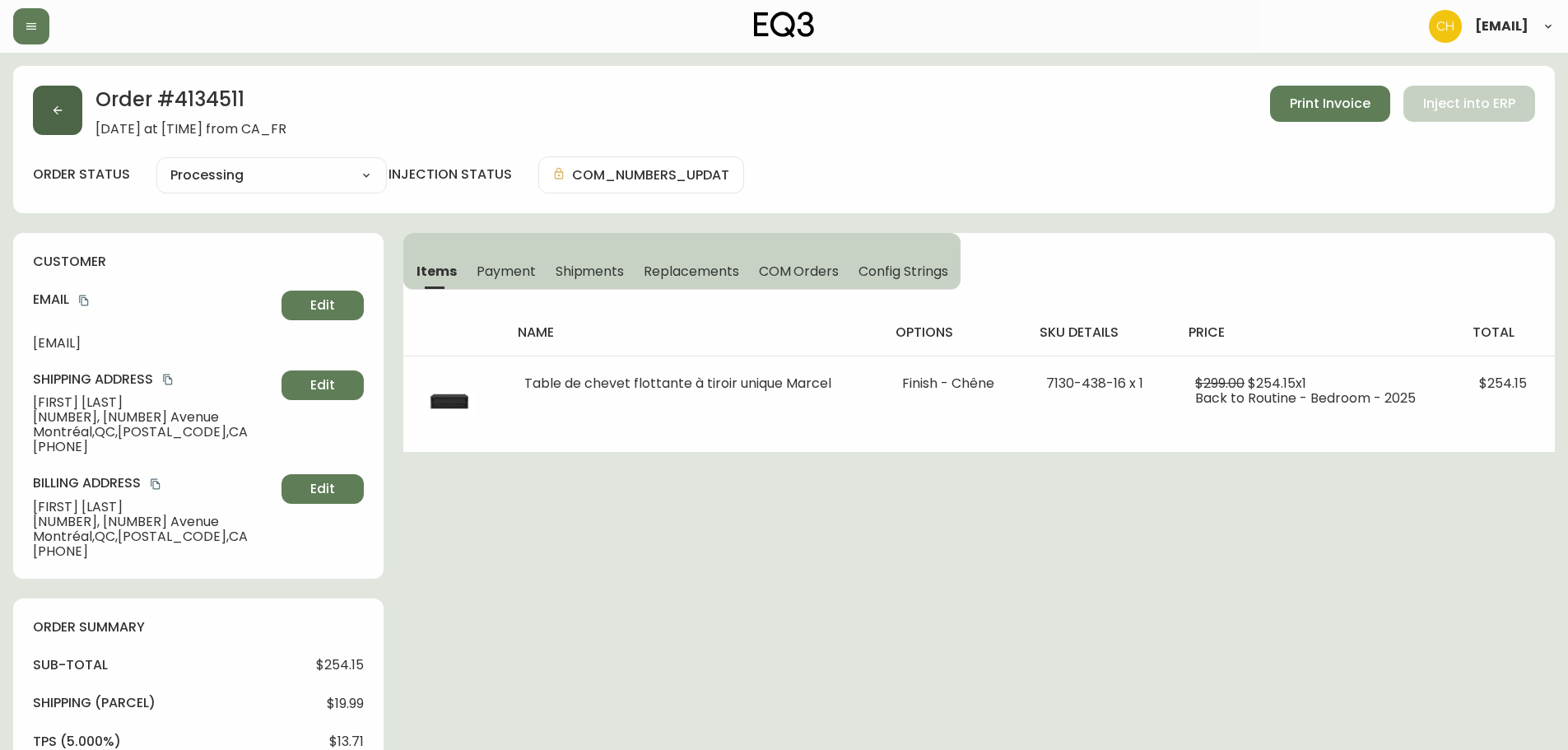 click 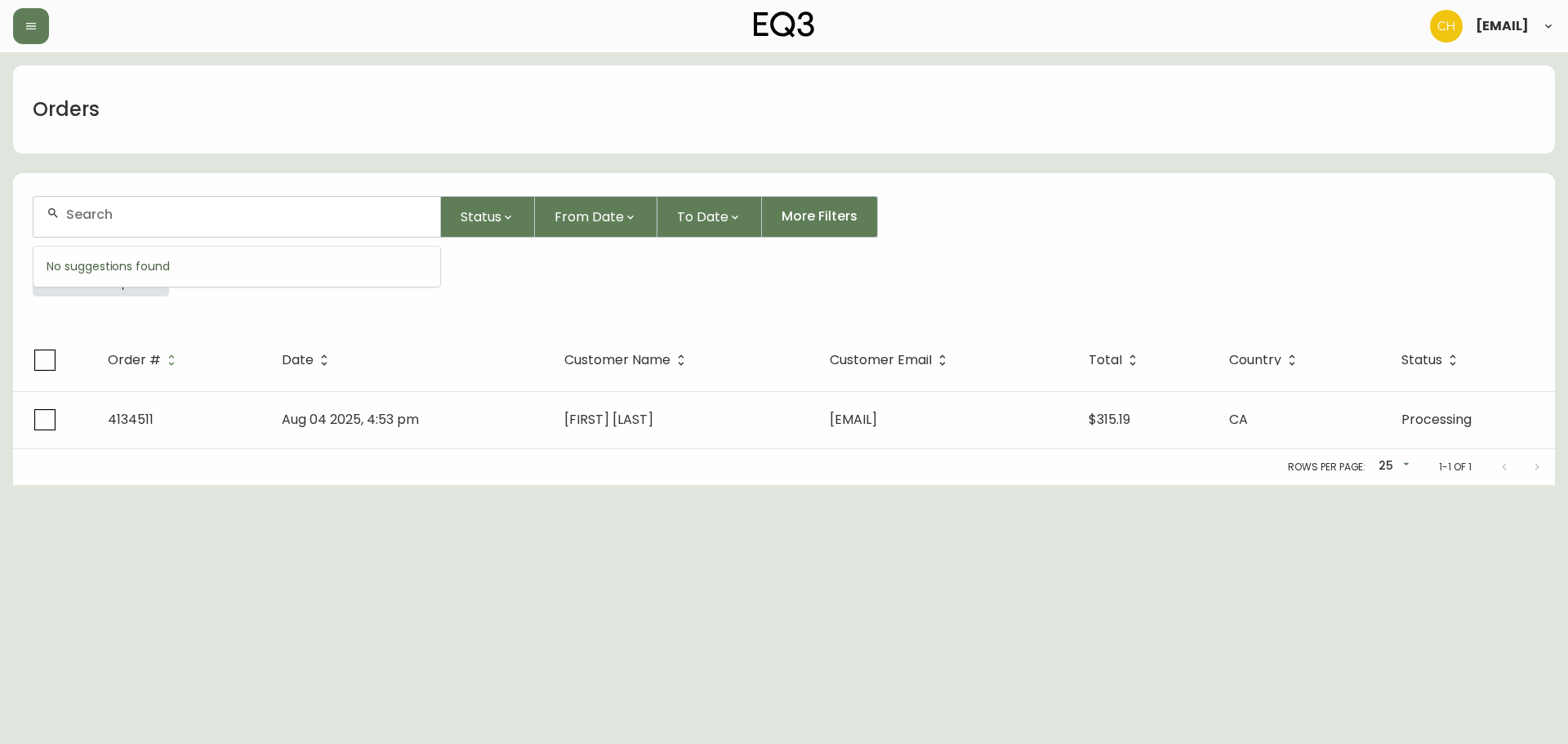 click at bounding box center (247, 214) 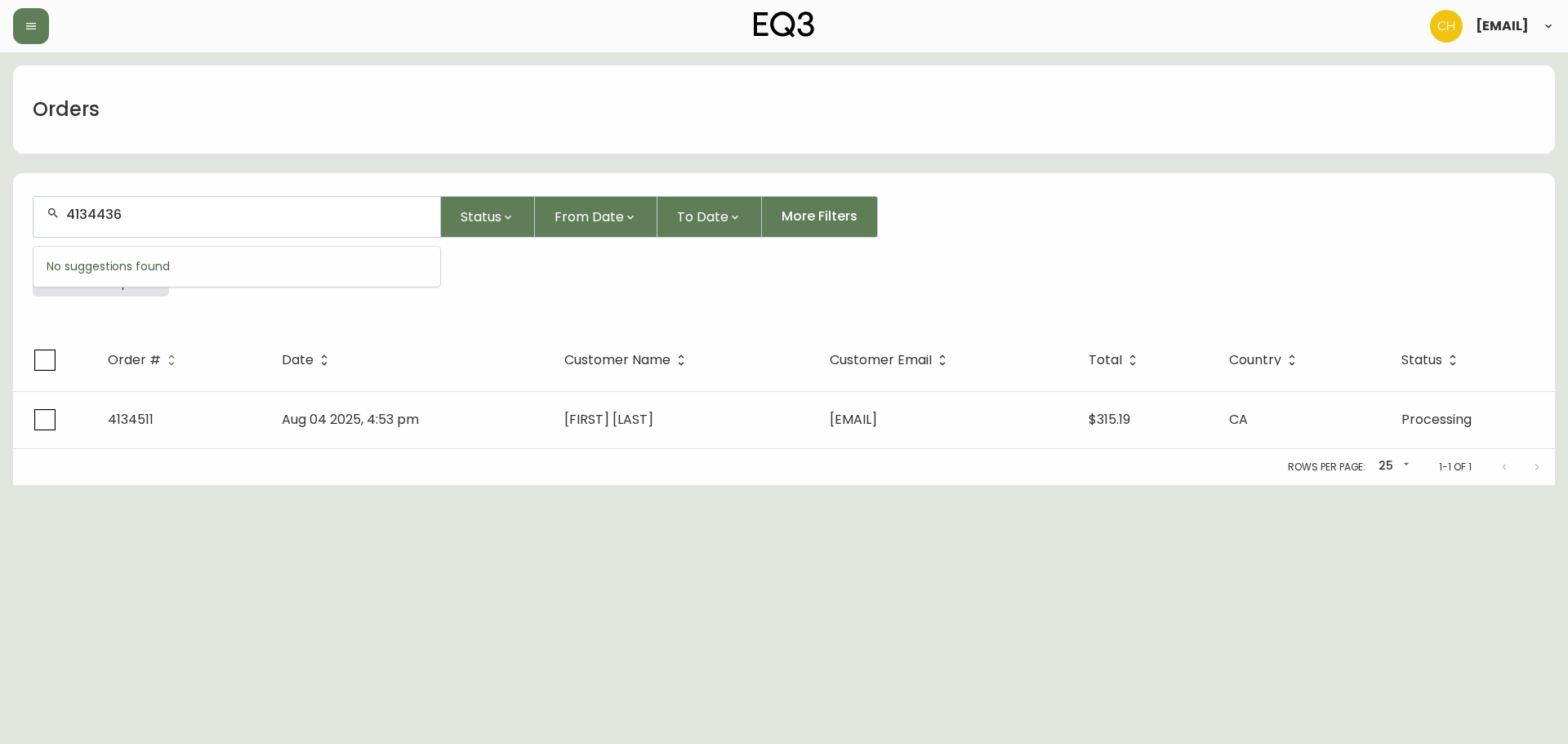 type on "4134436" 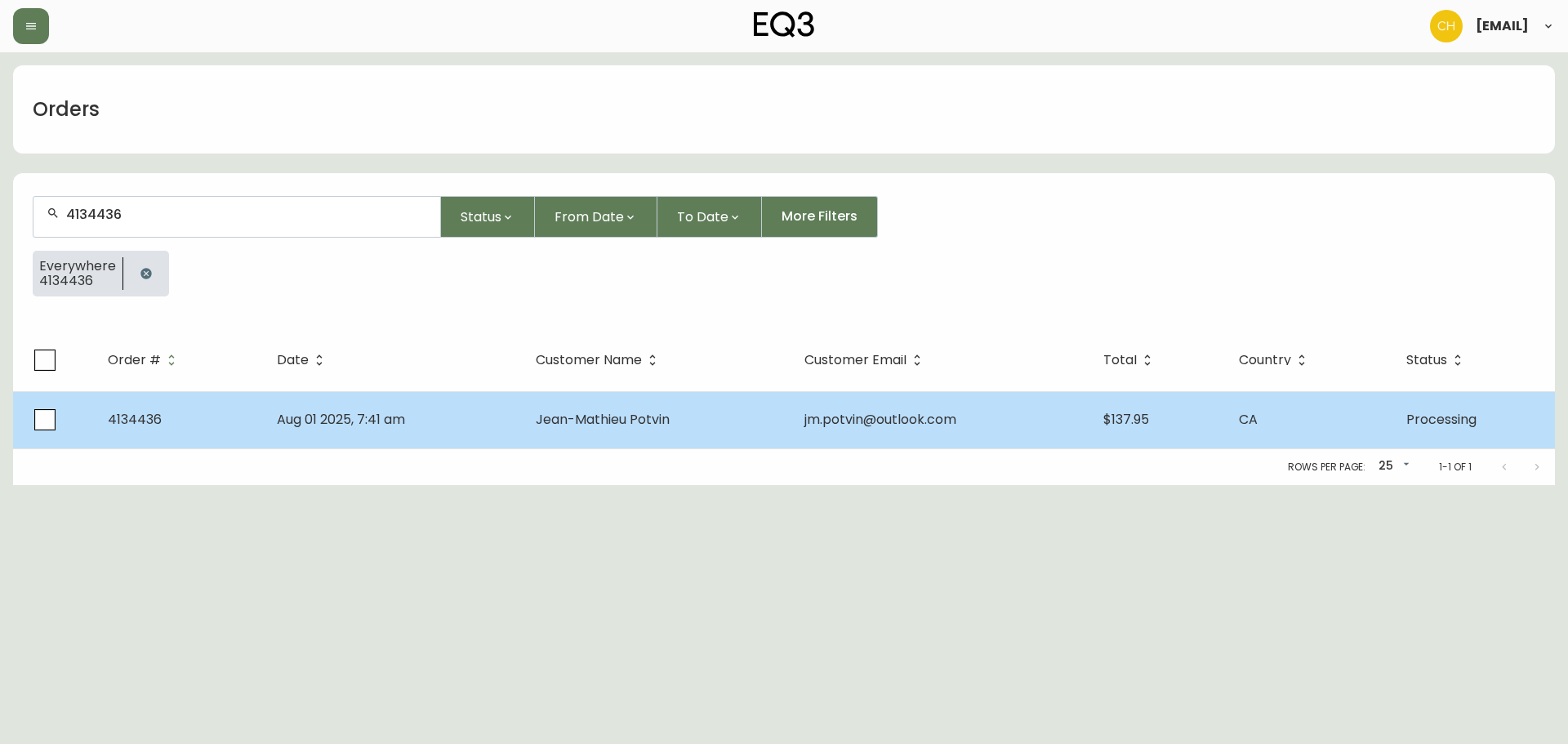 drag, startPoint x: 559, startPoint y: 397, endPoint x: 571, endPoint y: 404, distance: 13.892444 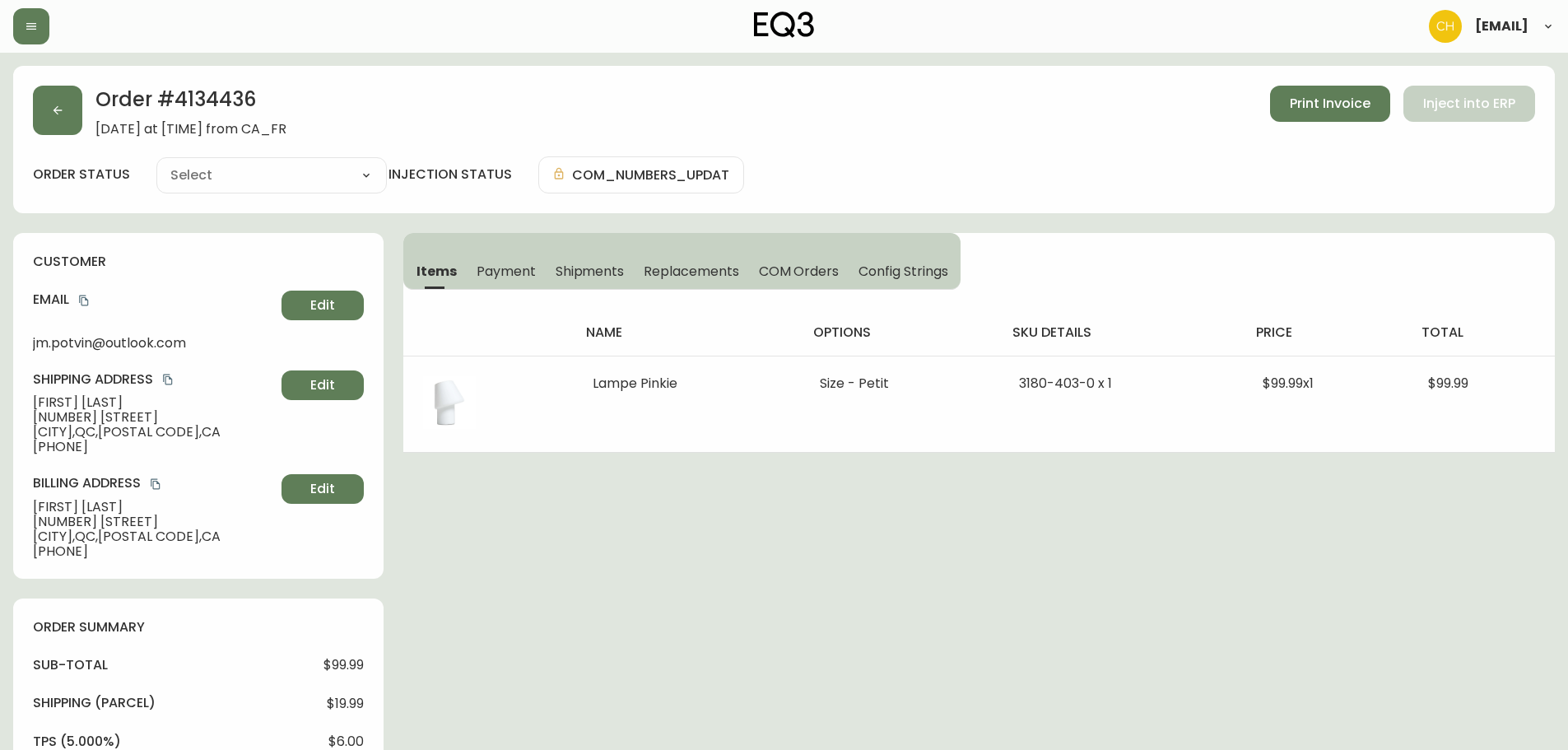 type on "Processing" 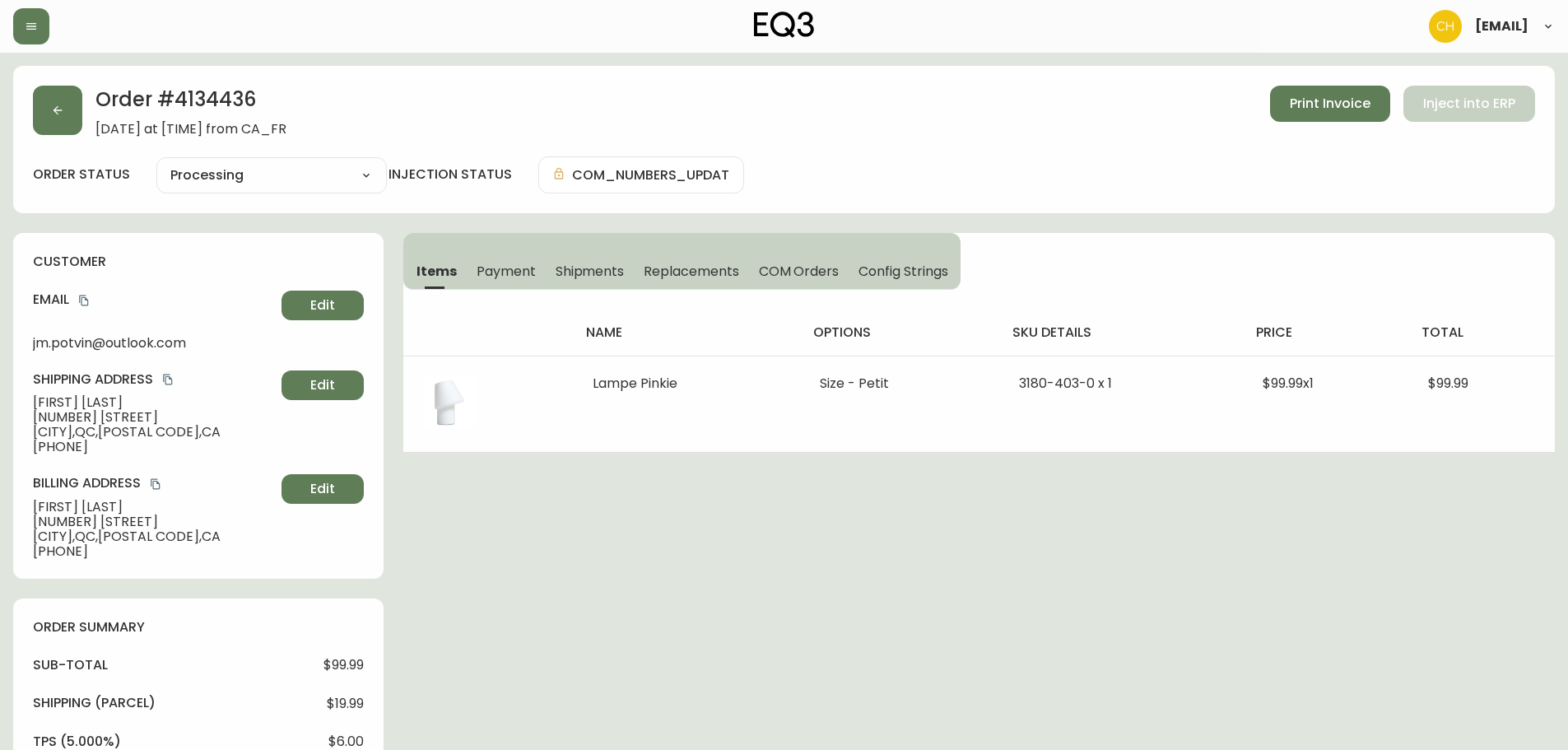 select on "PROCESSING" 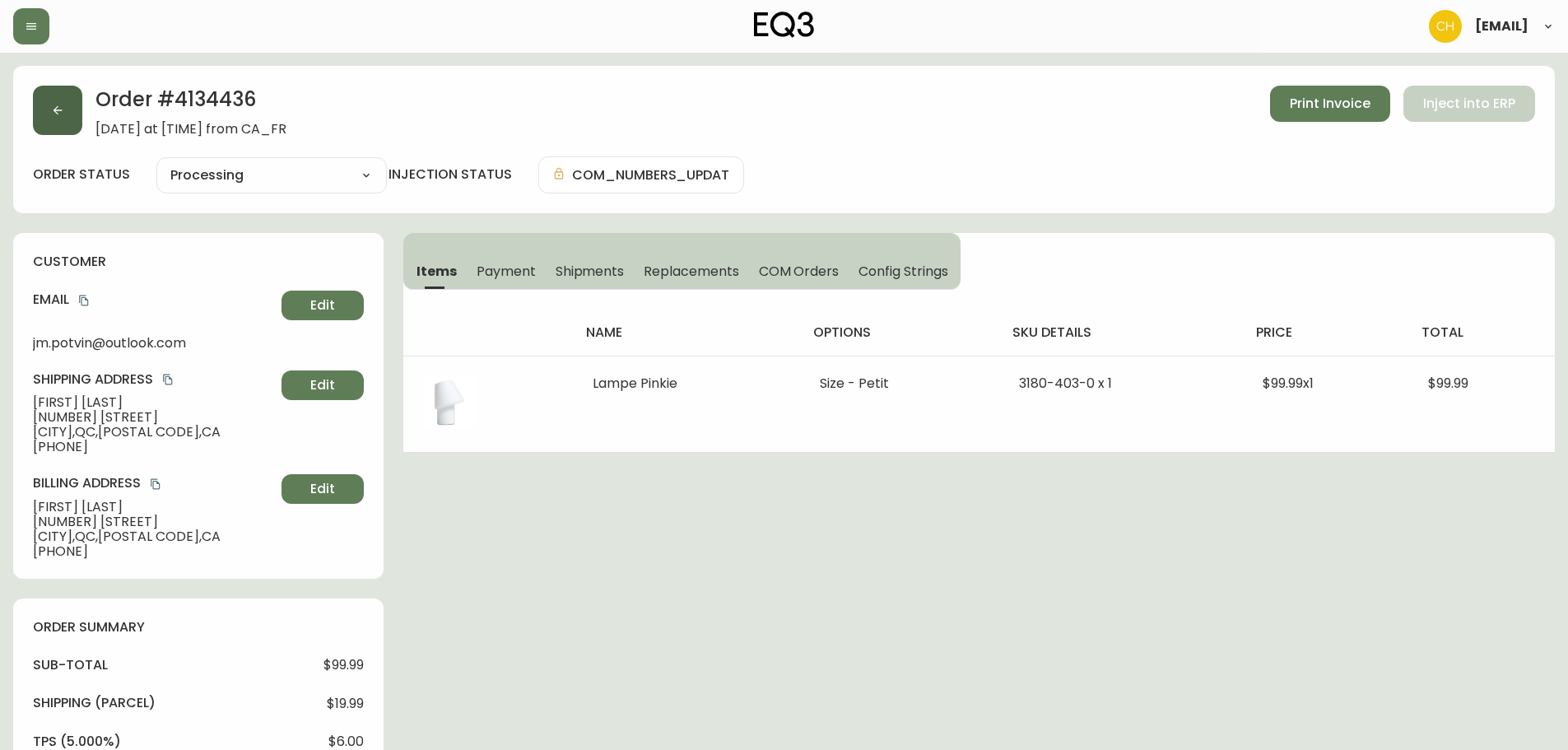 click at bounding box center [58, 110] 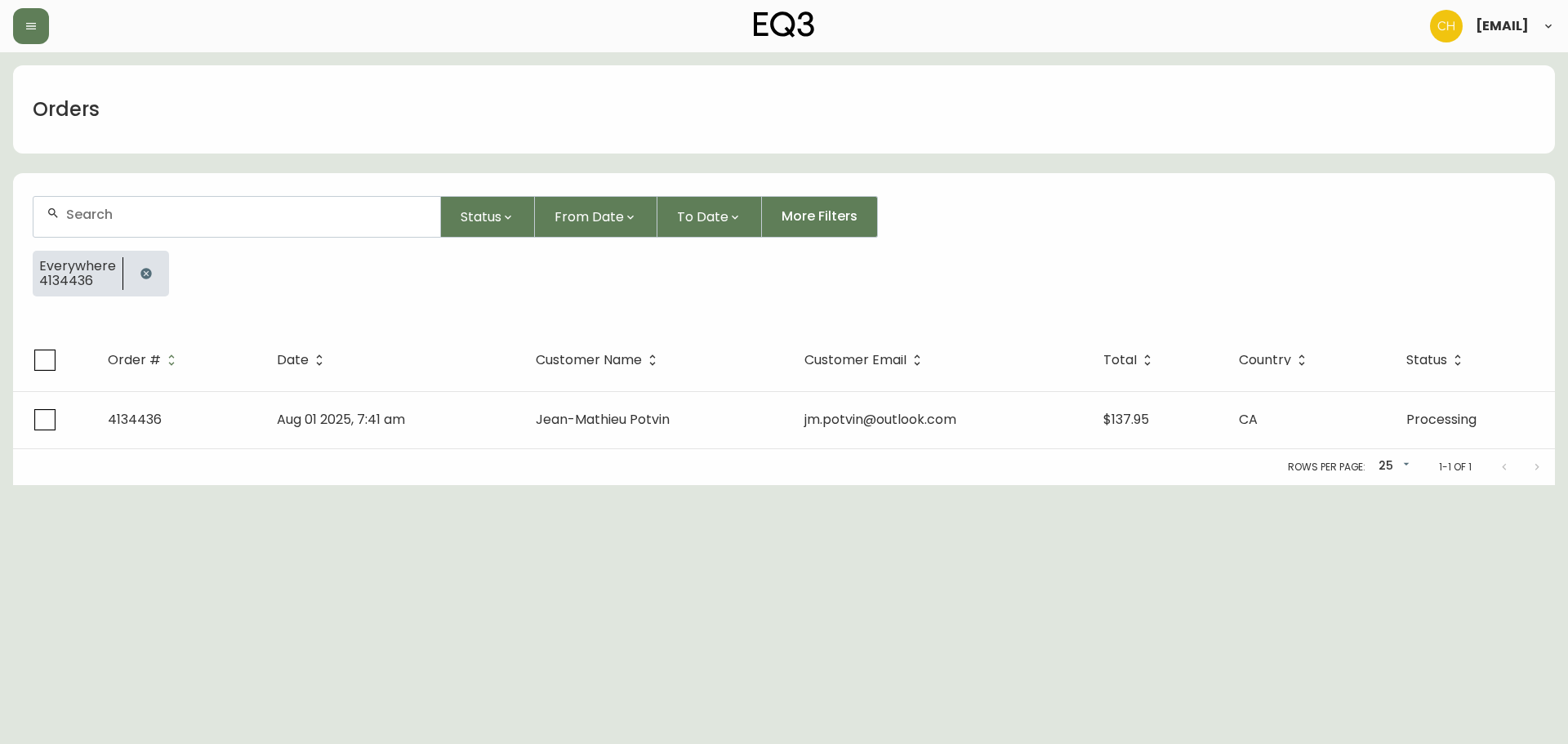 click at bounding box center (237, 216) 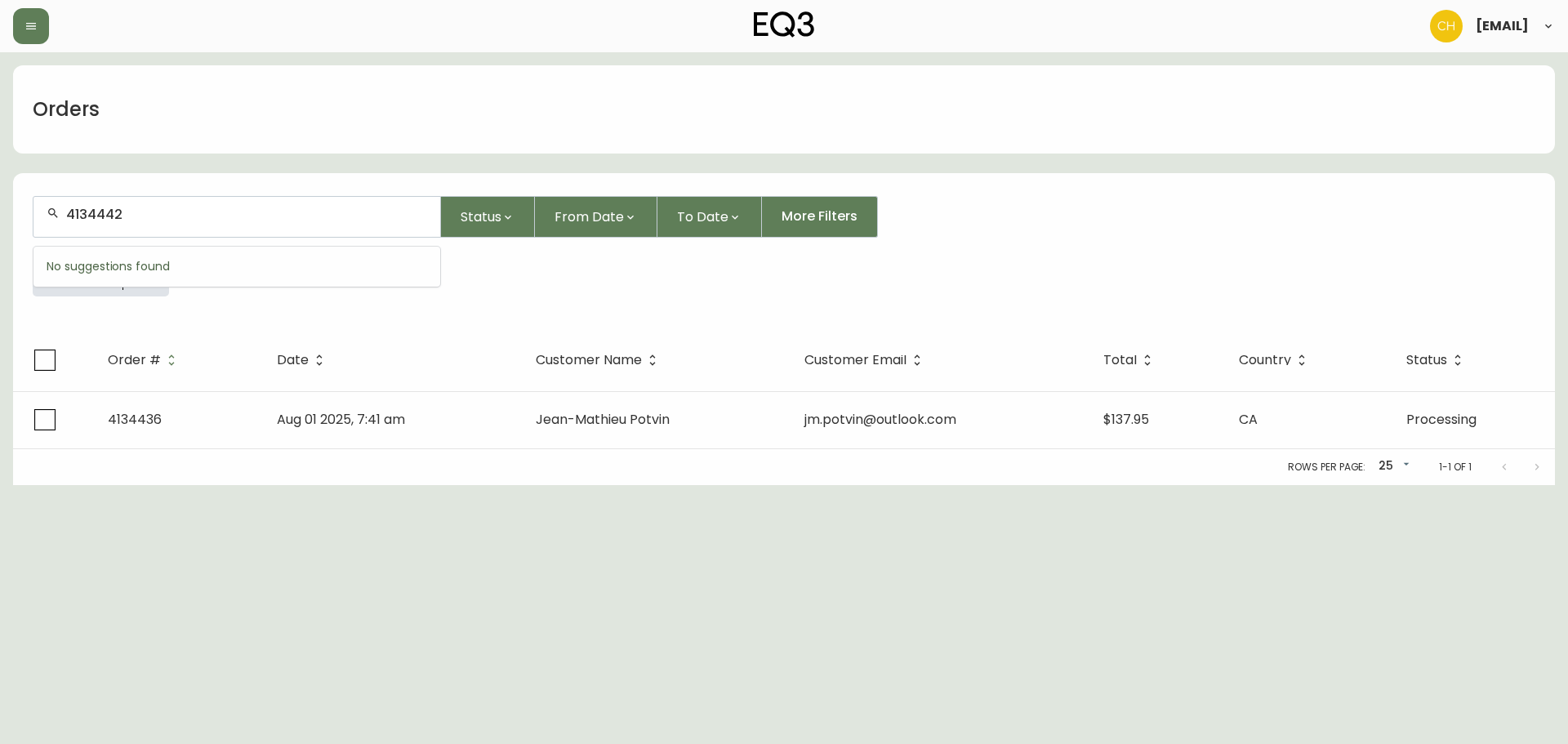 type on "4134442" 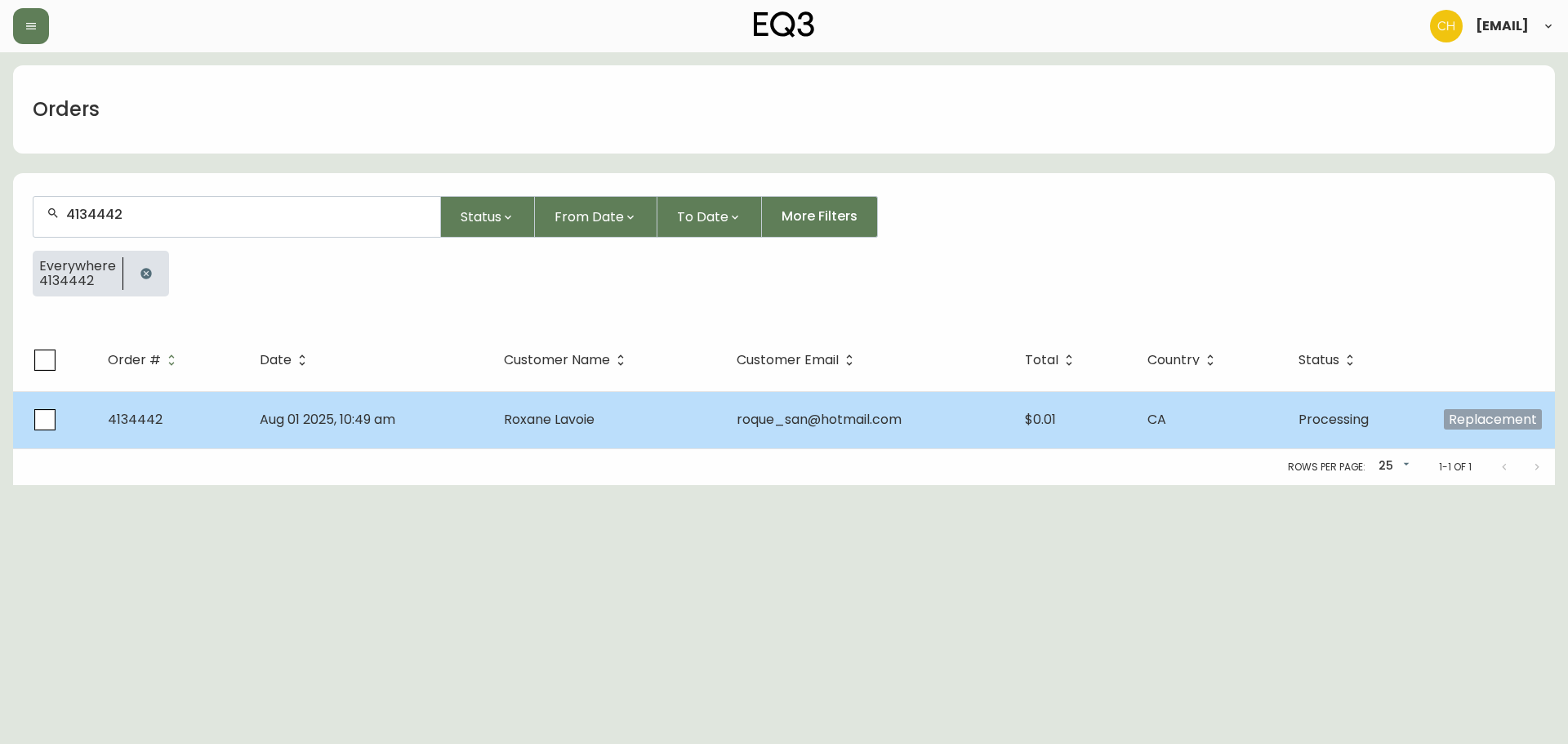 click on "Roxane Lavoie" at bounding box center (607, 420) 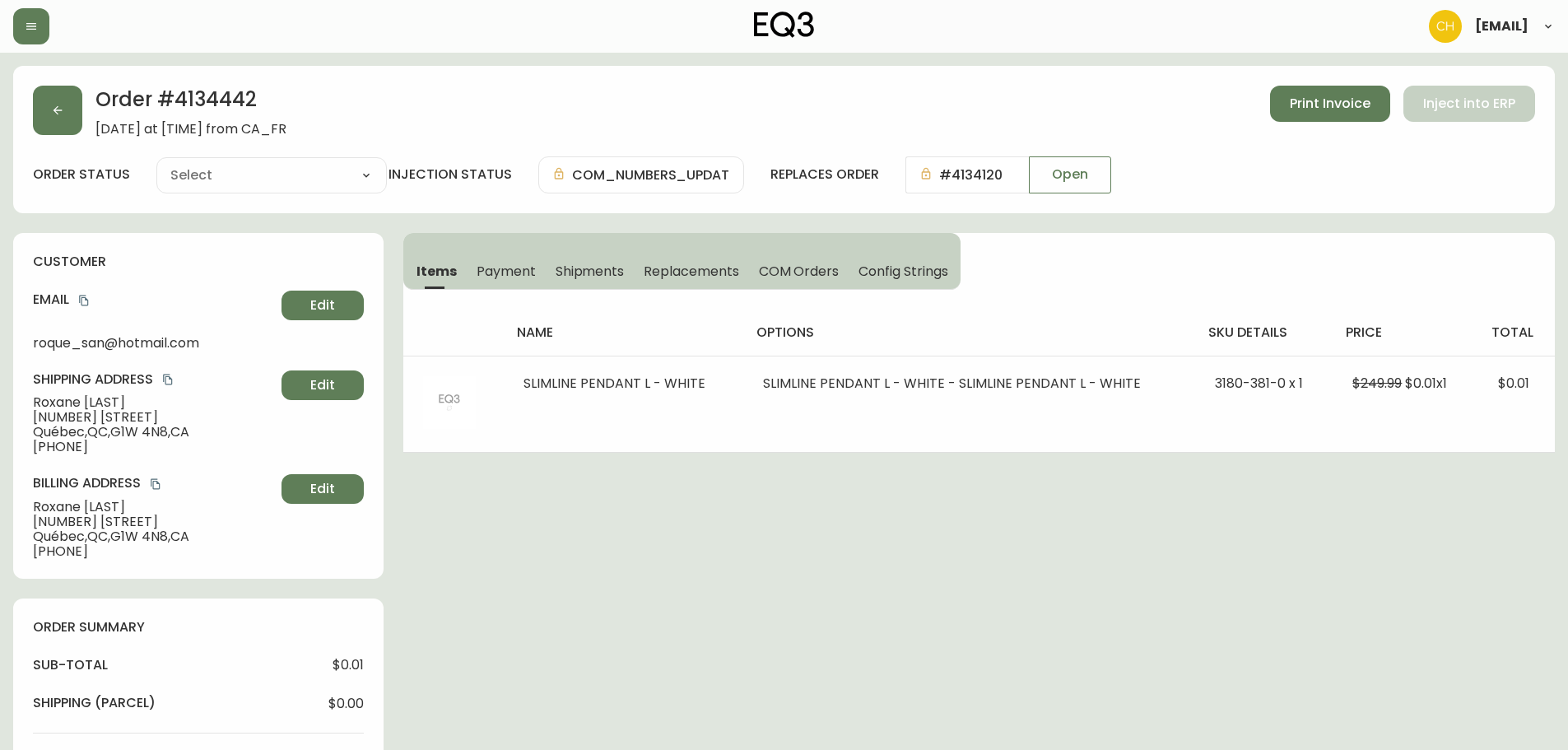 type on "Processing" 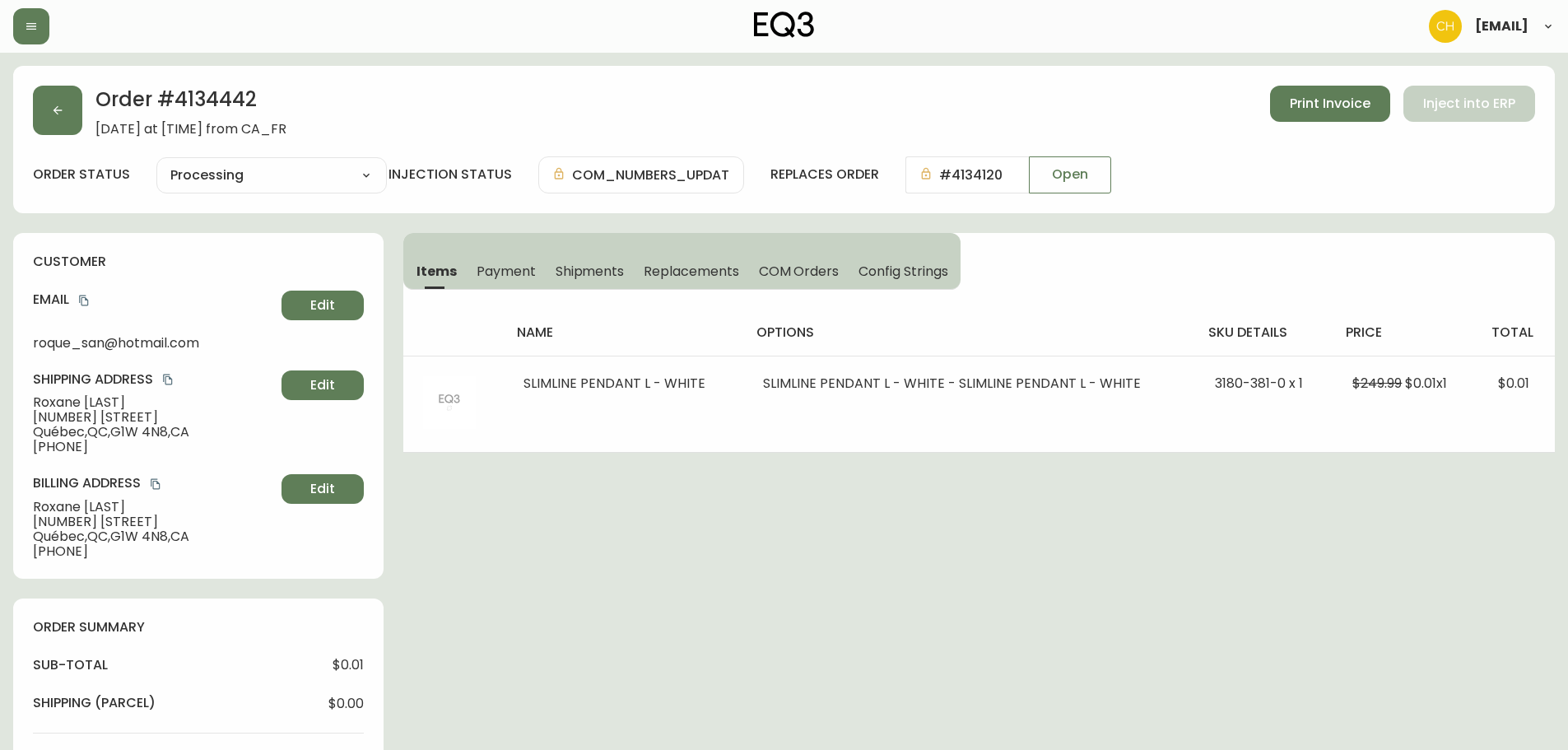 select on "PROCESSING" 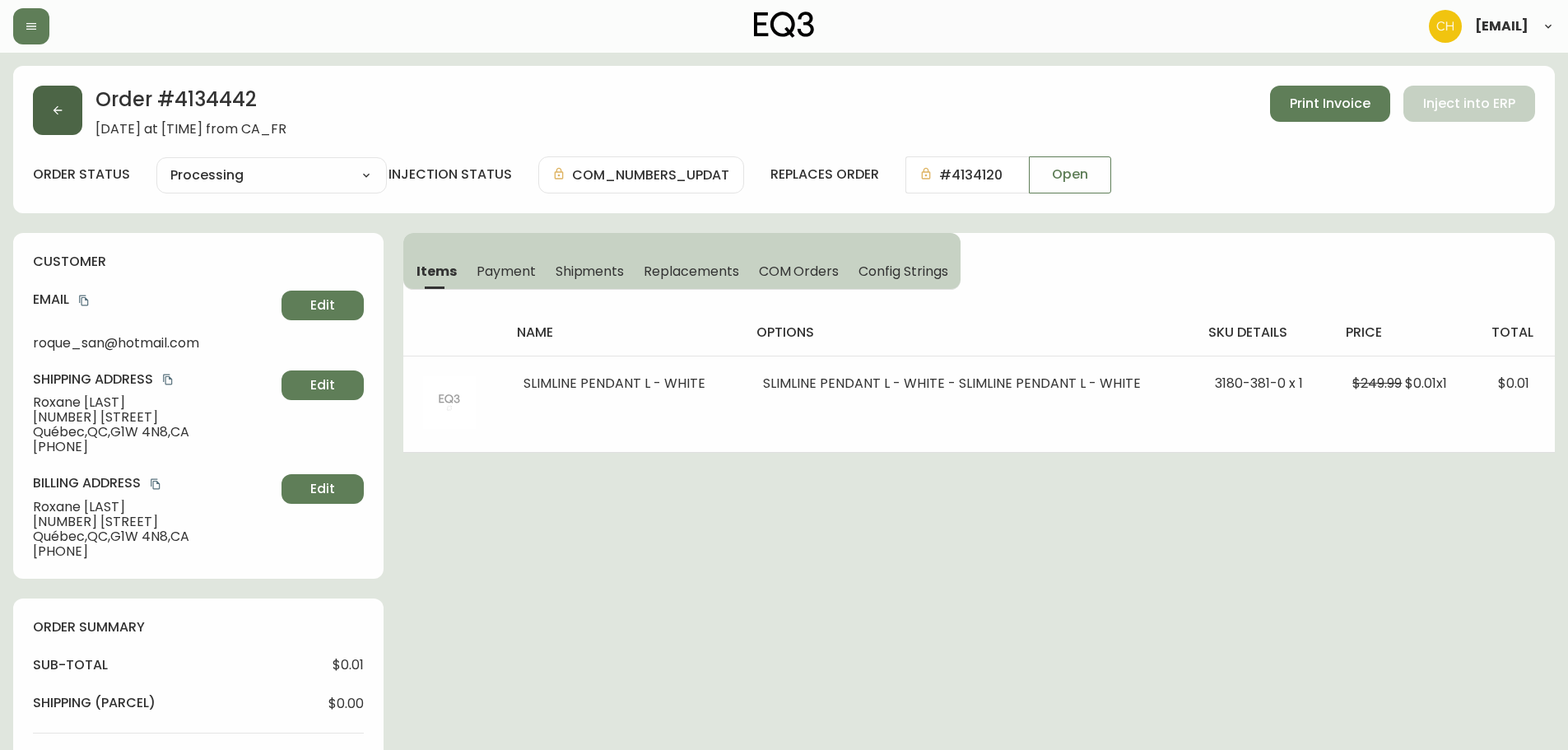 click at bounding box center (58, 110) 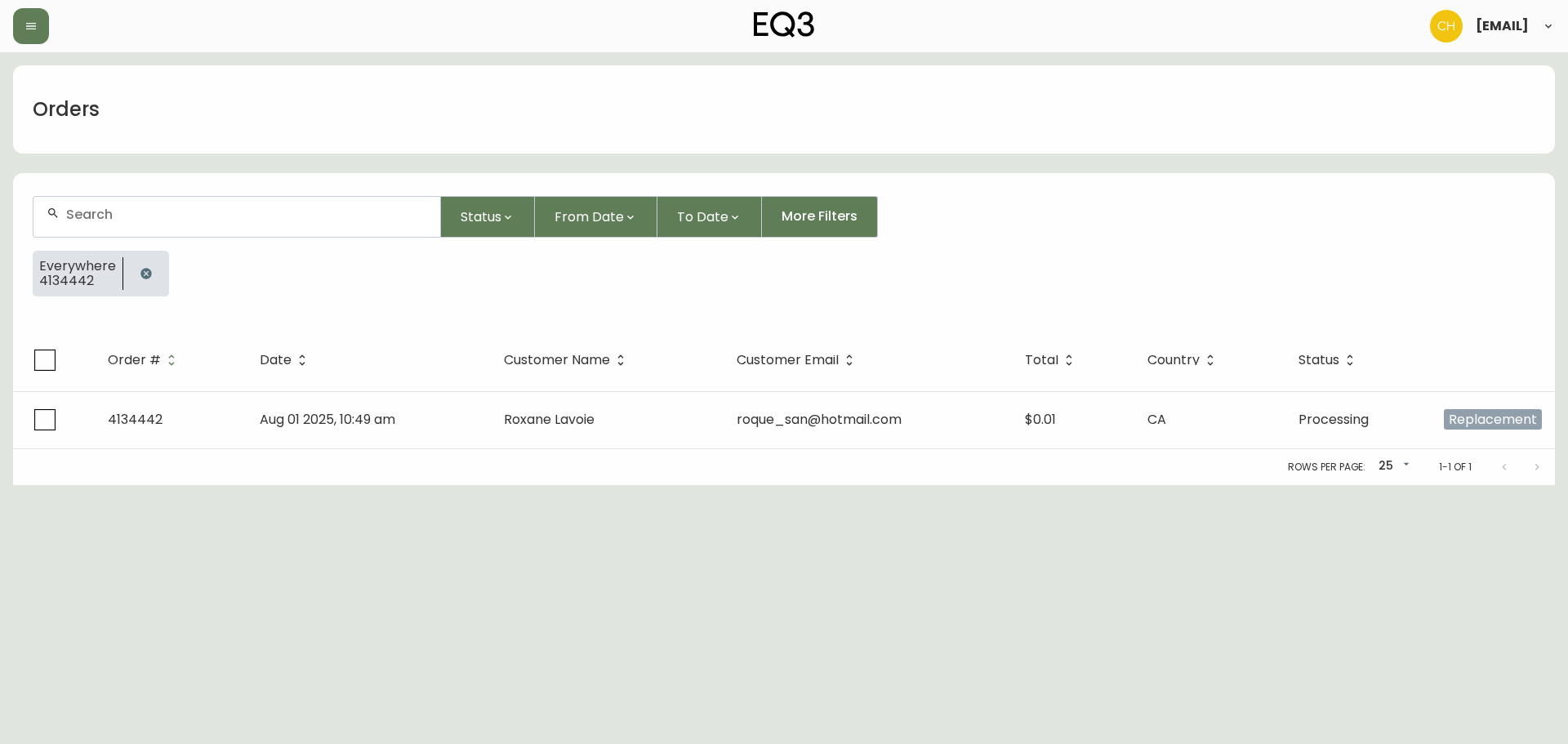 click at bounding box center (237, 216) 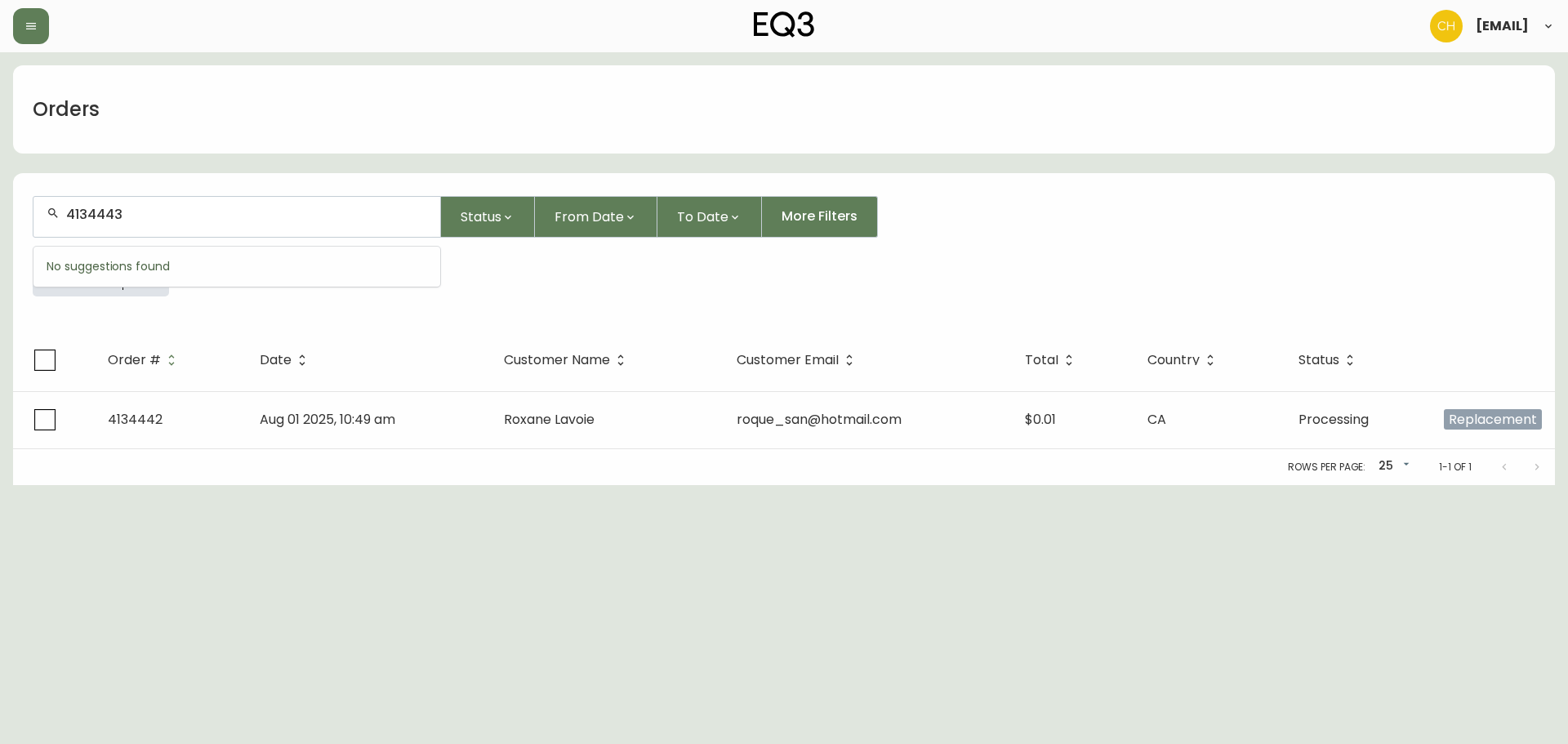 type on "4134443" 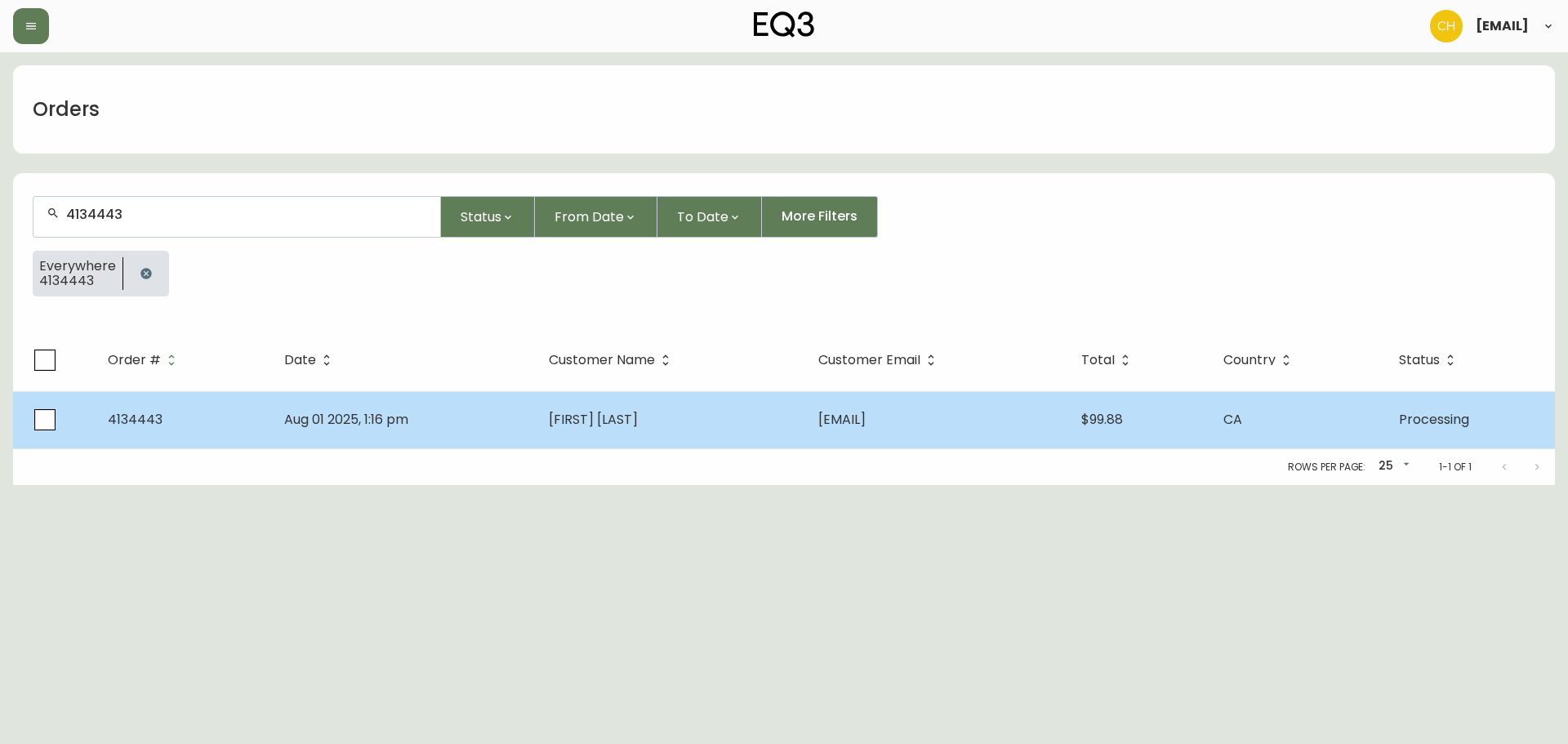 click on "[FIRST] [LAST]" at bounding box center [593, 419] 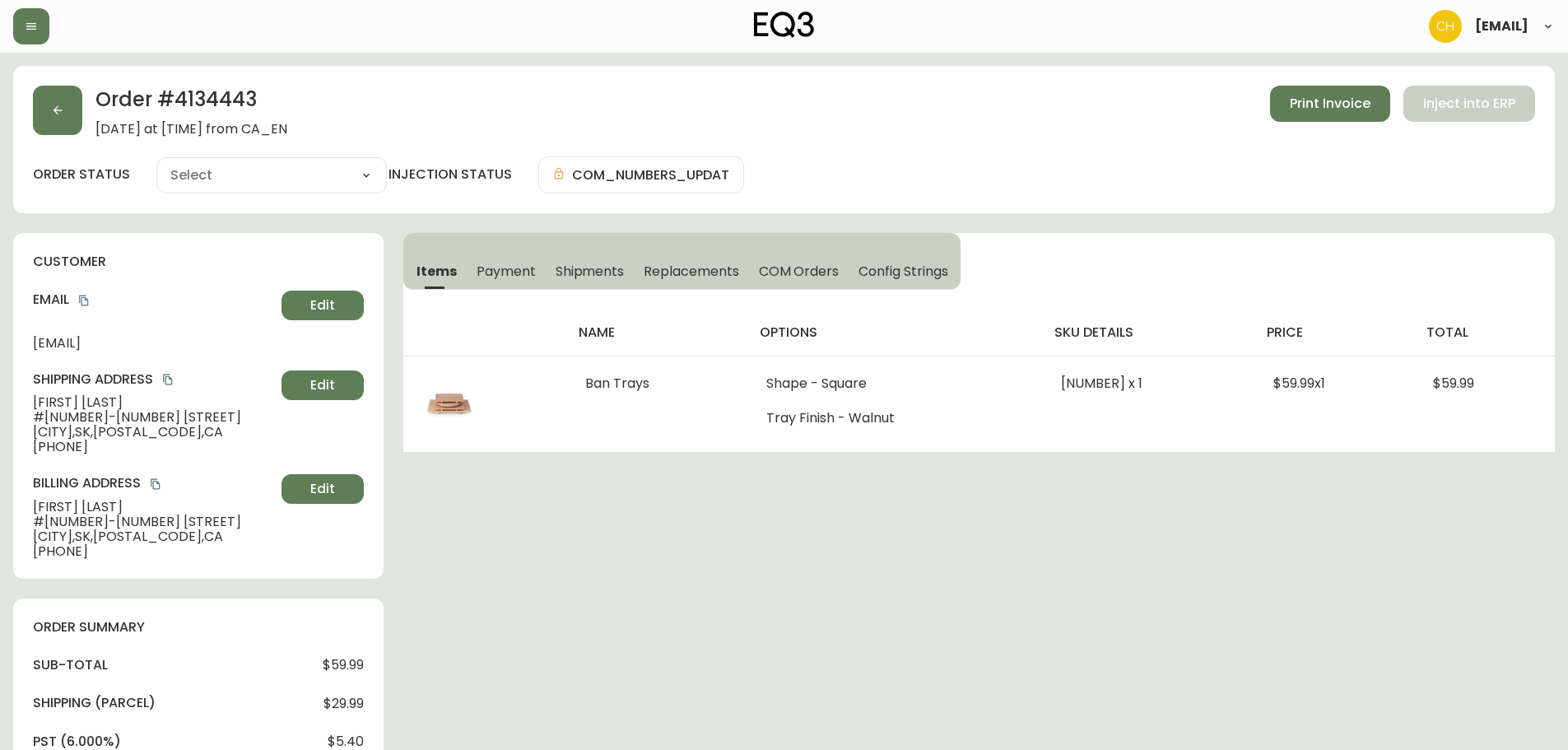 type on "Processing" 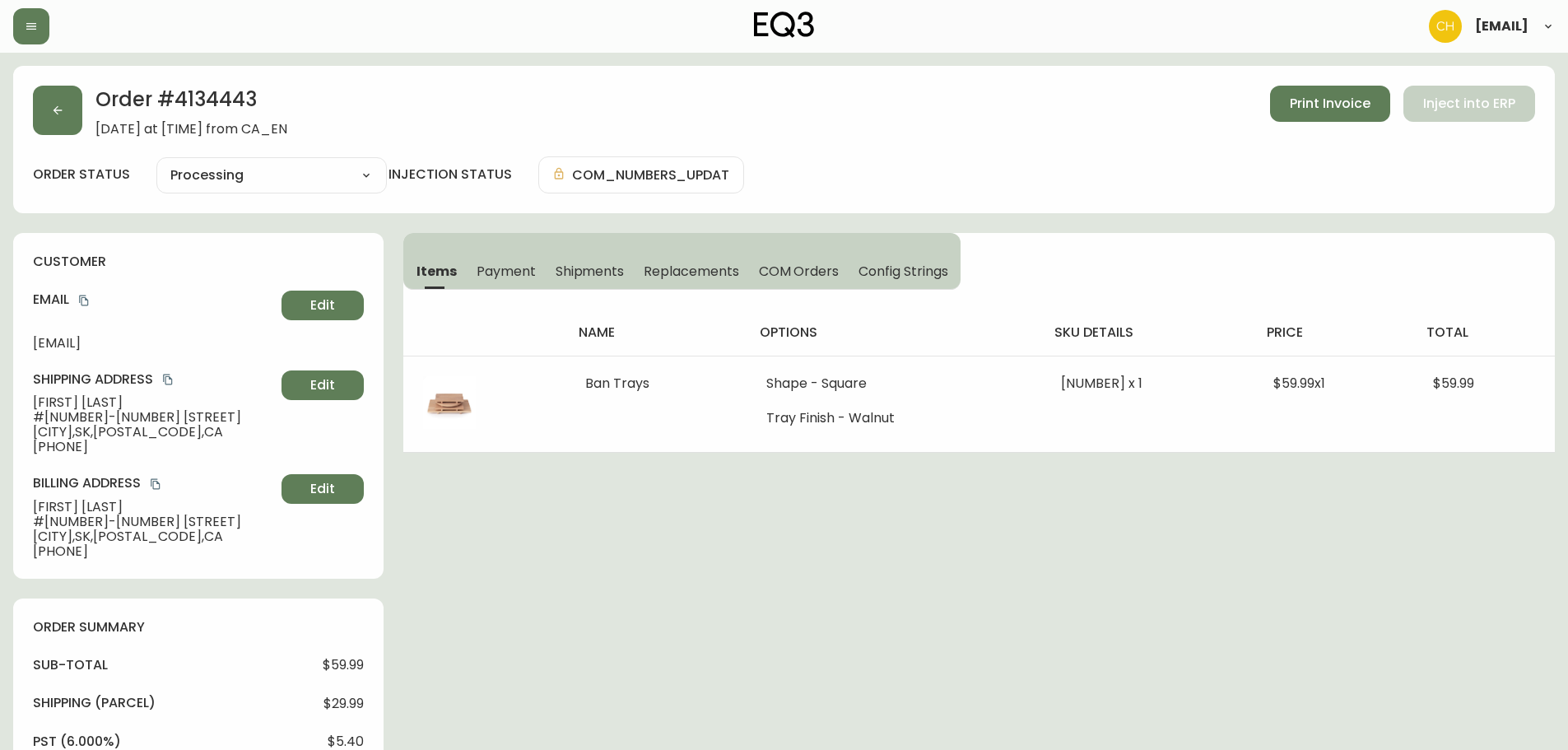 select on "PROCESSING" 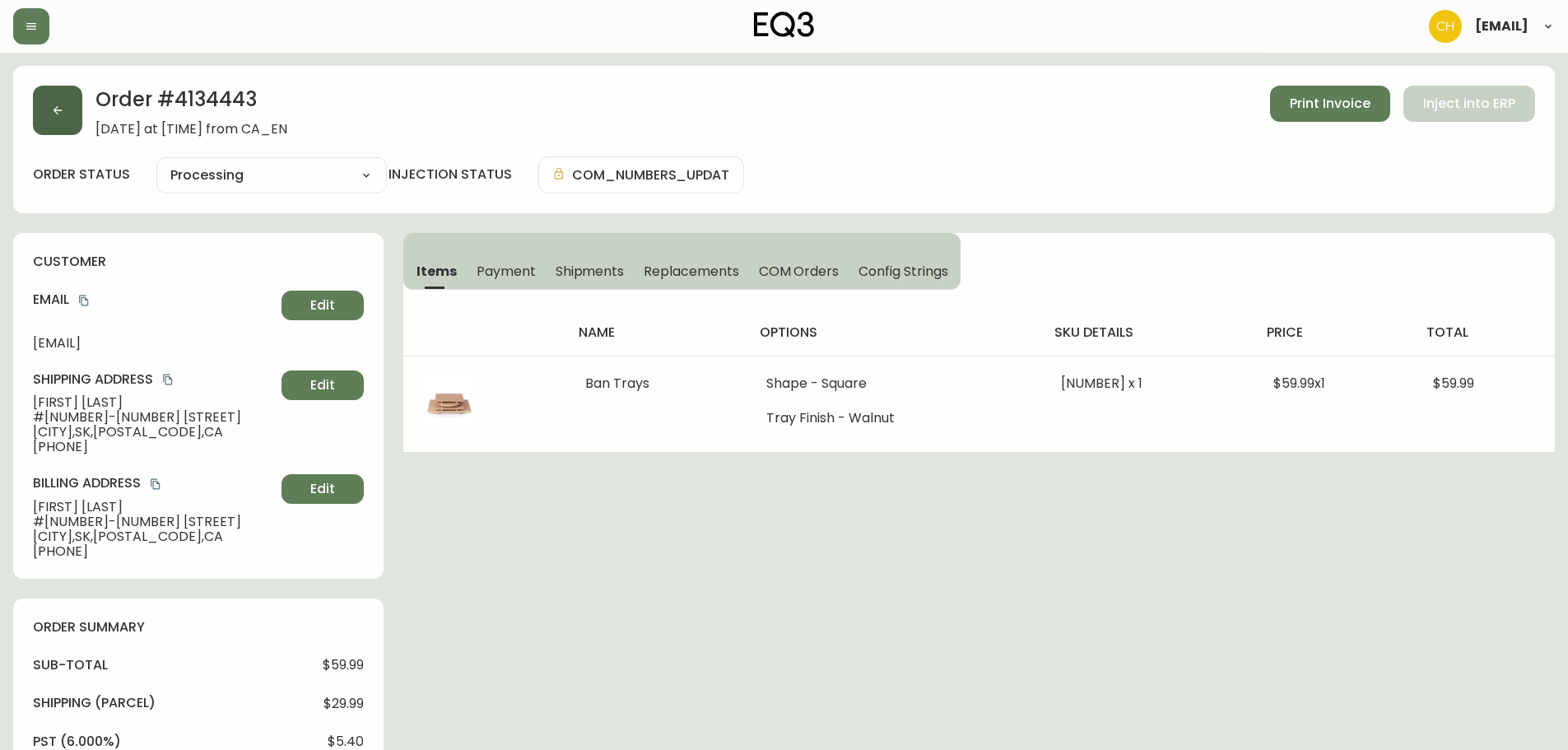 click at bounding box center [58, 110] 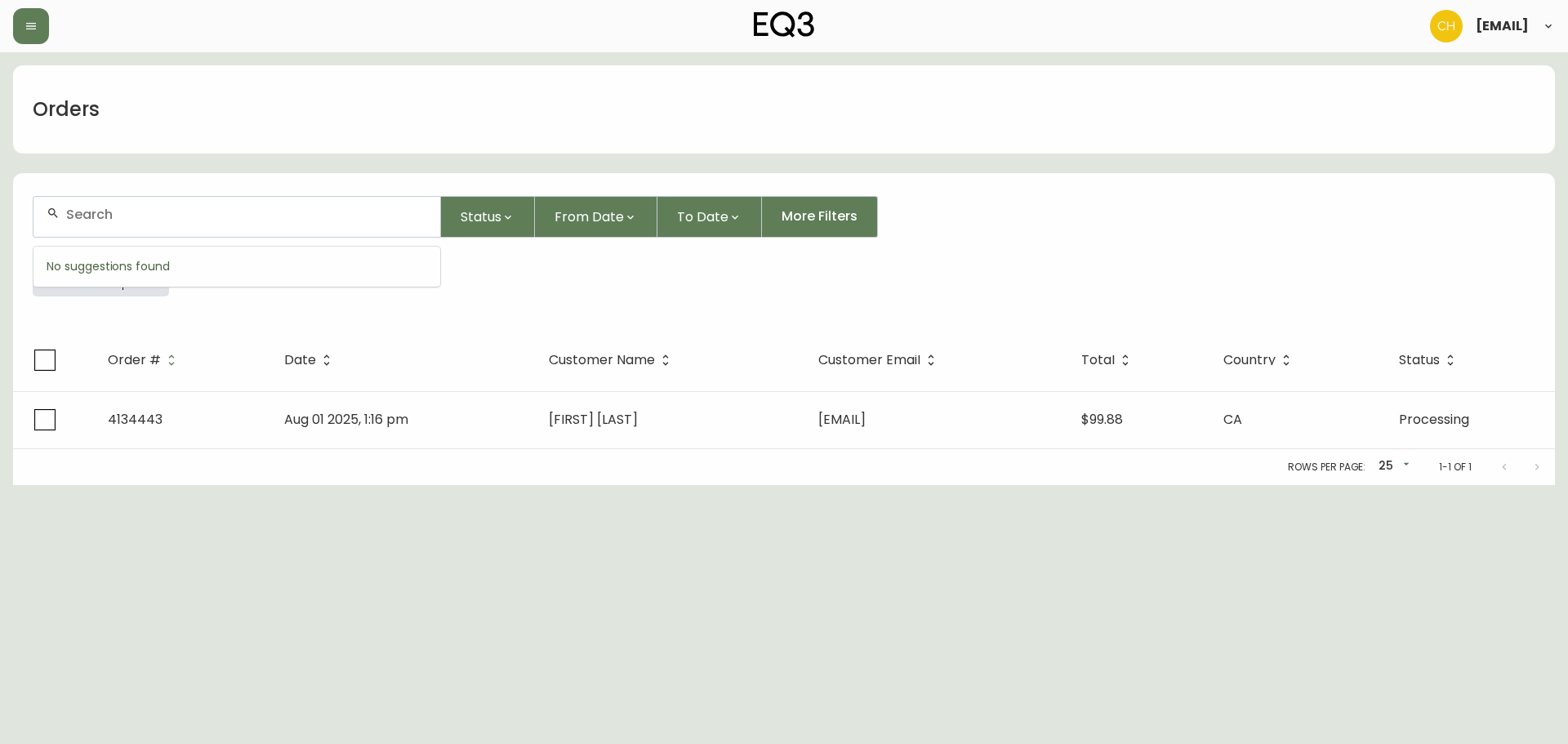 click at bounding box center [247, 214] 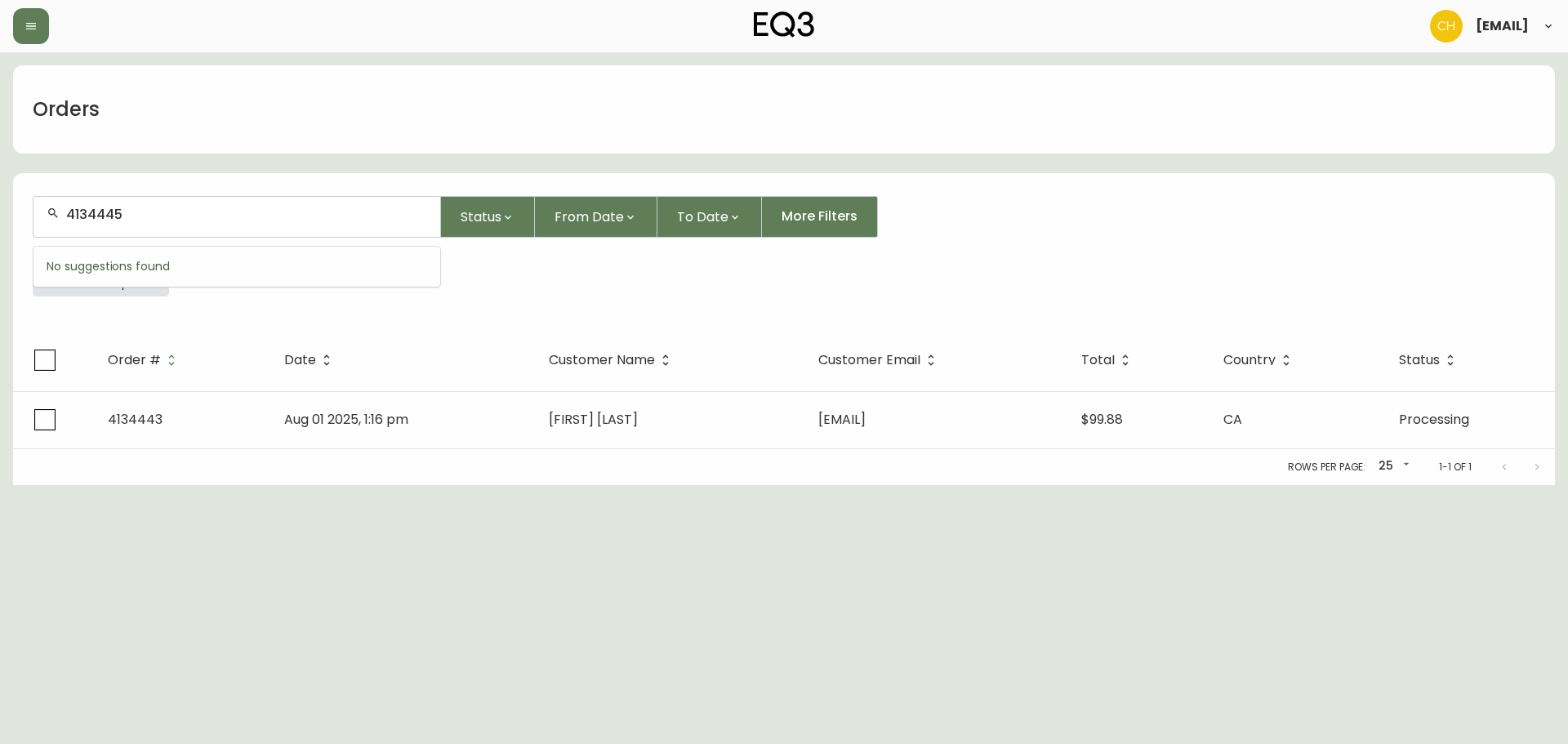 type on "4134445" 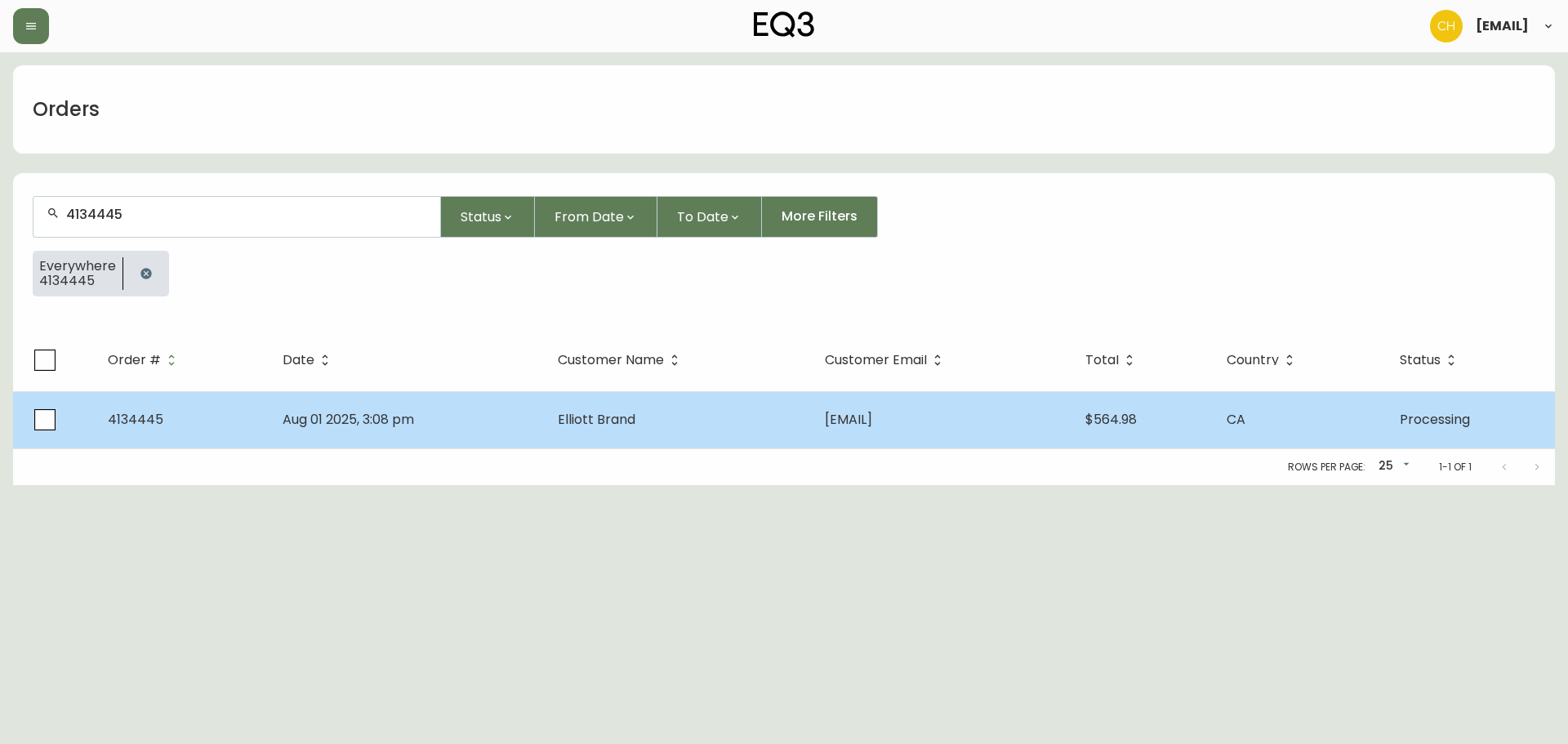 click on "Elliott Brand" at bounding box center [596, 419] 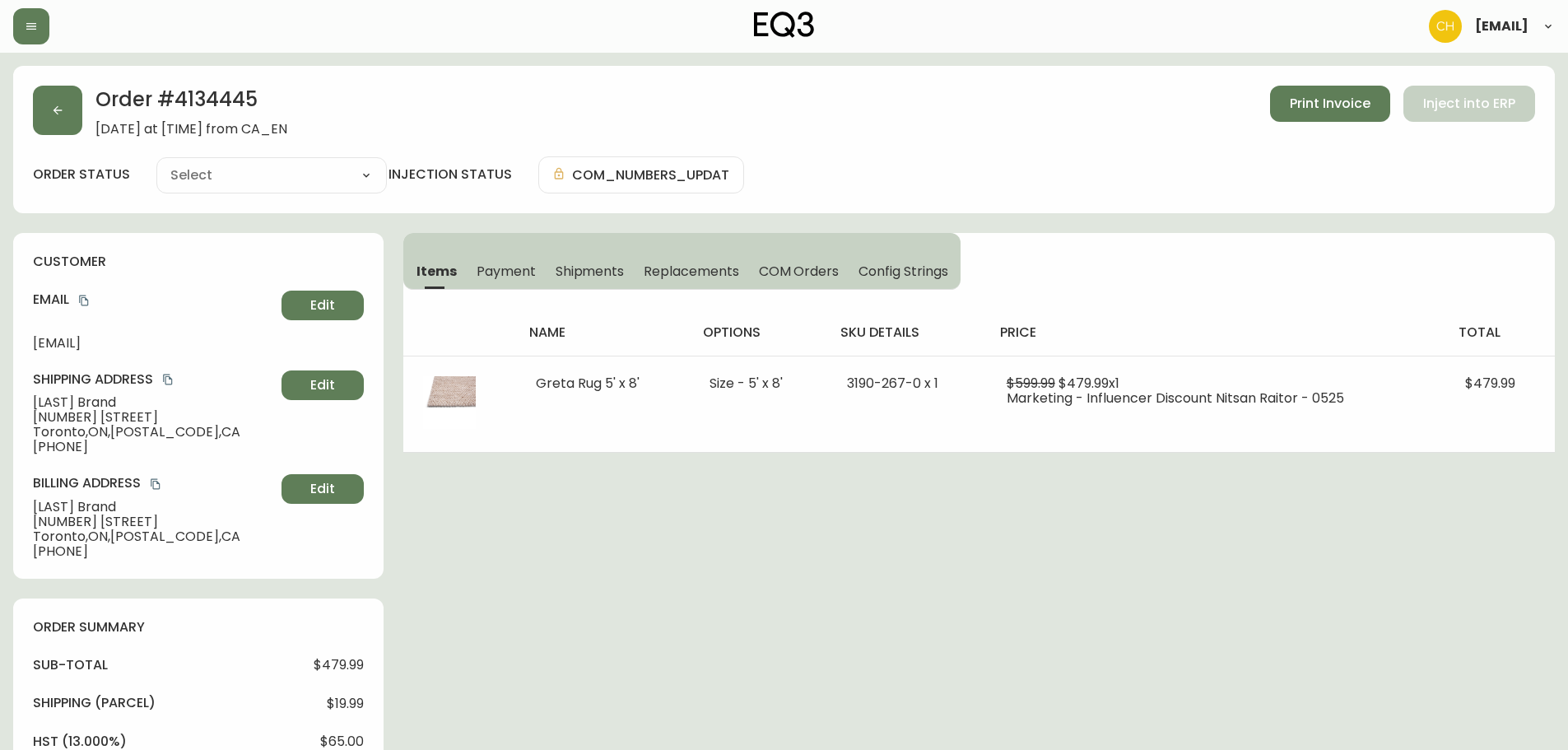 type on "Processing" 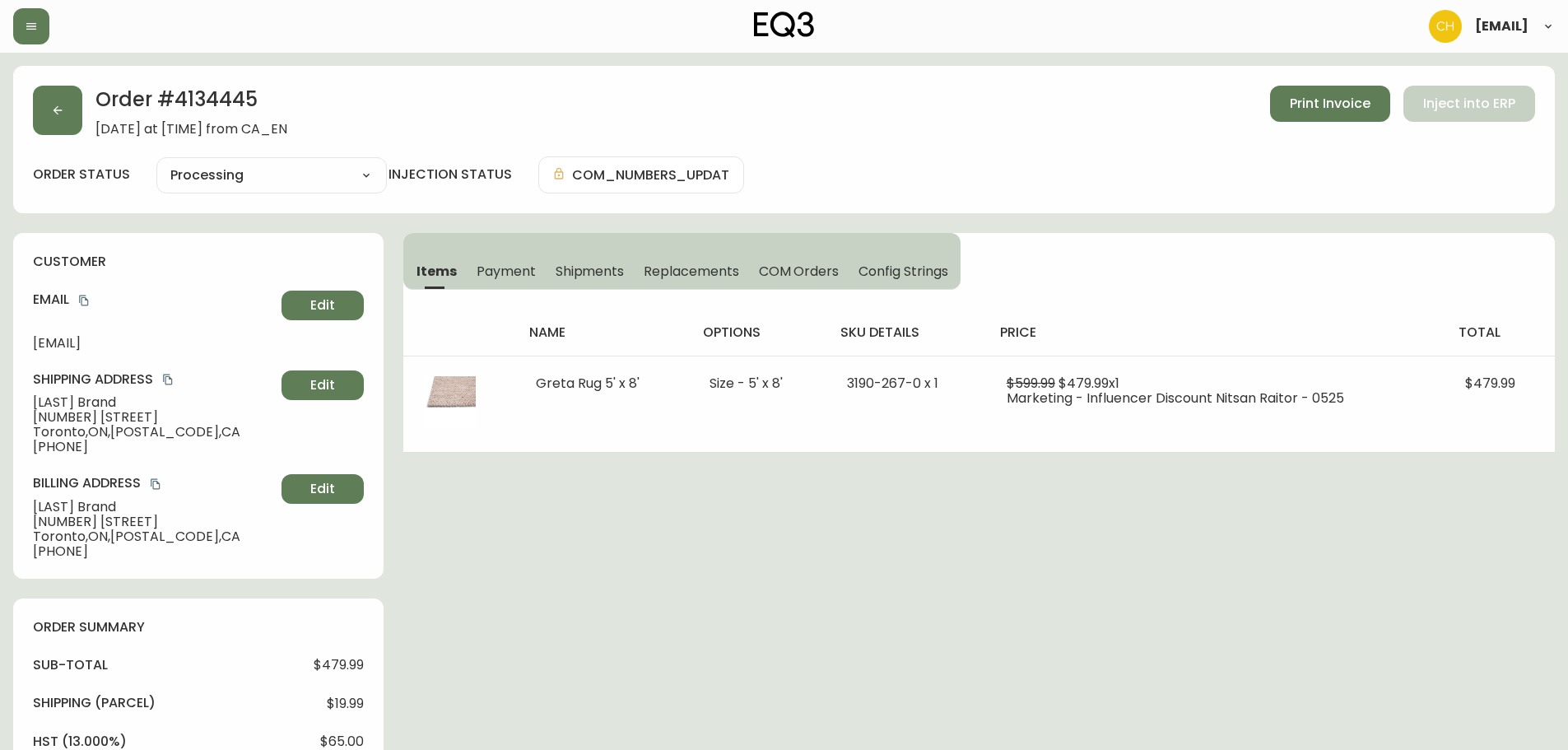 select on "PROCESSING" 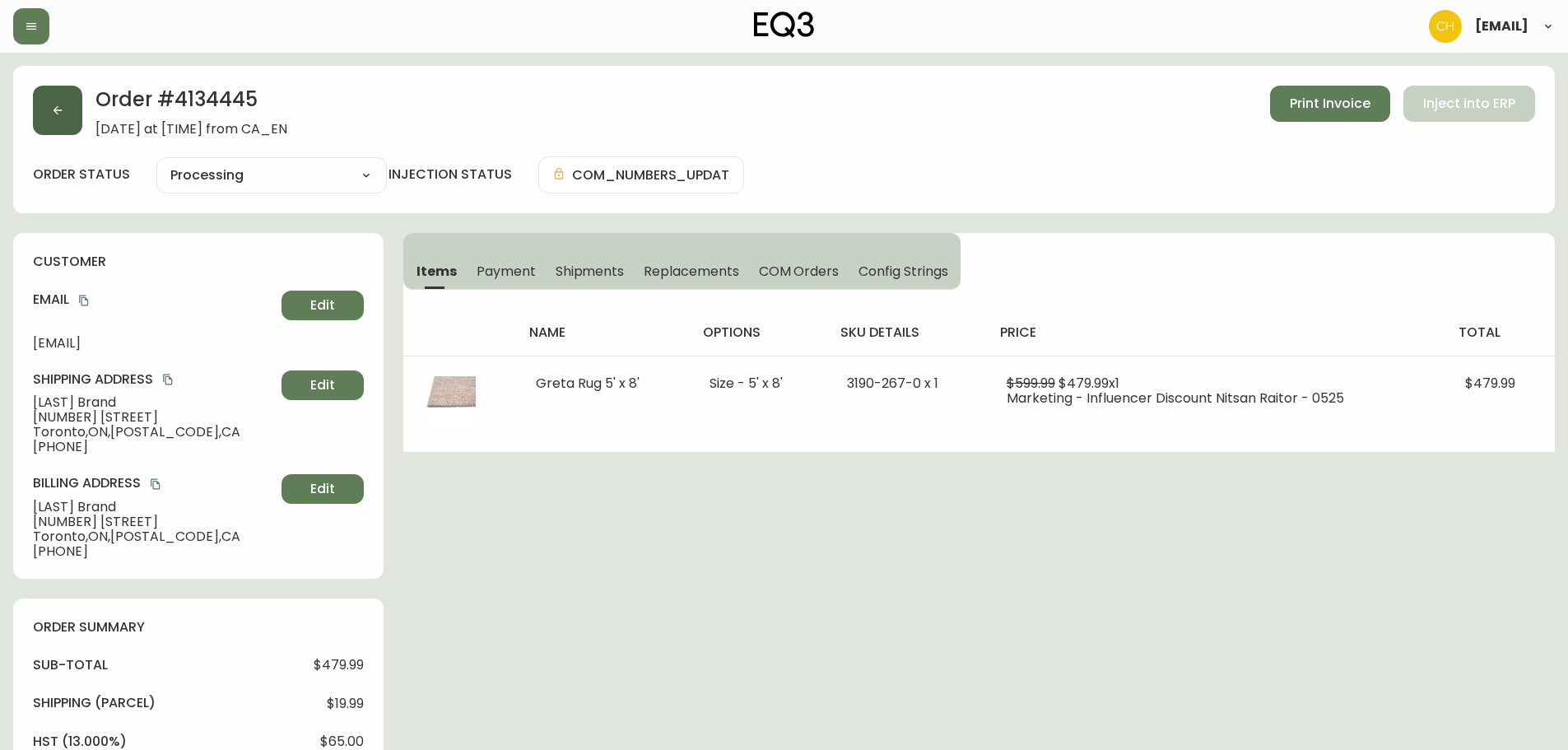 click at bounding box center (58, 110) 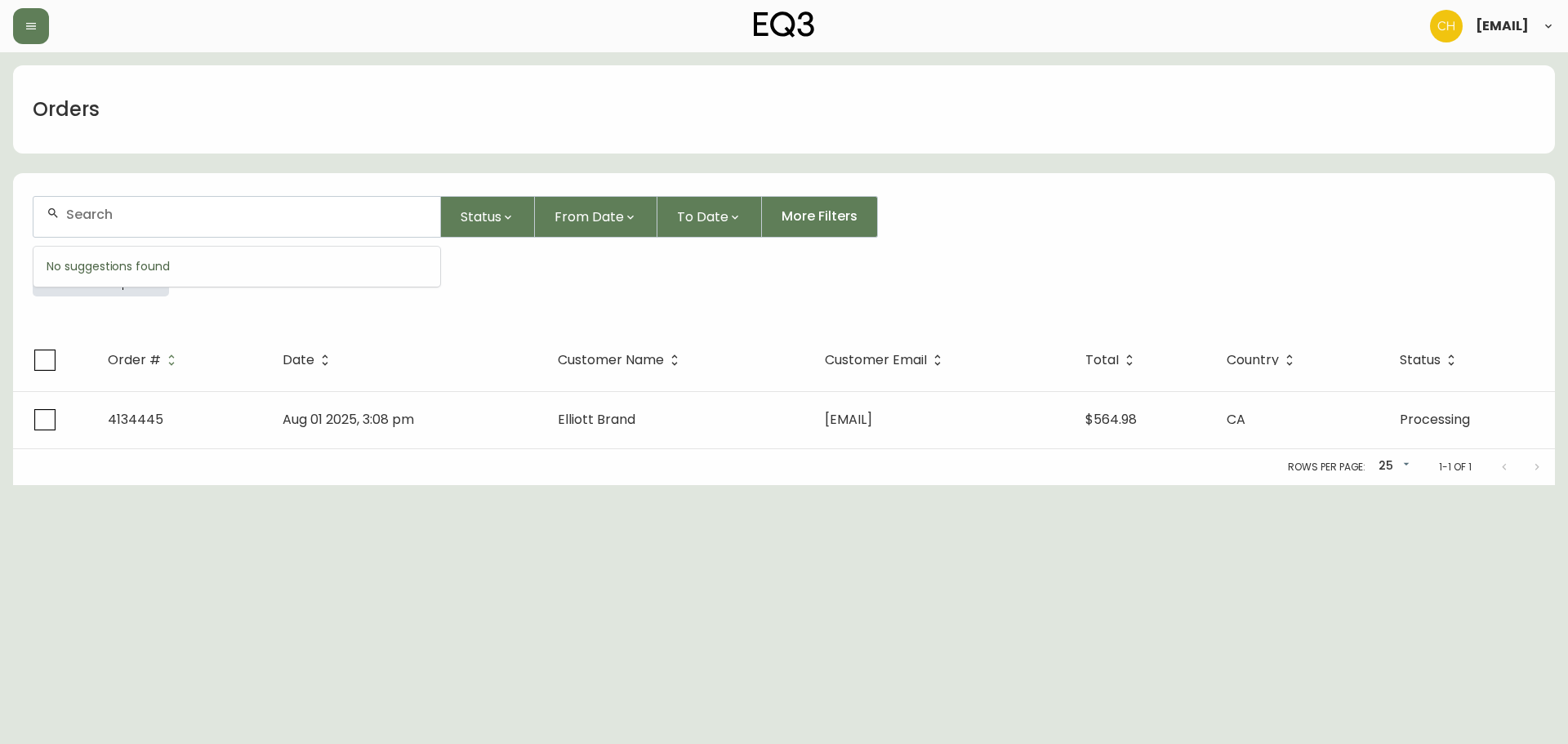 drag, startPoint x: 88, startPoint y: 207, endPoint x: 97, endPoint y: 211, distance: 9.848858 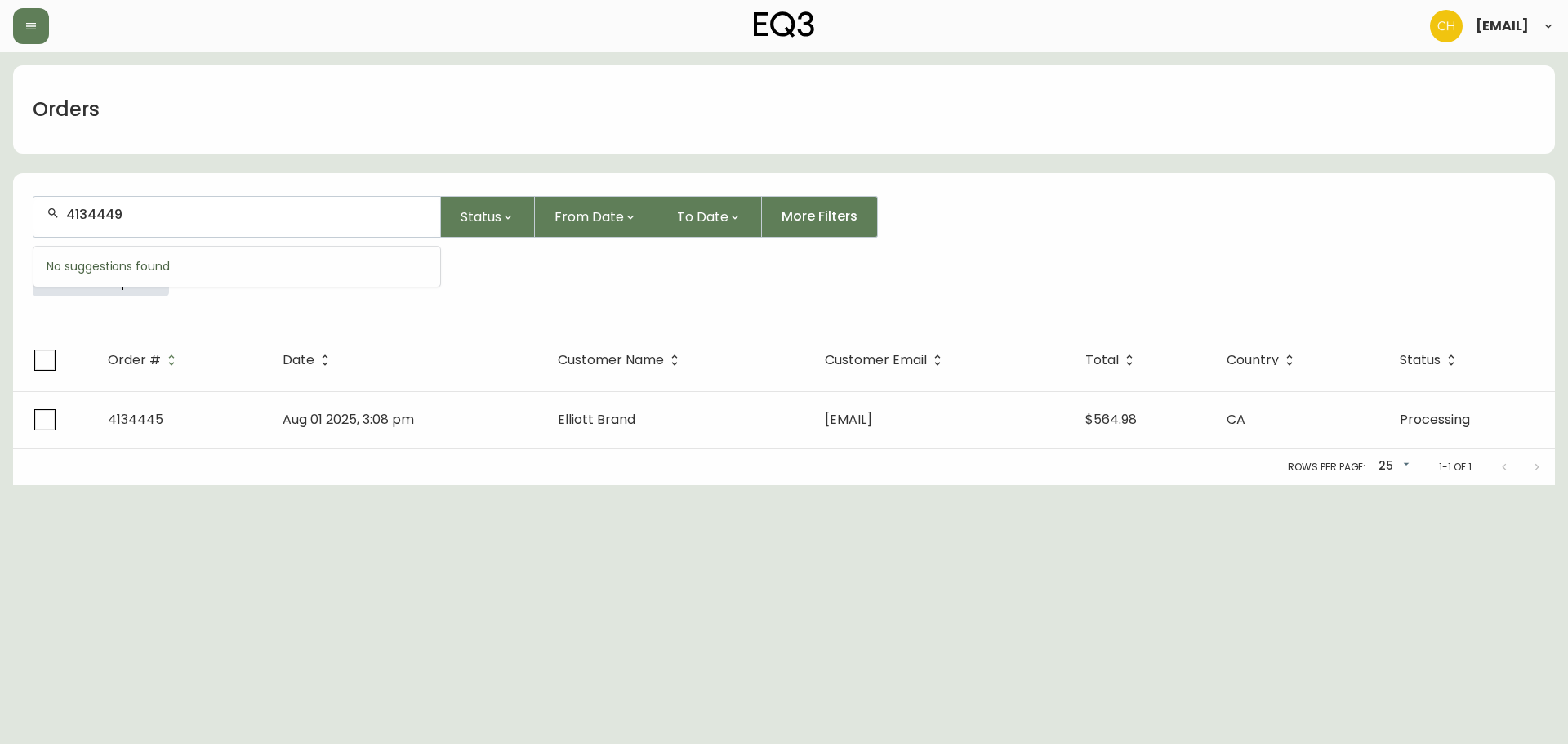 type on "4134449" 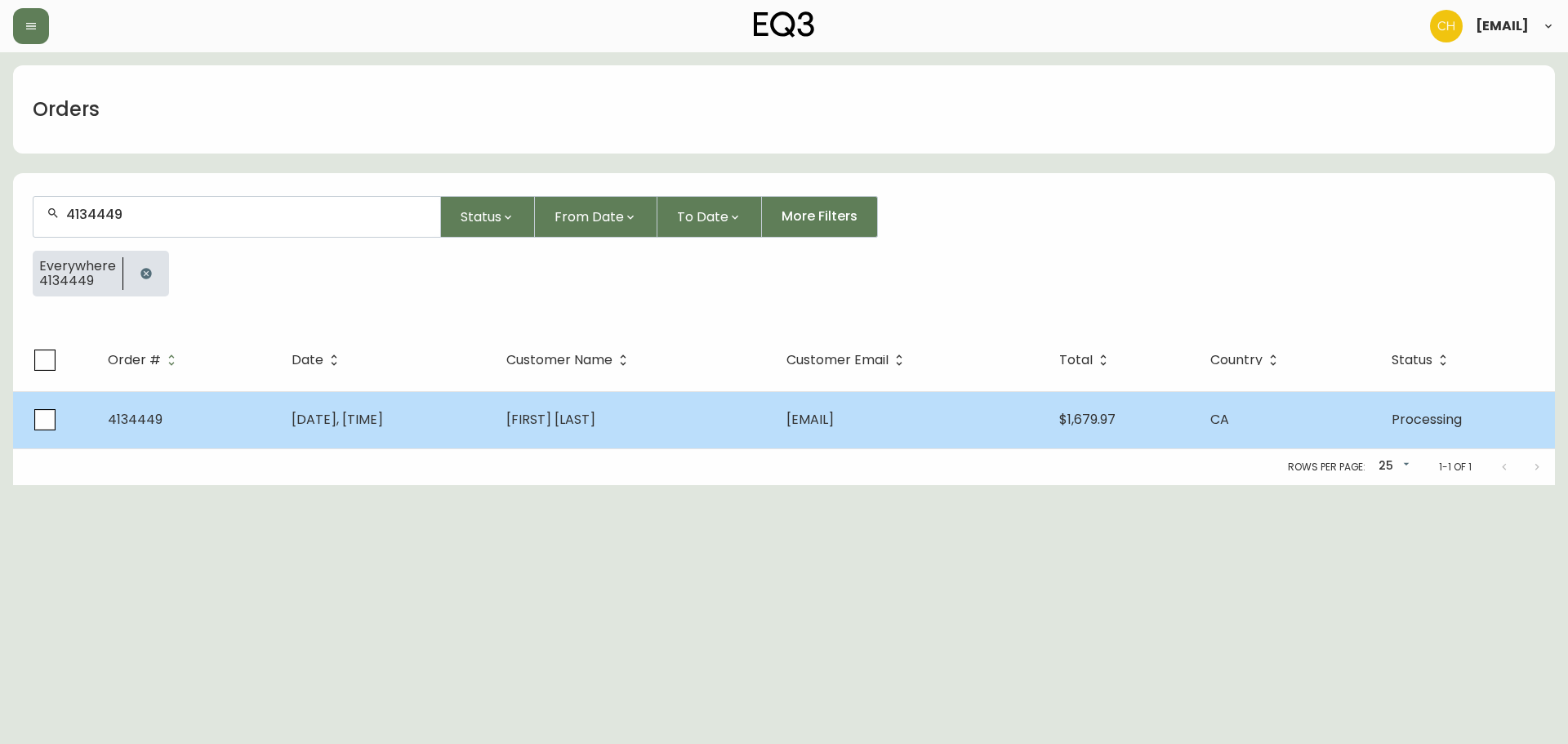 click on "[FIRST] [LAST]" at bounding box center [633, 420] 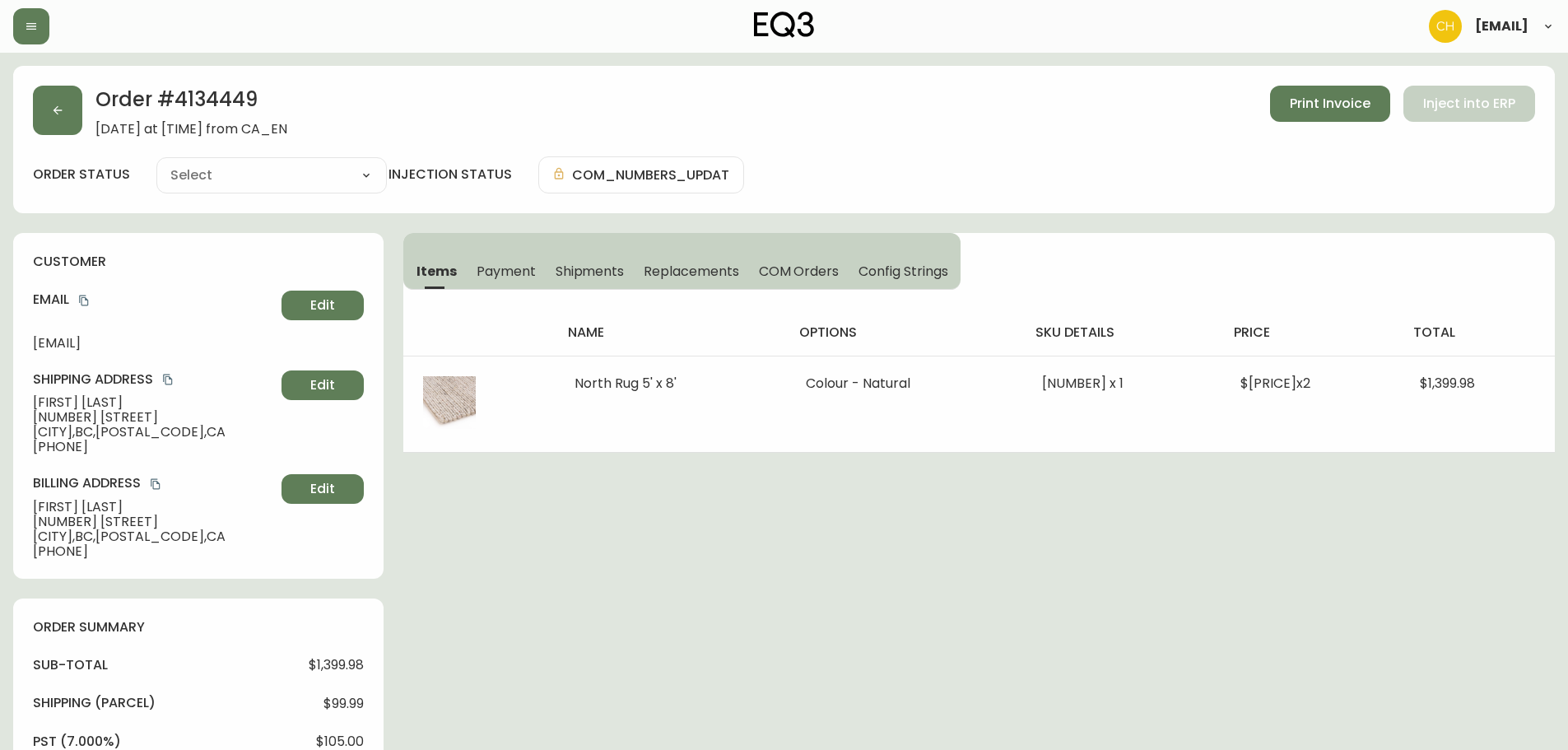 type on "Processing" 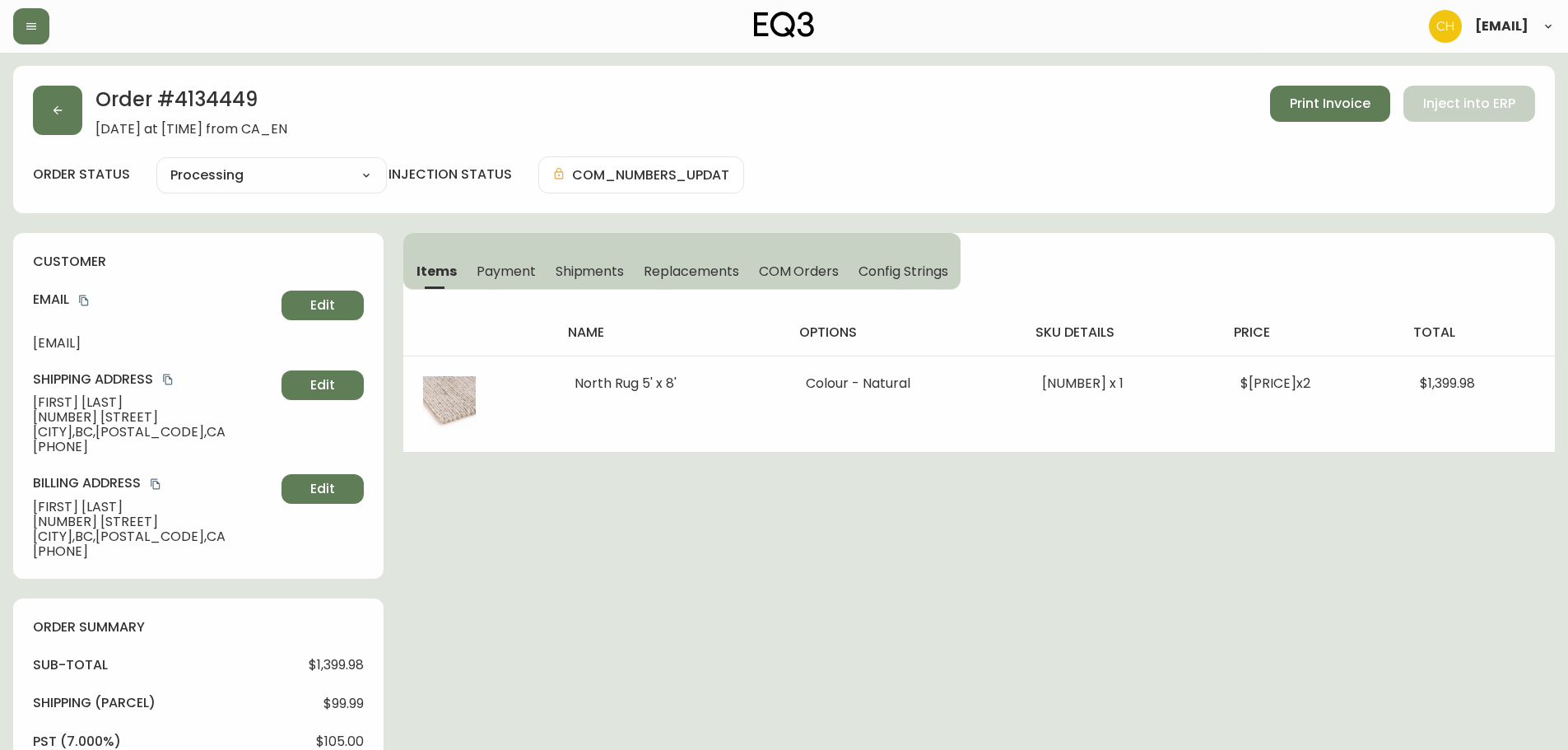 select on "PROCESSING" 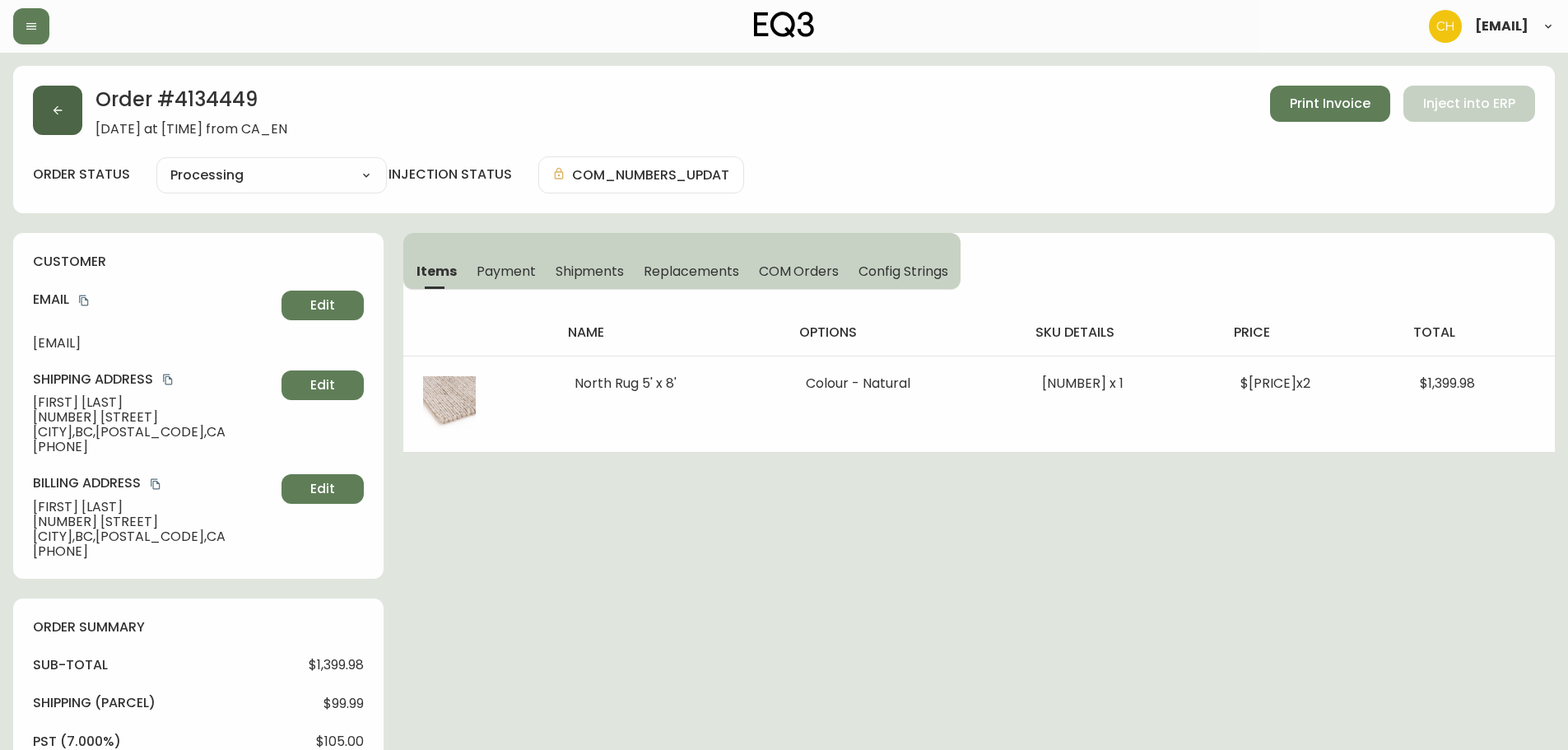 click 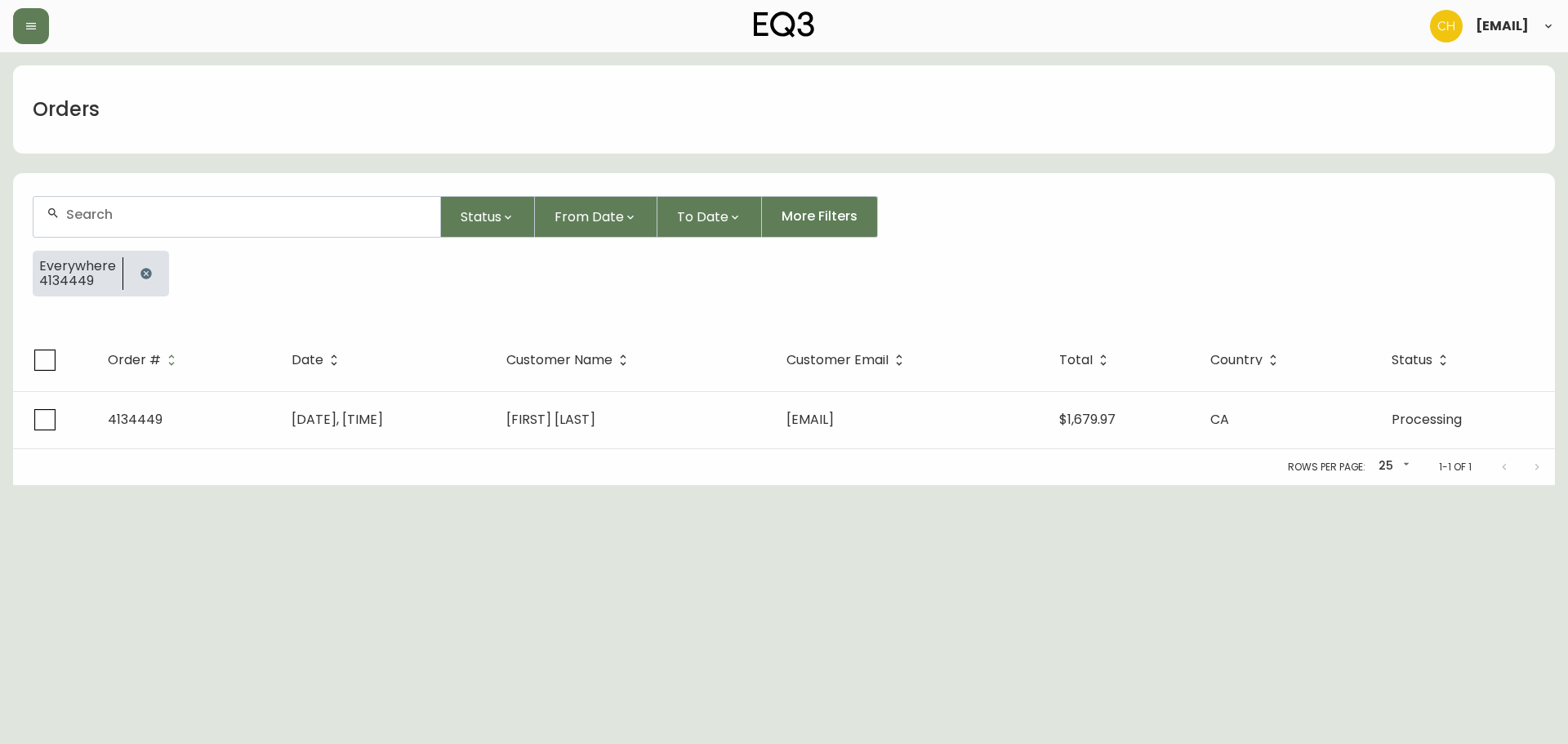 click at bounding box center [237, 216] 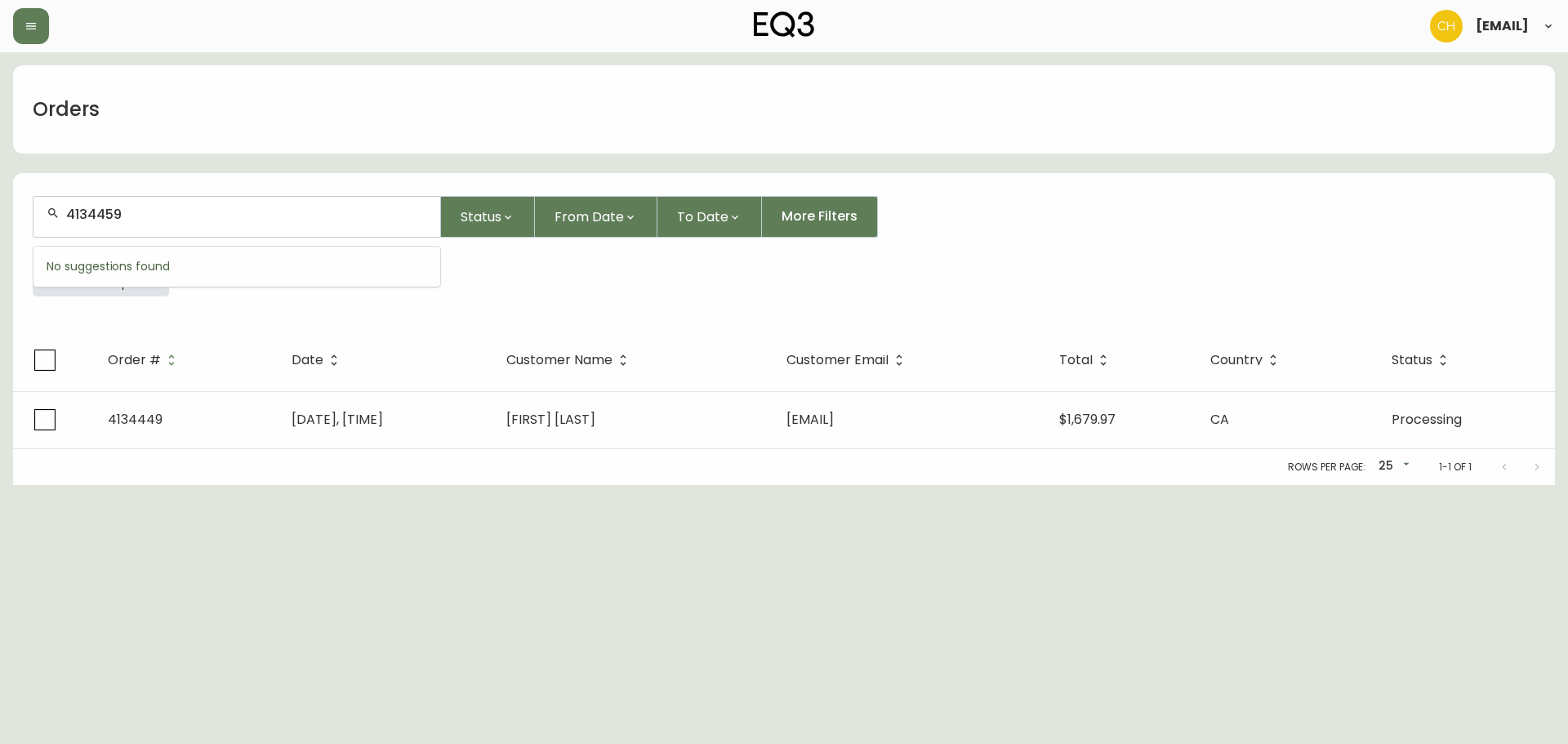 type on "4134459" 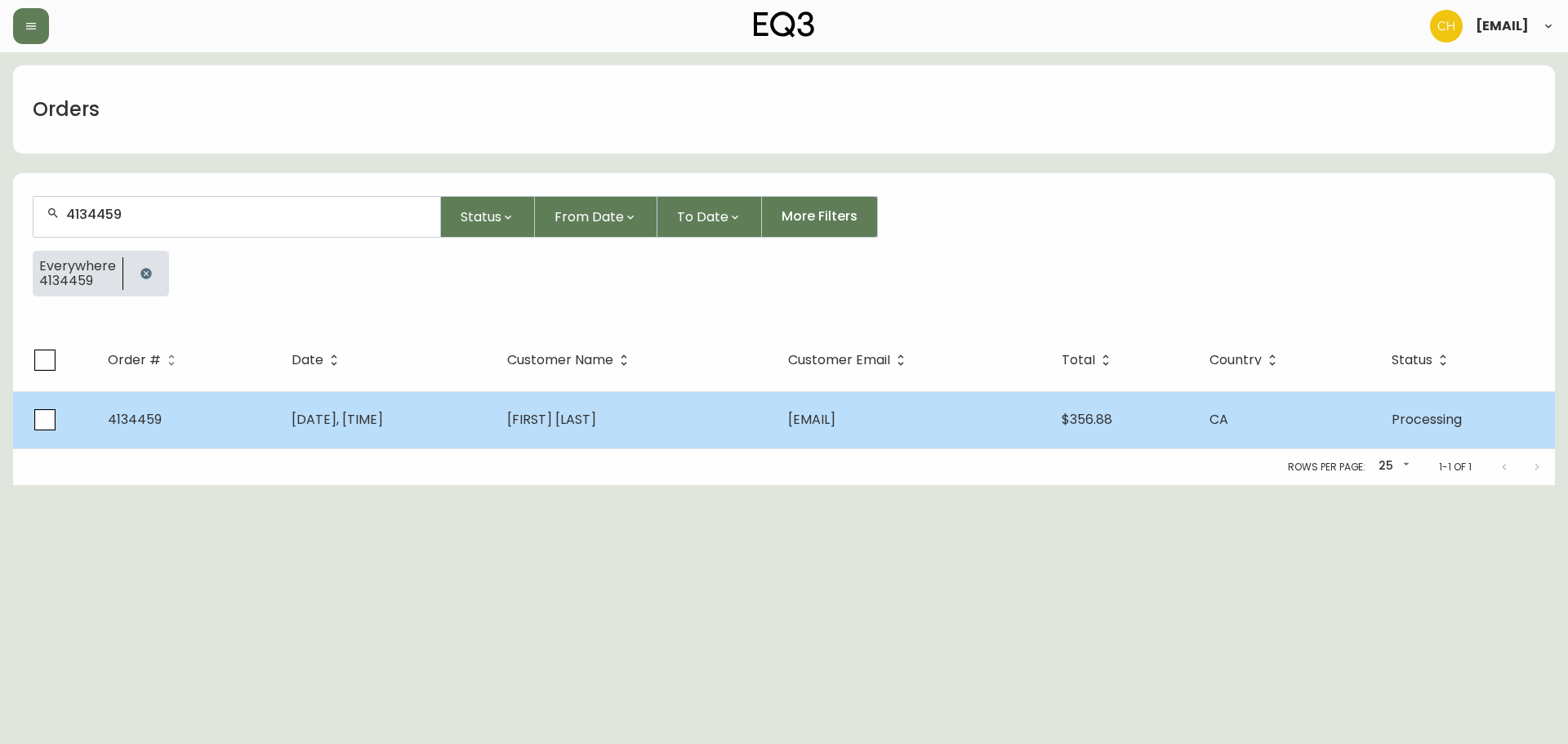 click on "[FIRST] [LAST]" at bounding box center (551, 419) 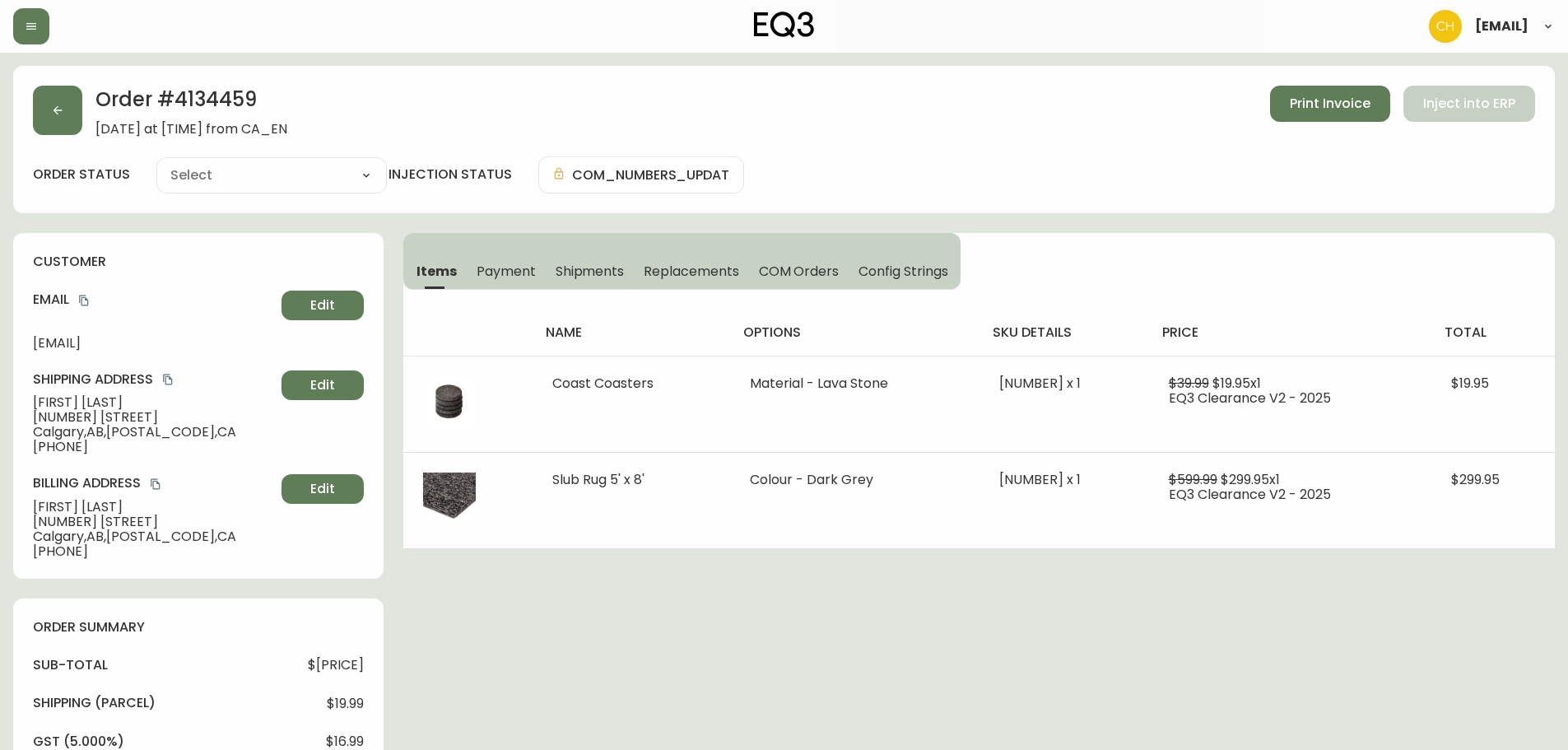 type on "Processing" 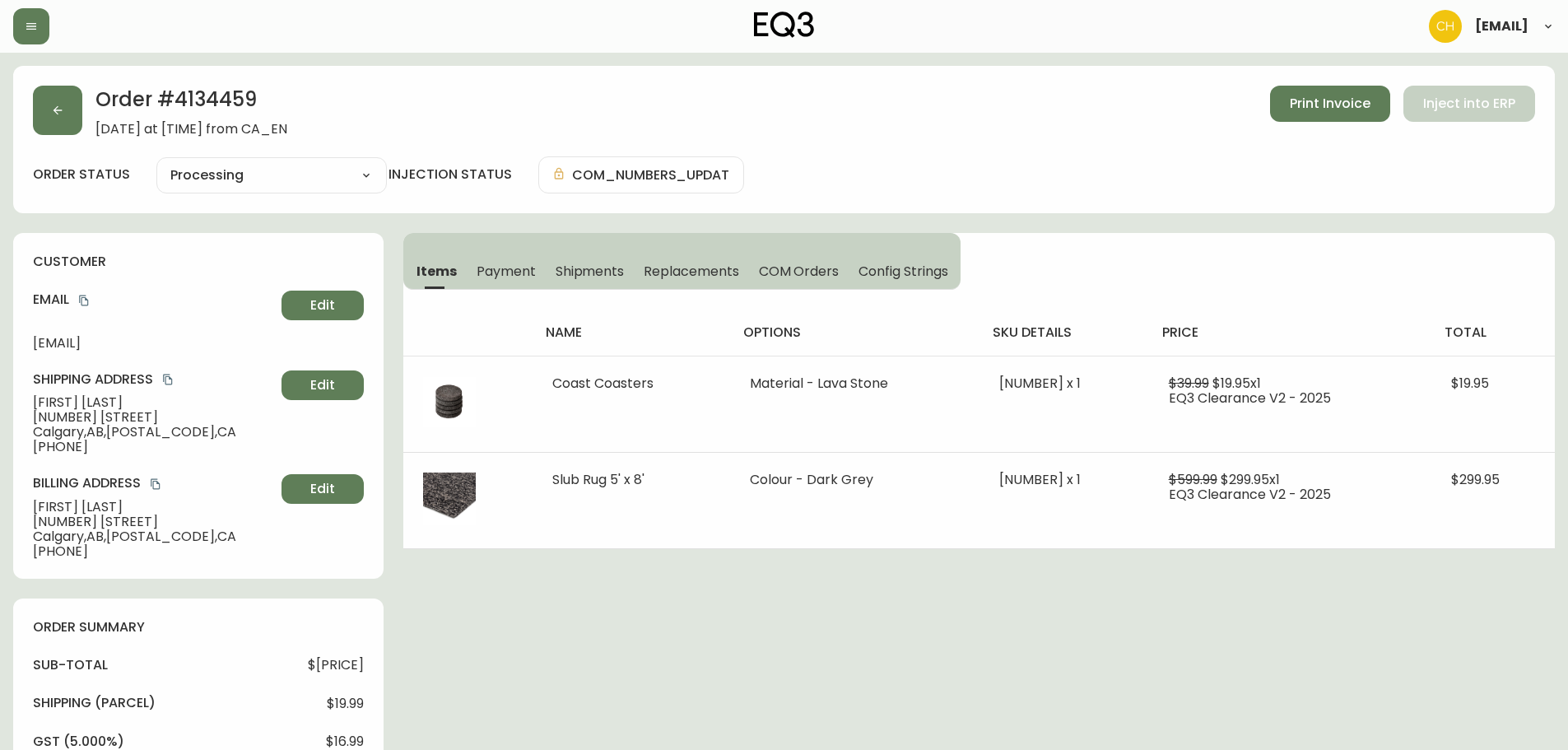 select on "PROCESSING" 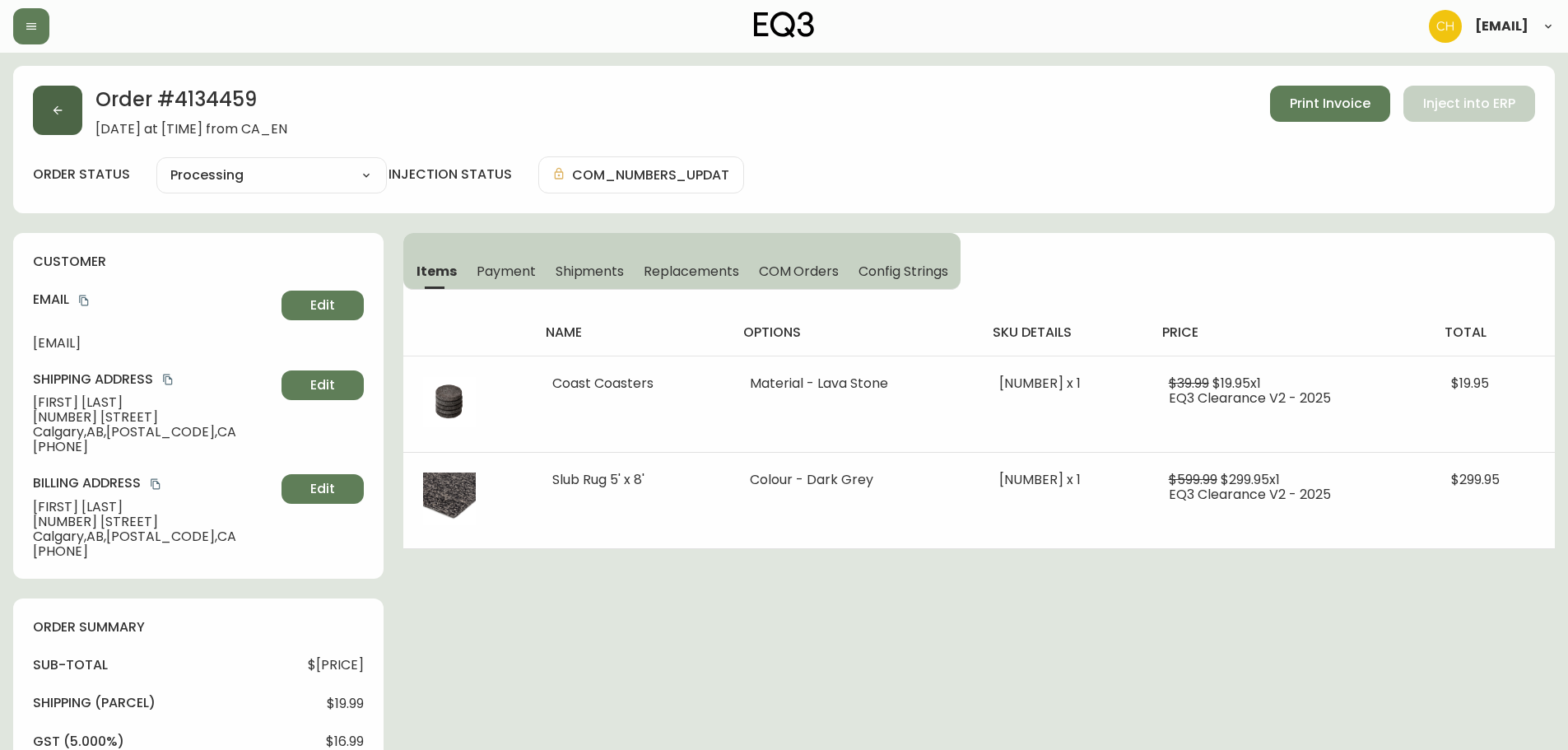 click at bounding box center (58, 110) 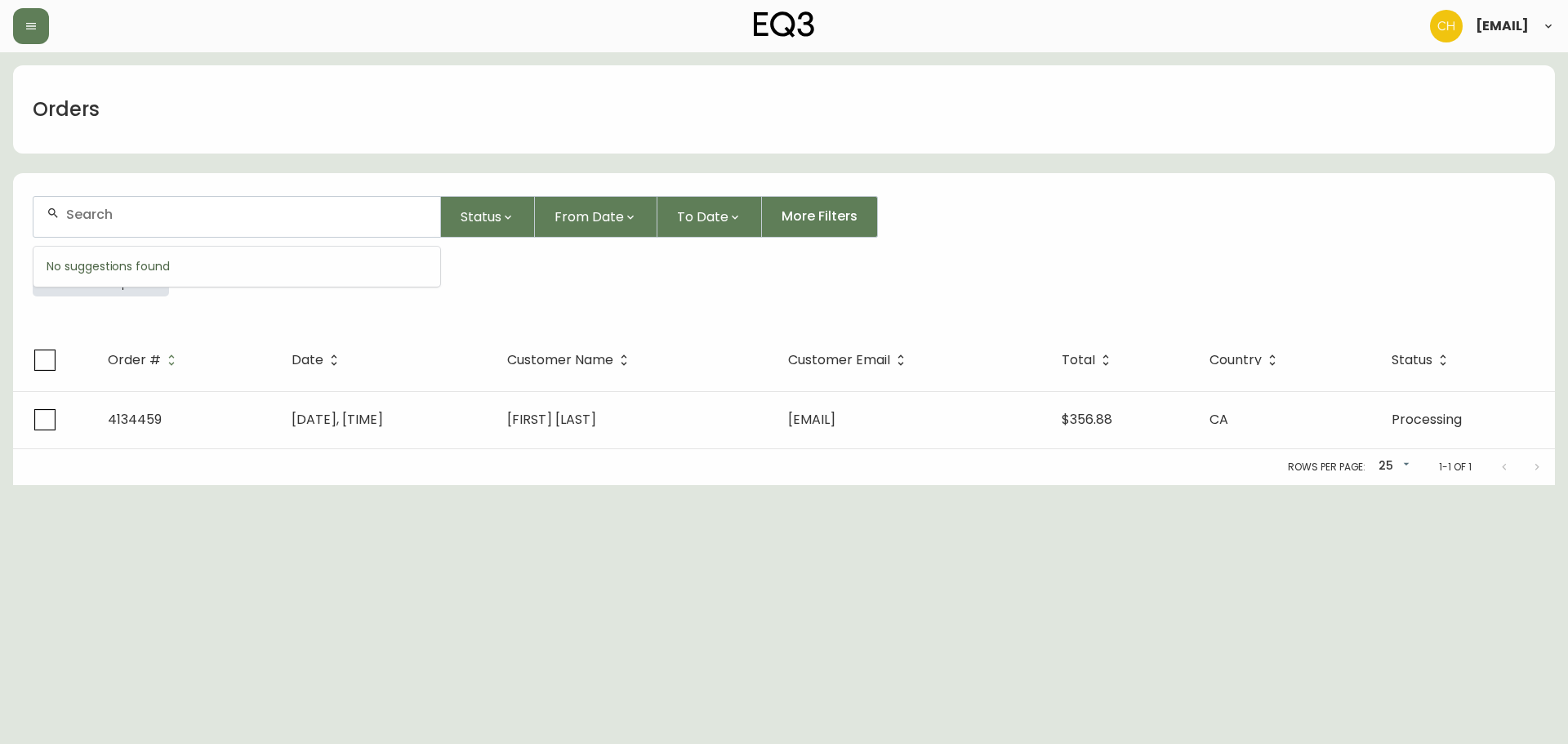 click at bounding box center [247, 214] 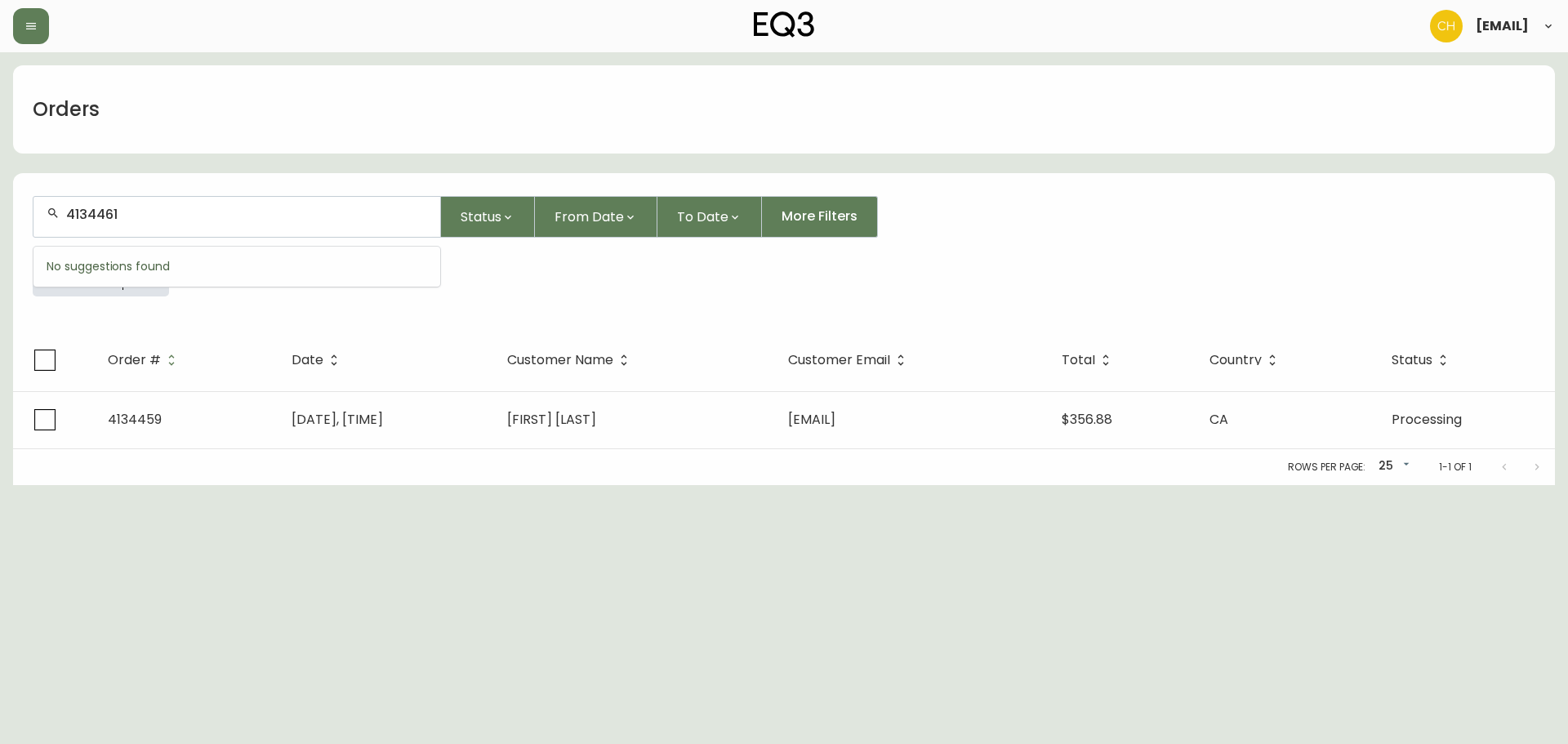 type on "4134461" 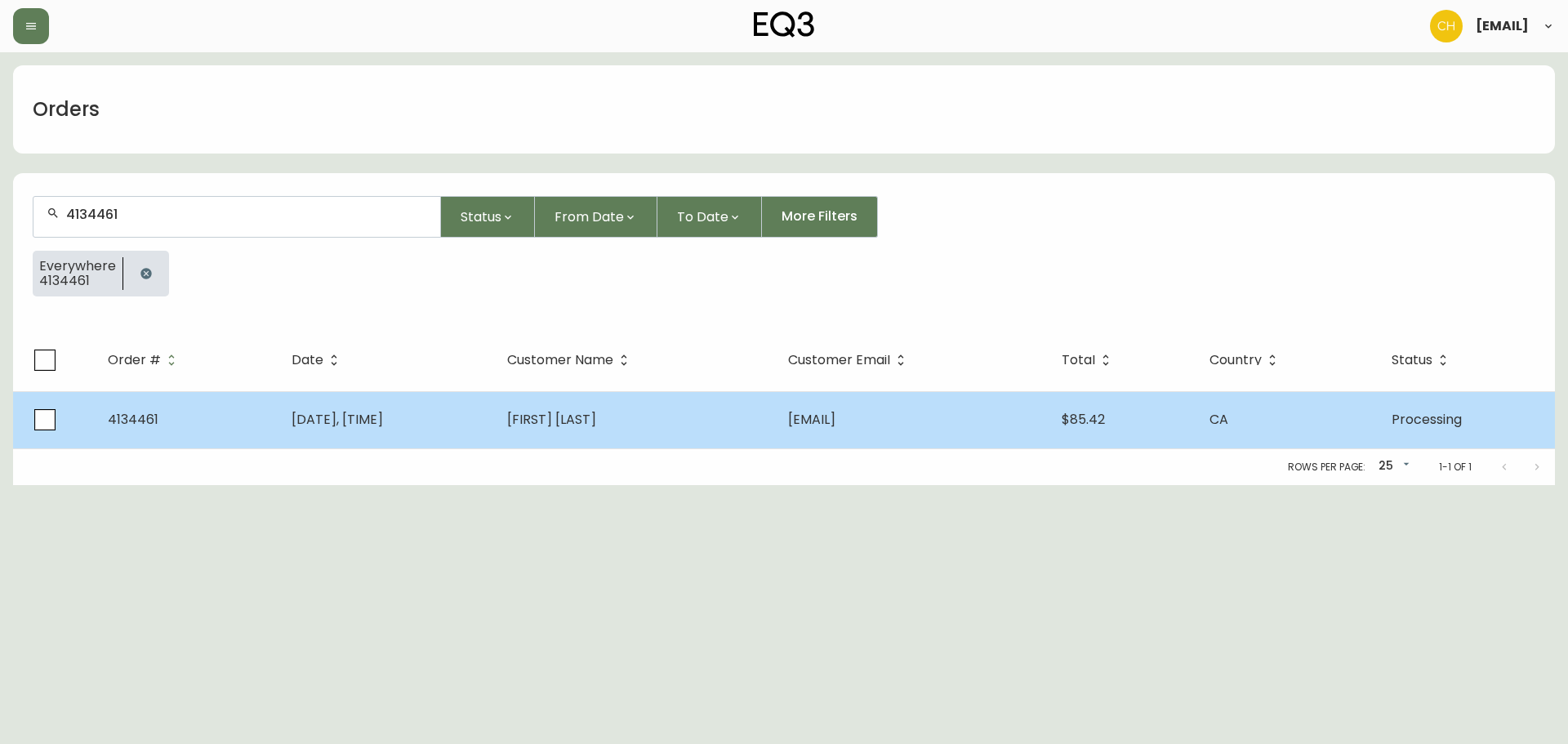 click on "[FIRST] [LAST]" at bounding box center (635, 420) 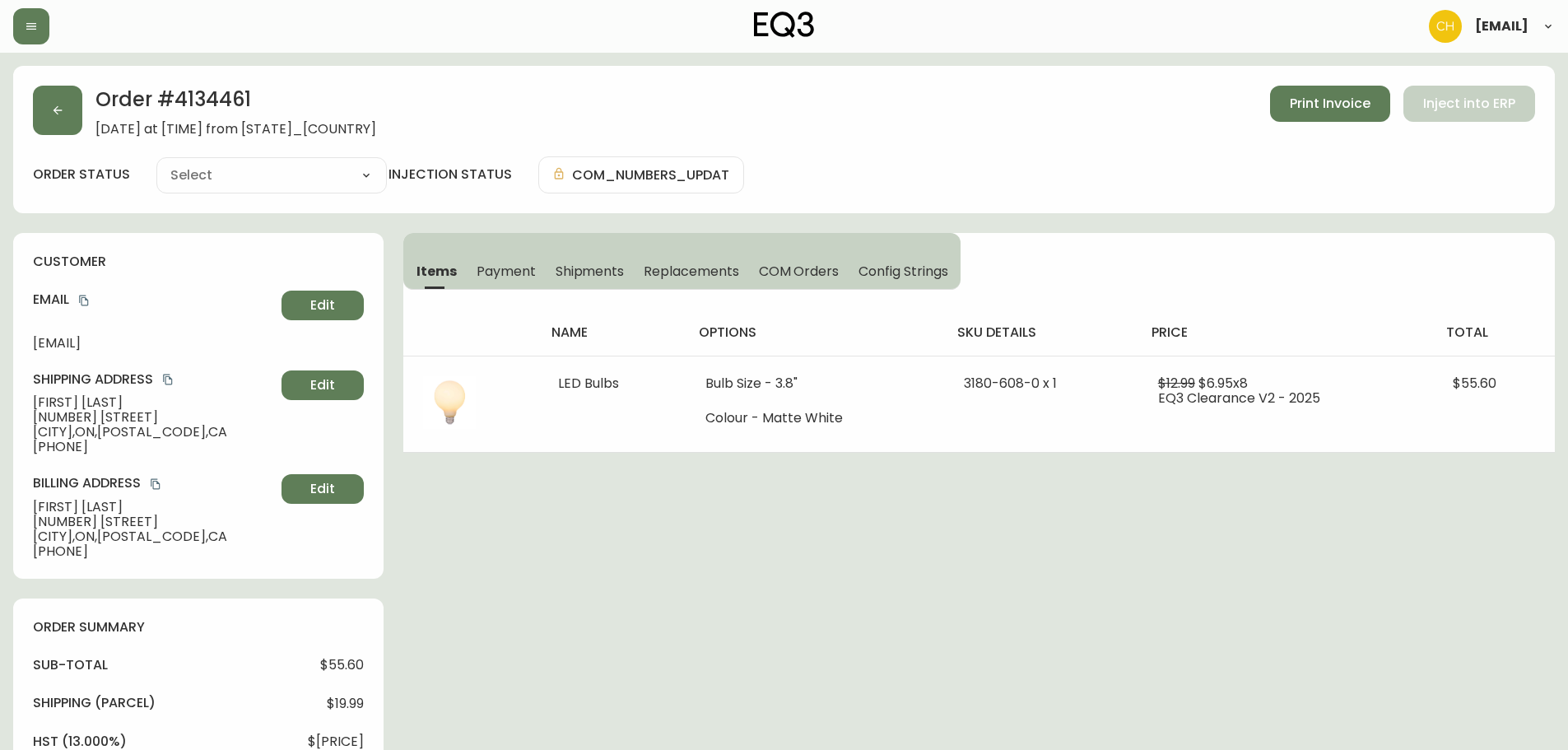 type on "Processing" 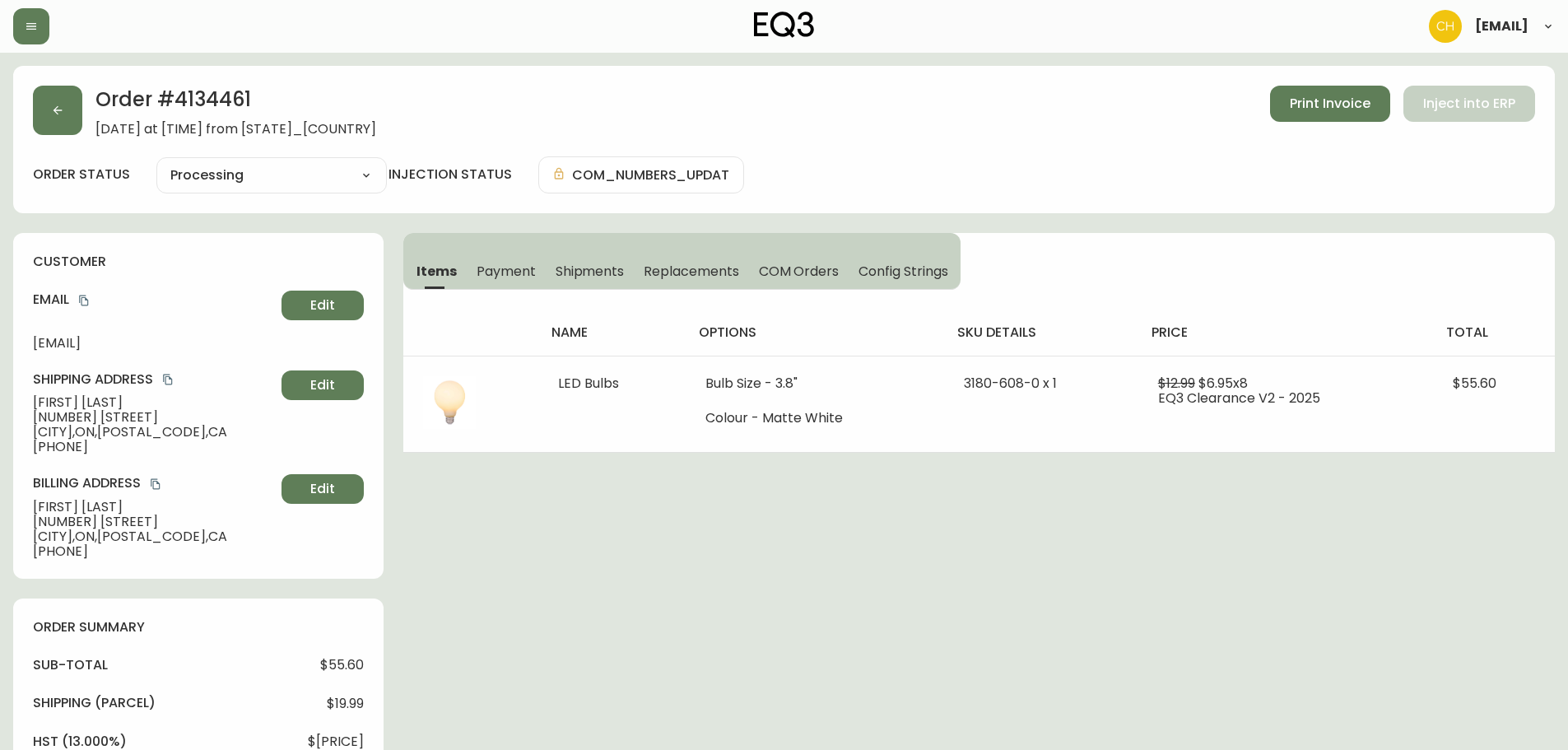 select on "PROCESSING" 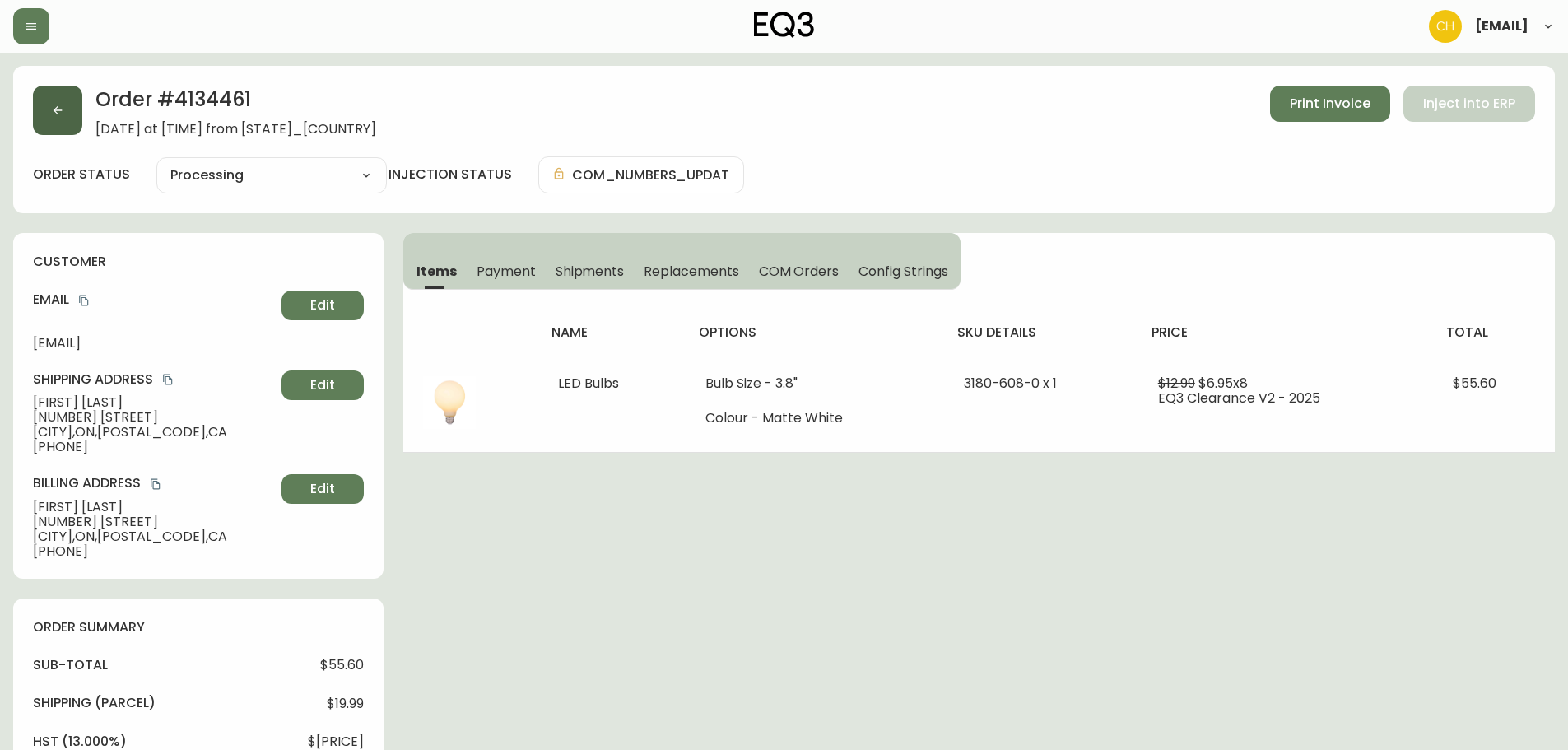 click 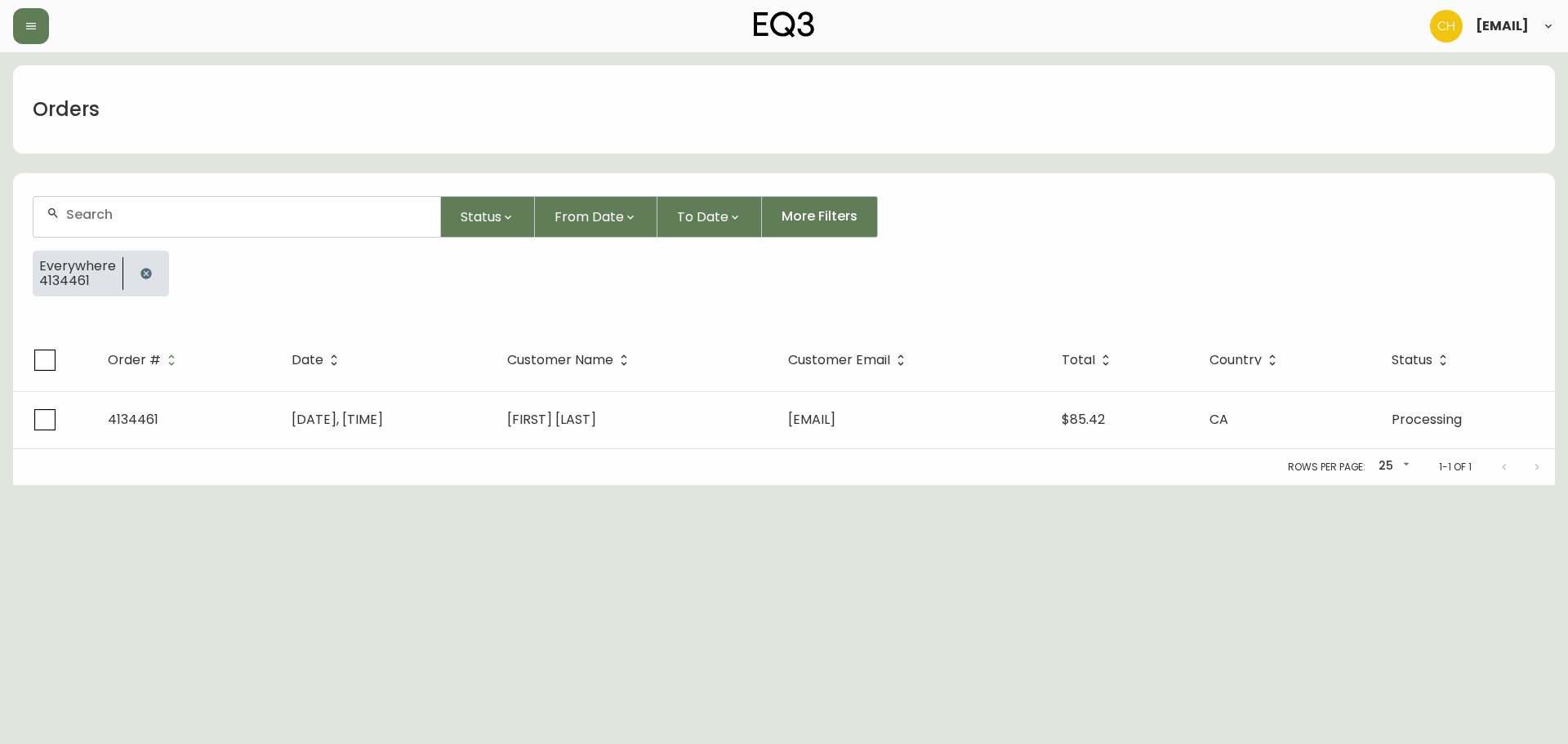 click at bounding box center (247, 214) 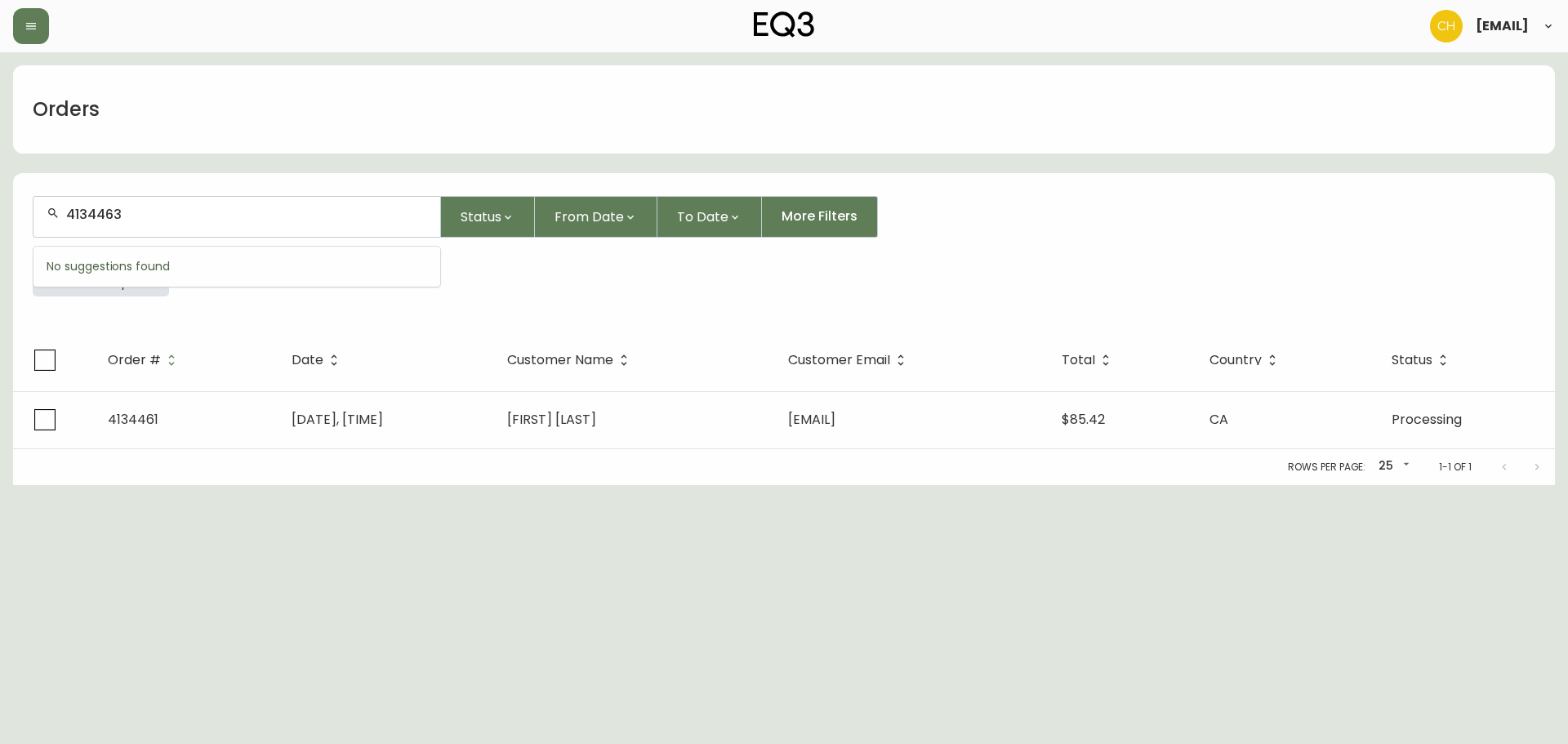 type on "4134463" 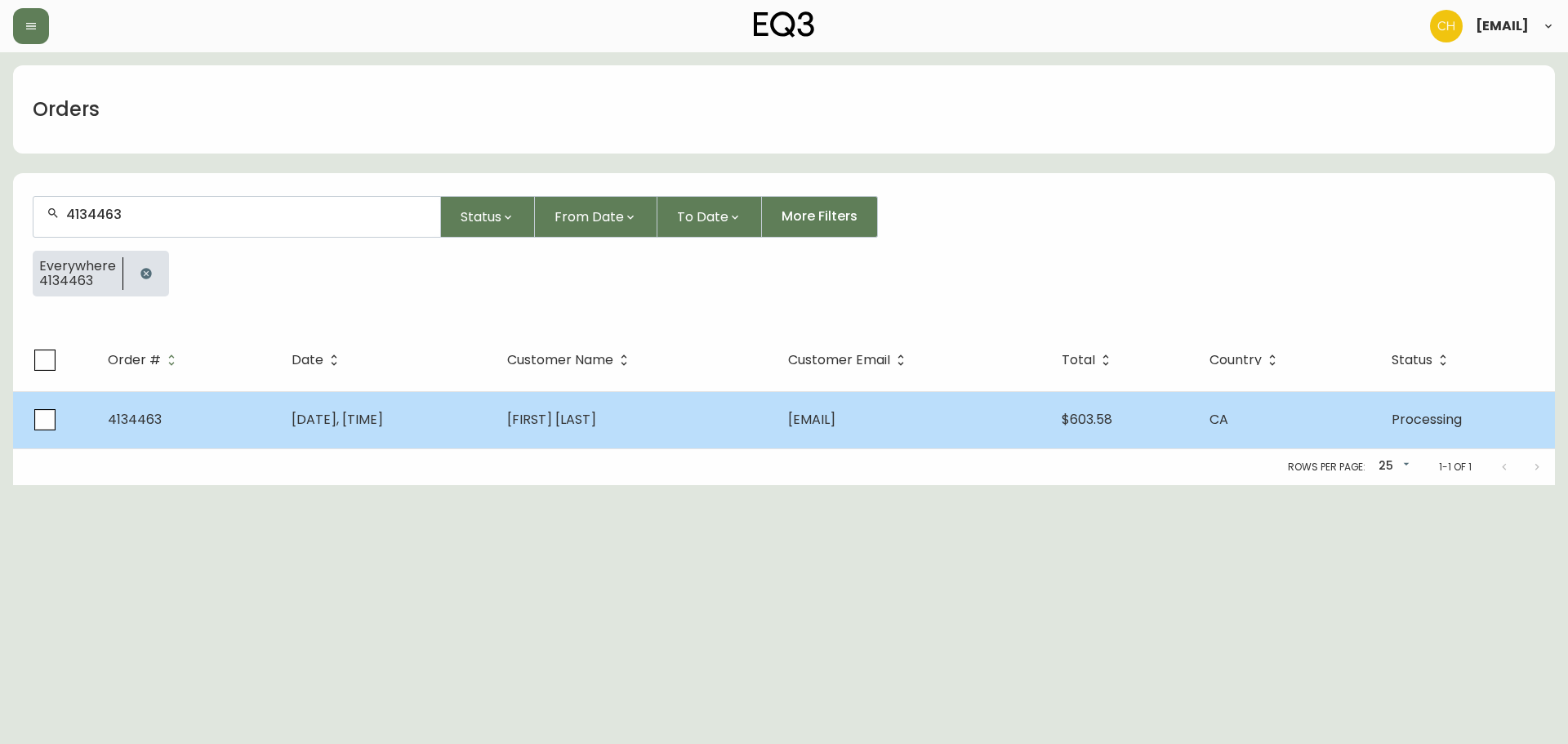 click on "[DATE], [TIME]" at bounding box center [386, 420] 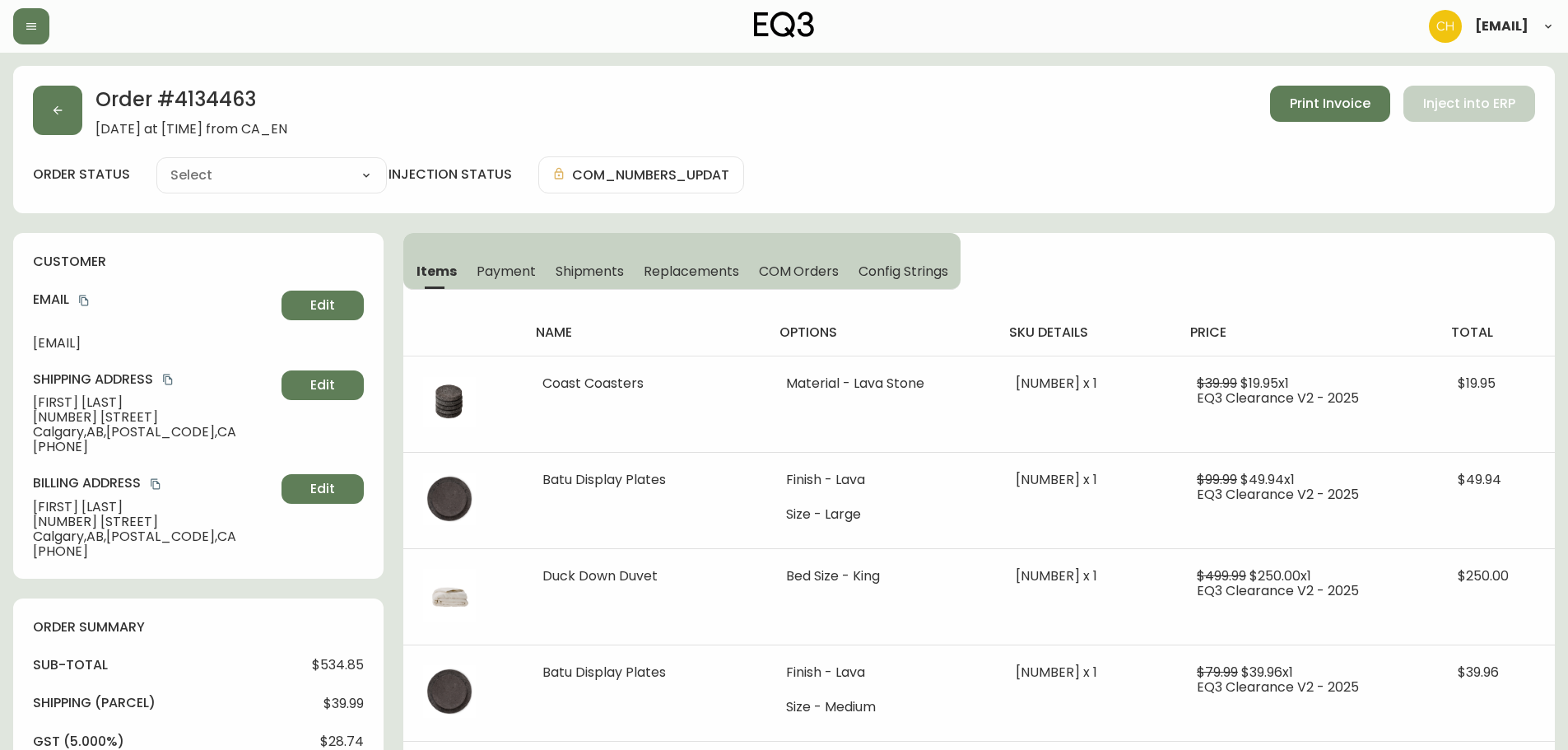 type on "Processing" 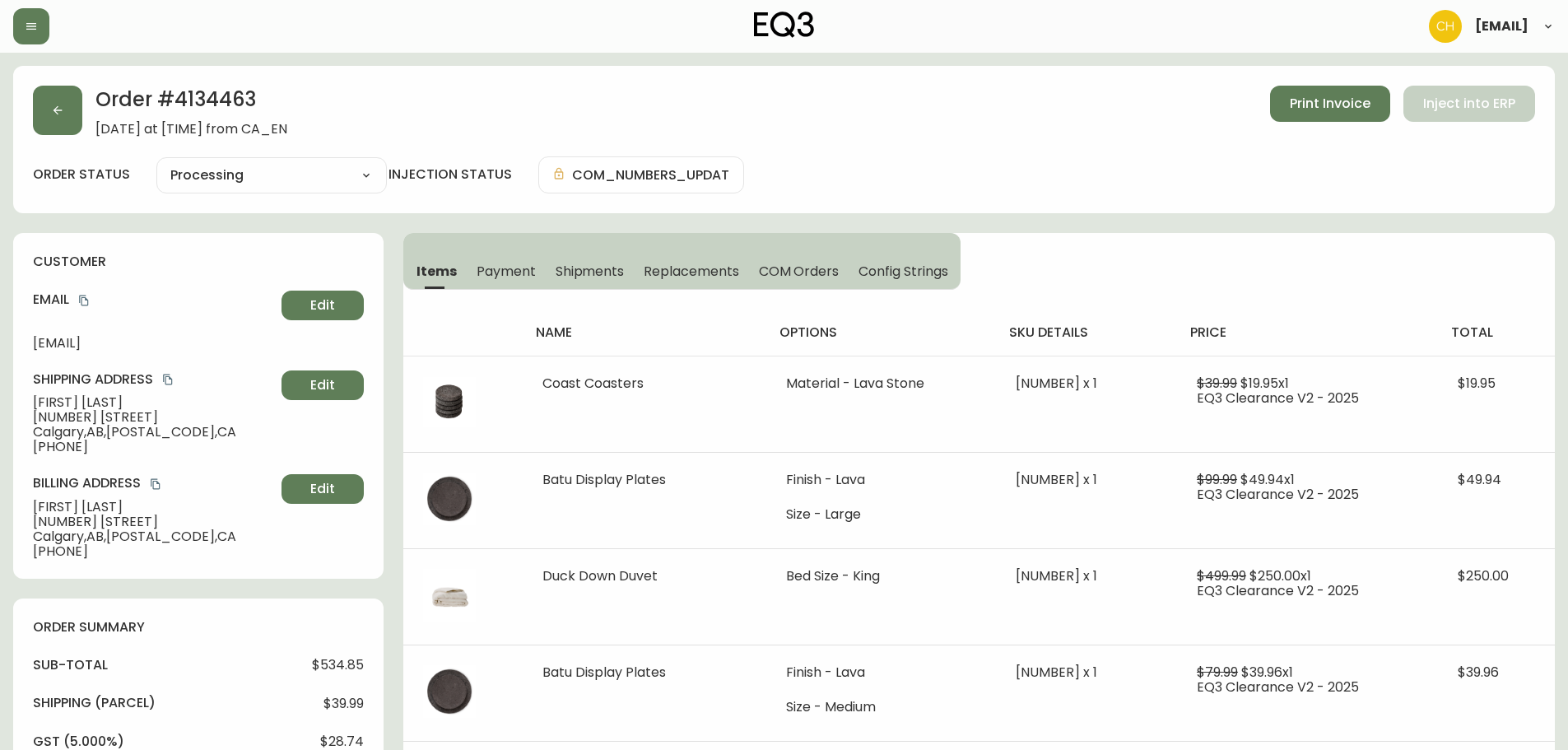 select on "PROCESSING" 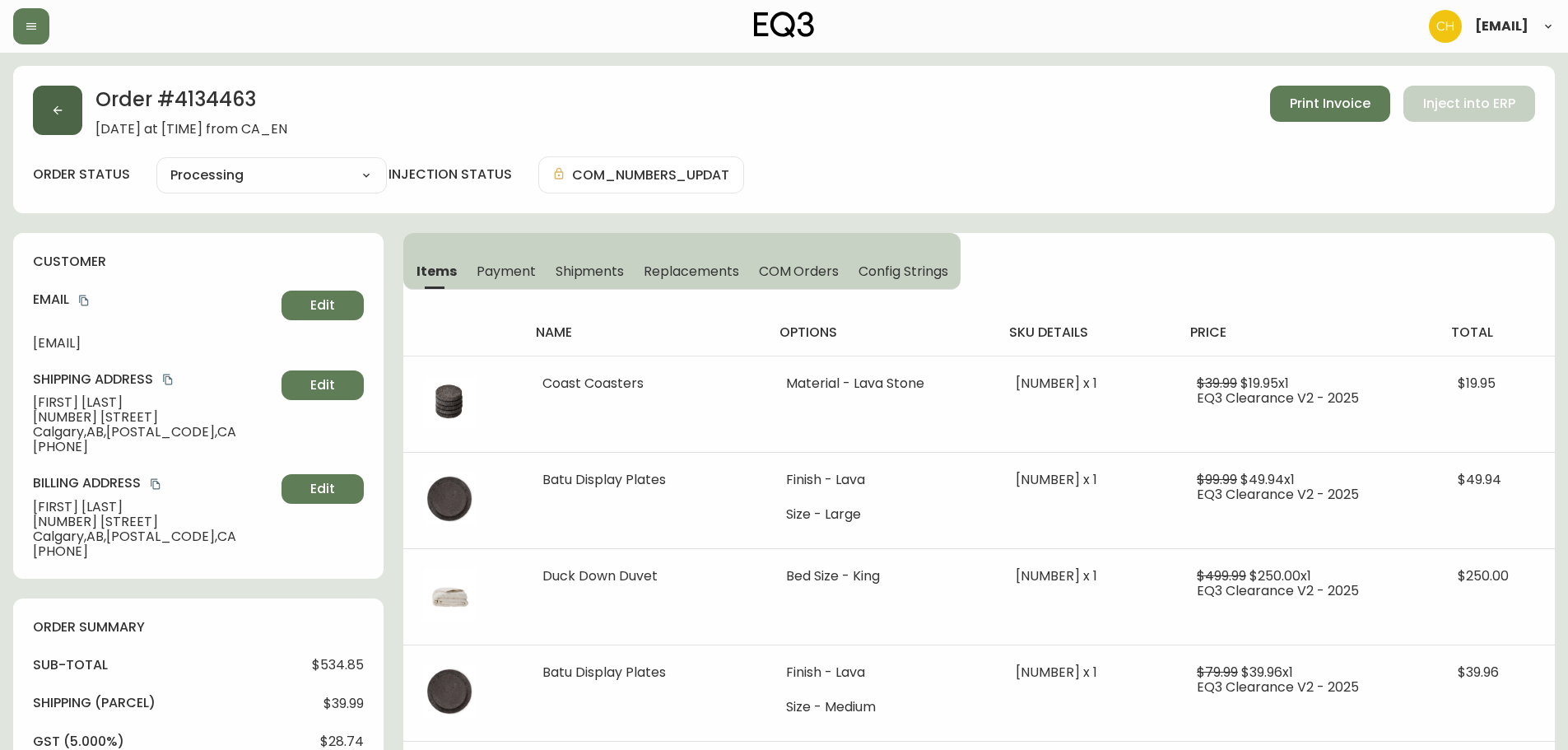 click at bounding box center [58, 110] 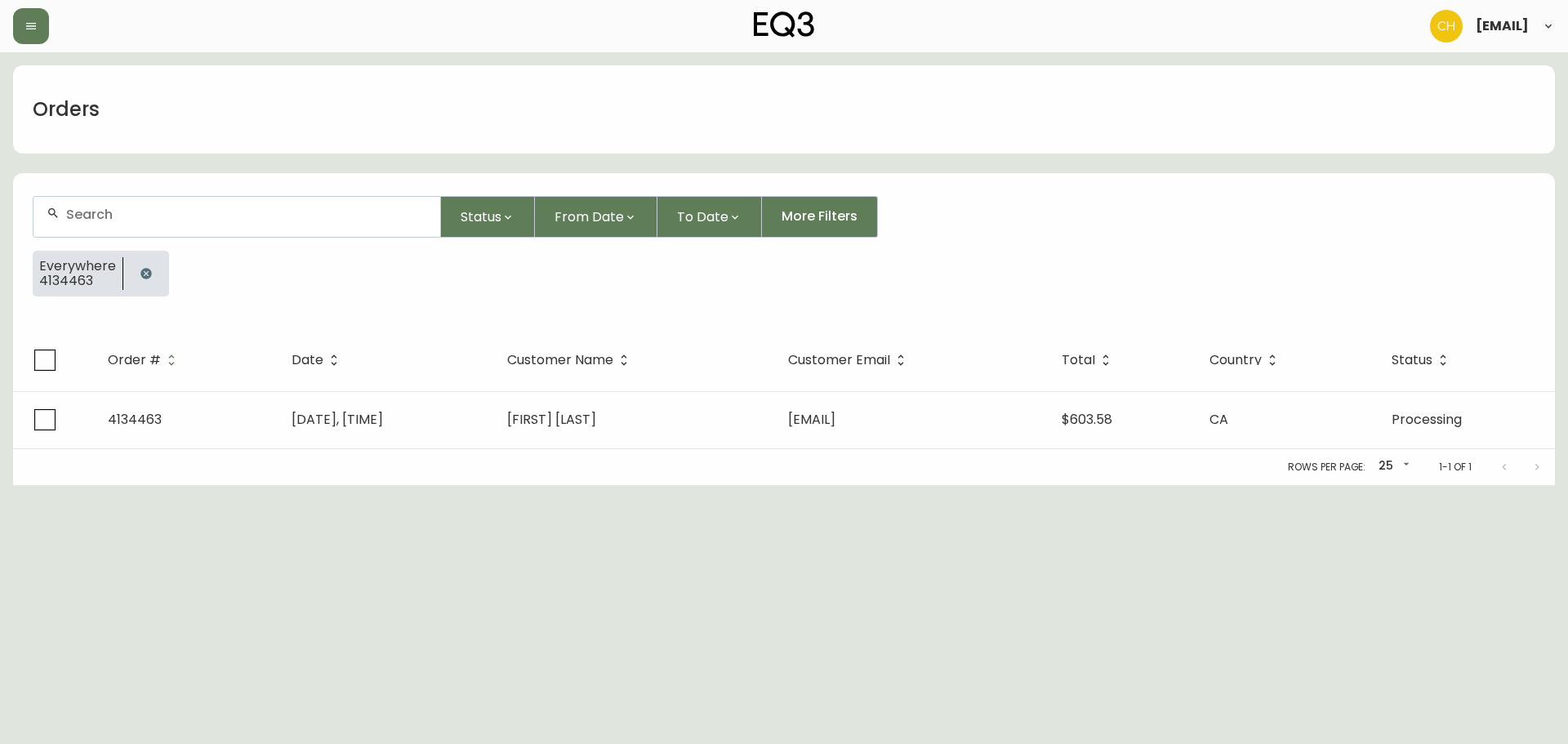 click at bounding box center [247, 214] 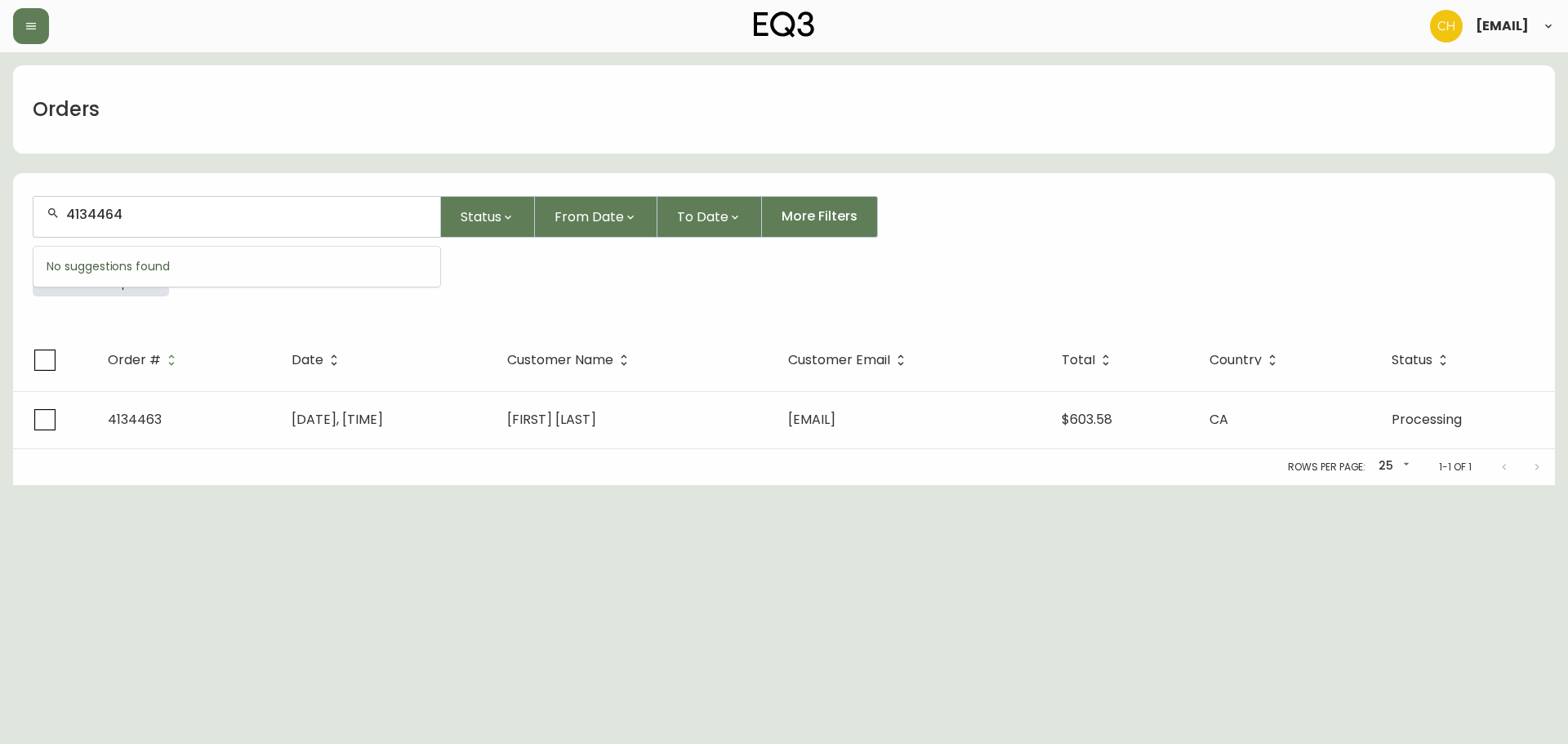 type on "4134464" 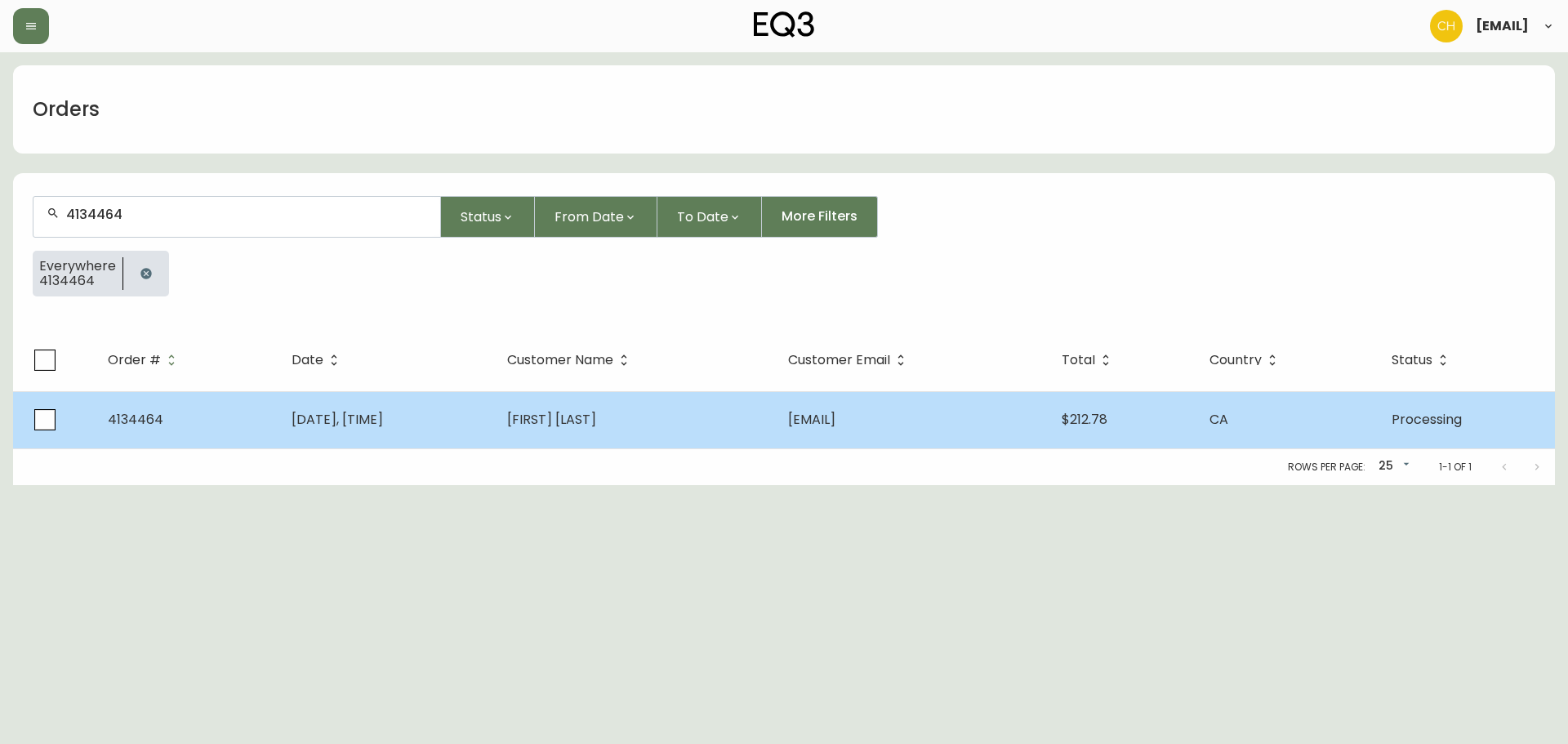 click on "[DATE], [TIME]" at bounding box center (386, 420) 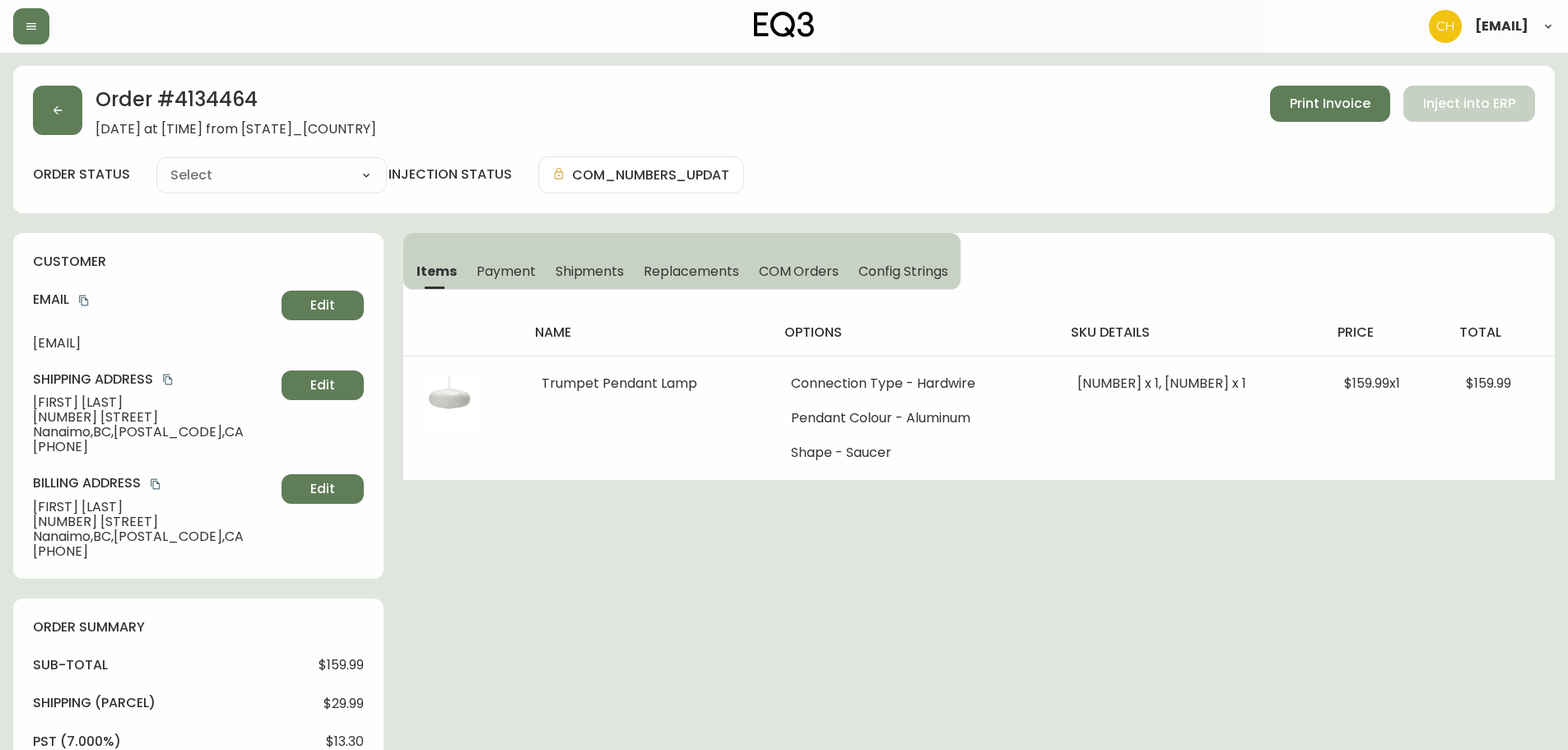 type on "Processing" 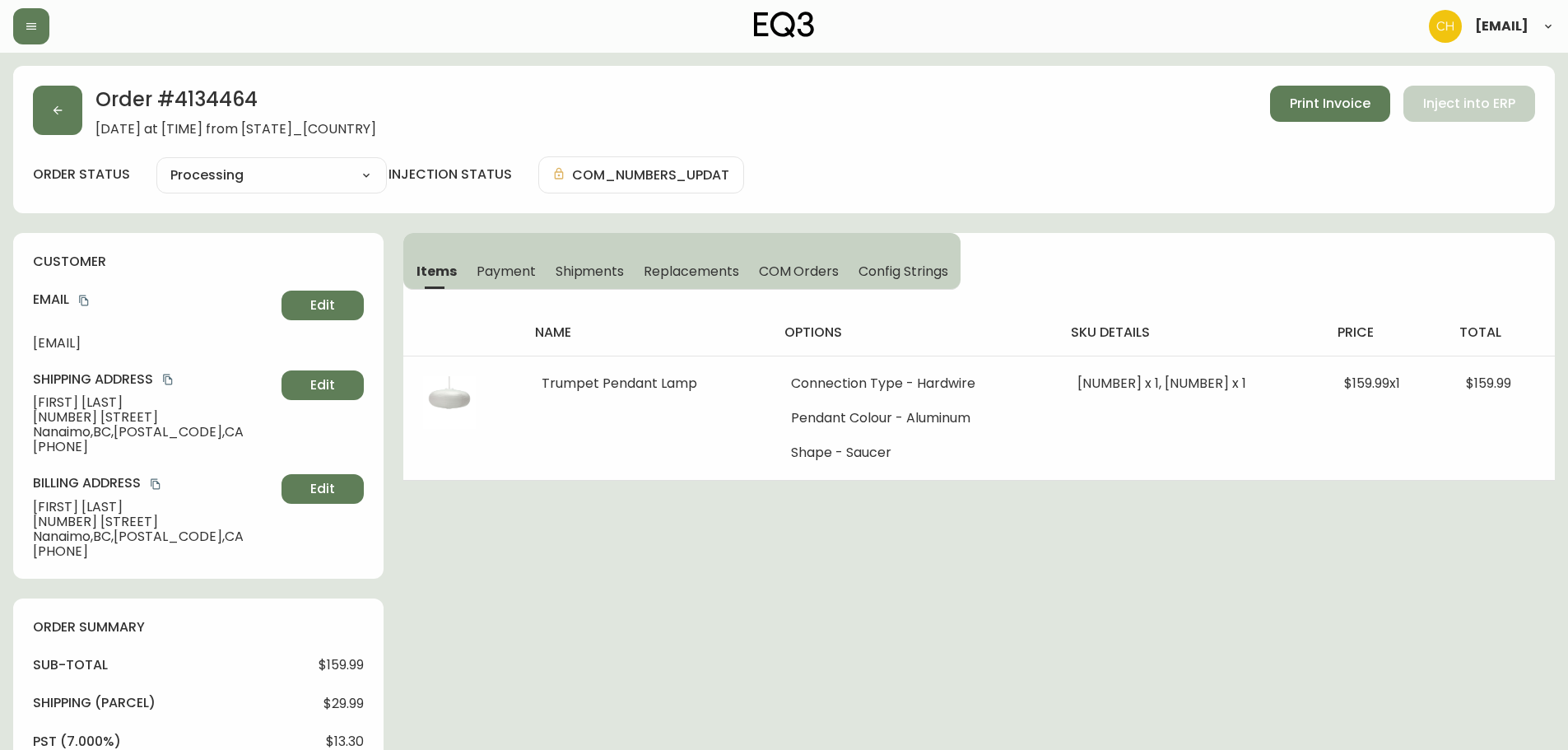 select on "PROCESSING" 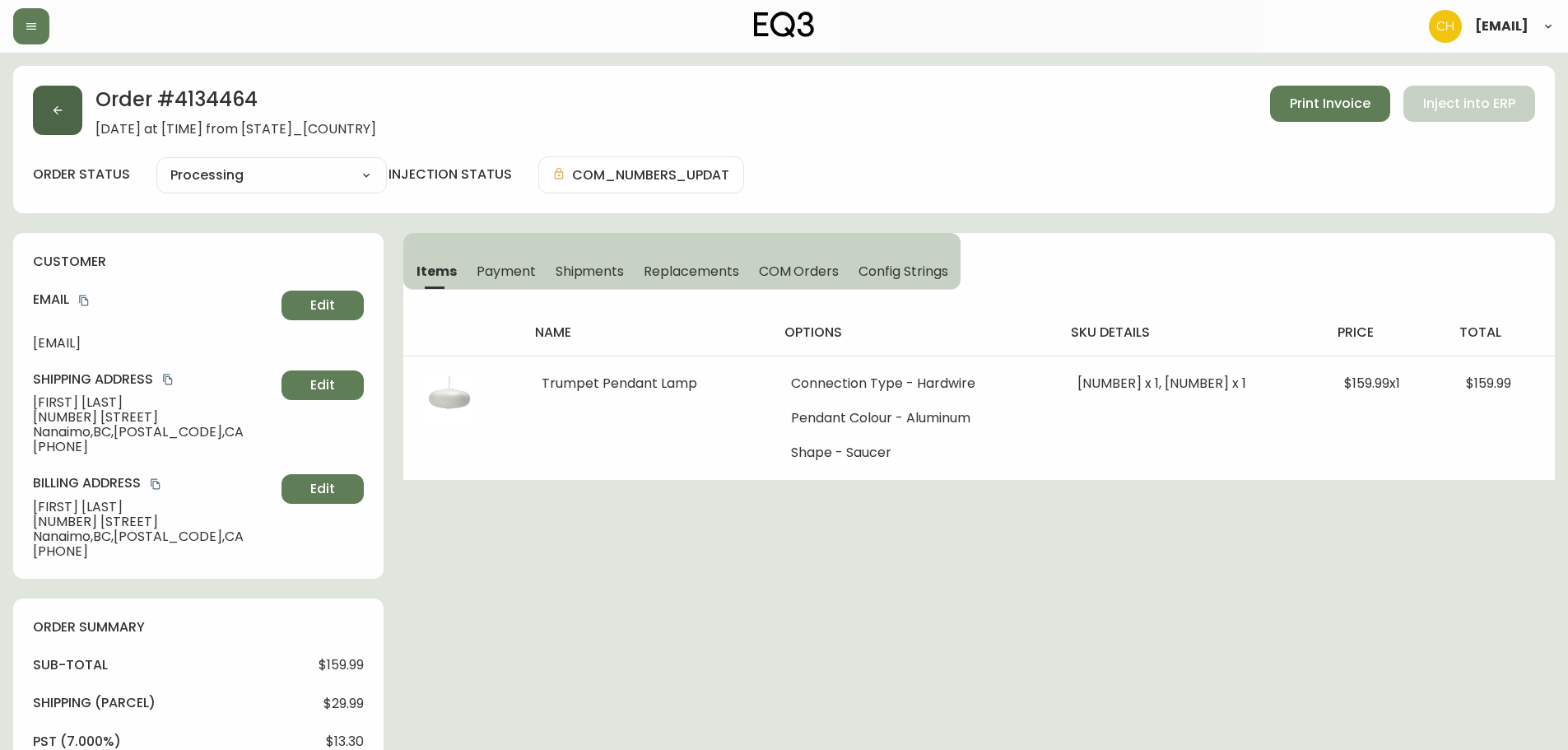 click at bounding box center [58, 110] 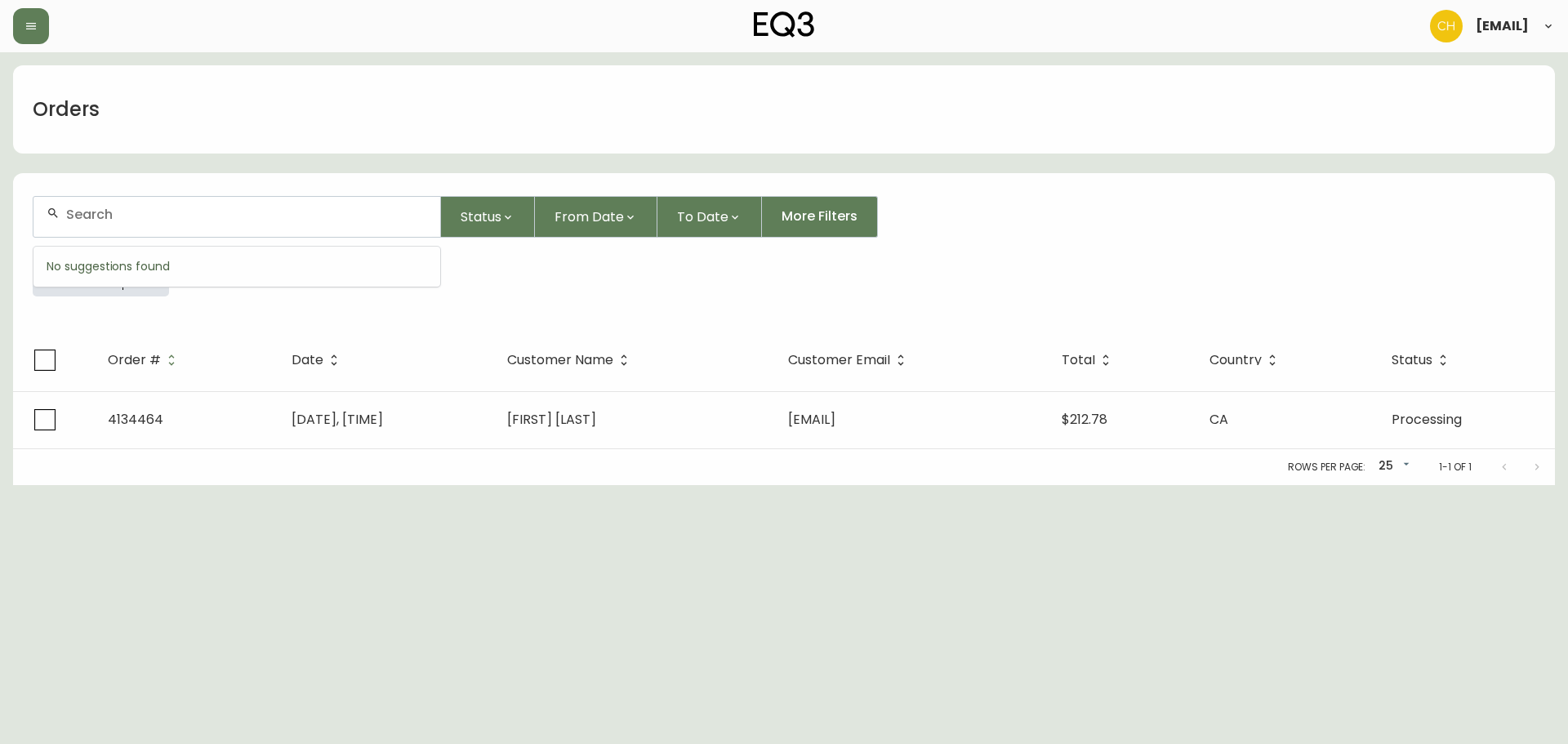 click at bounding box center [247, 214] 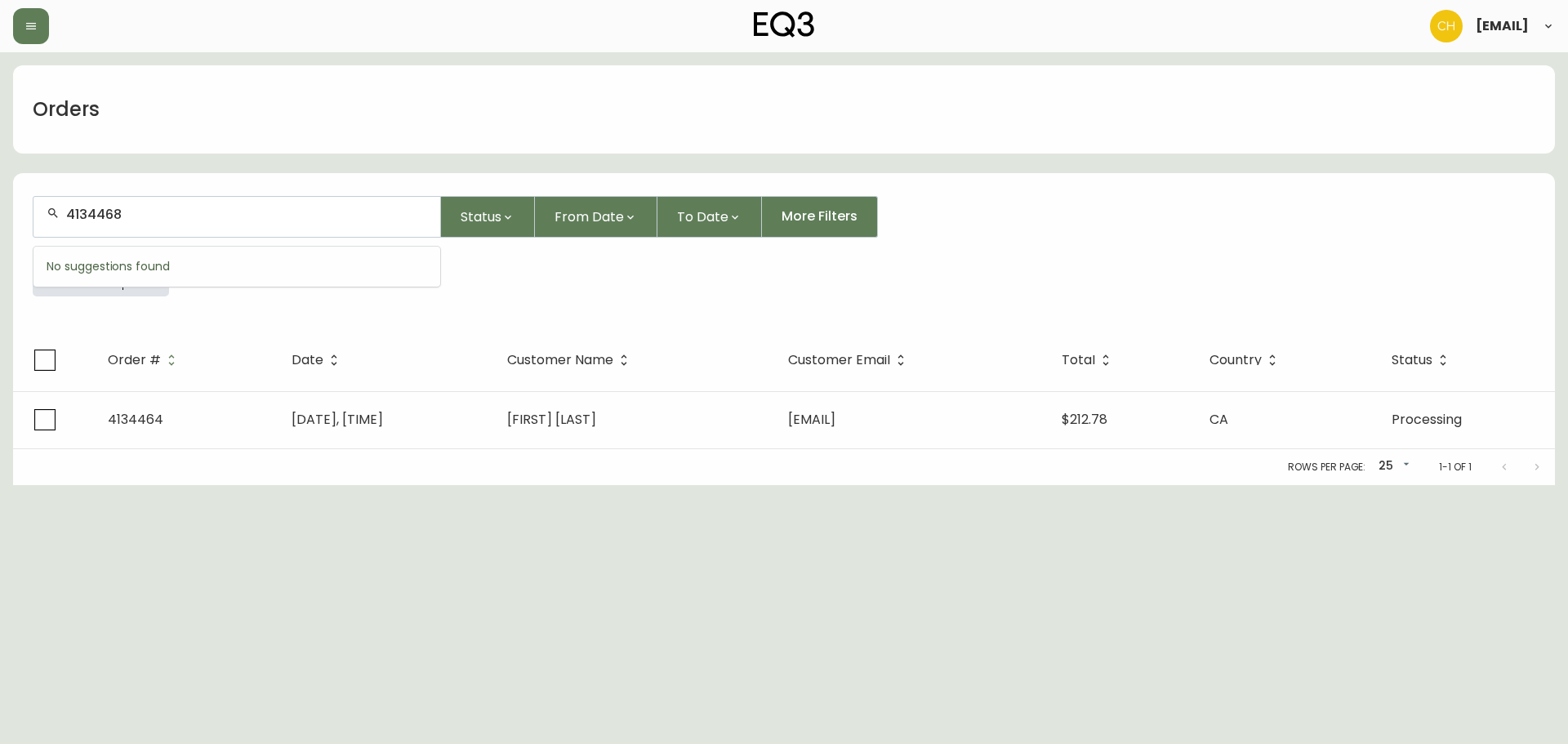 type on "4134468" 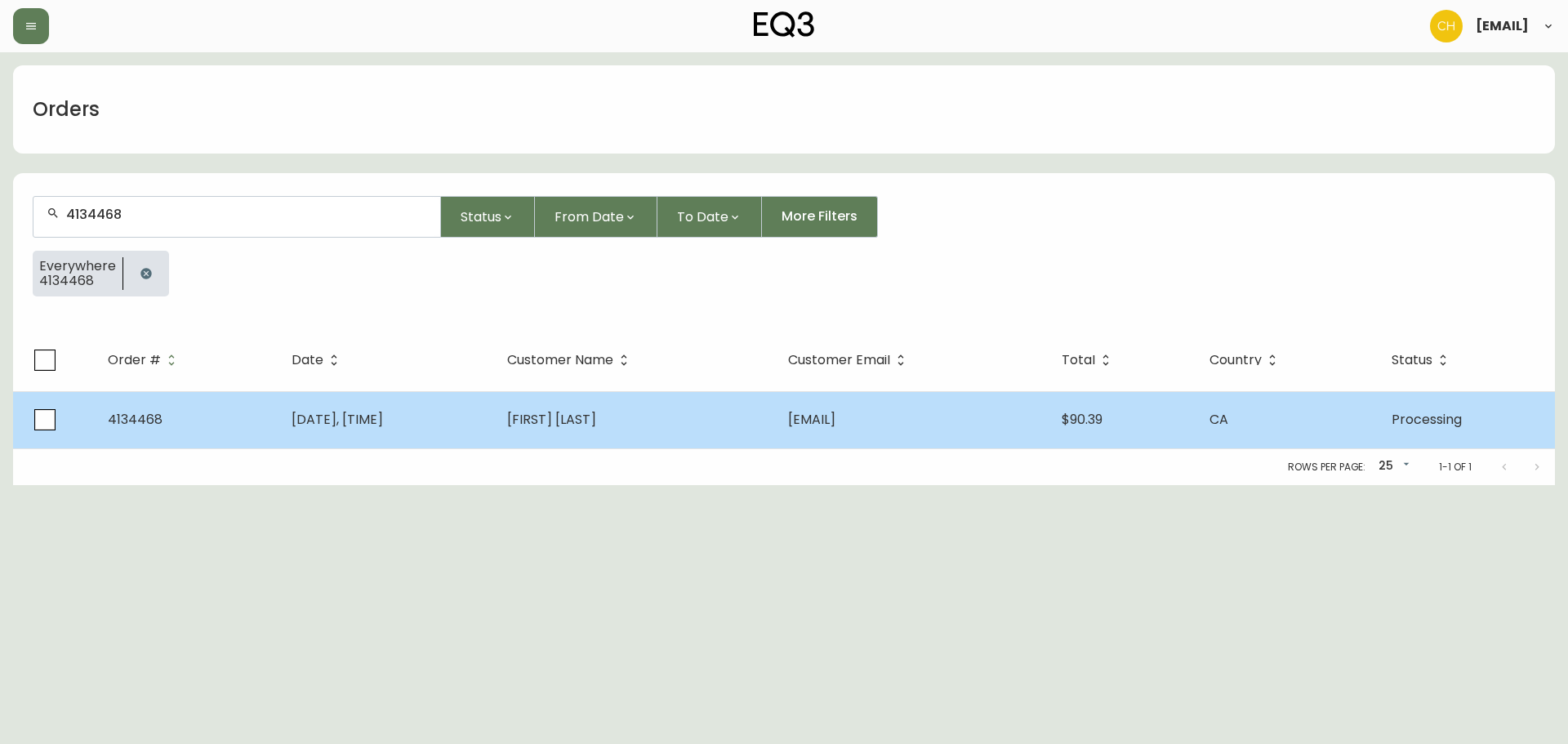 click on "[DATE], [TIME]" at bounding box center [386, 420] 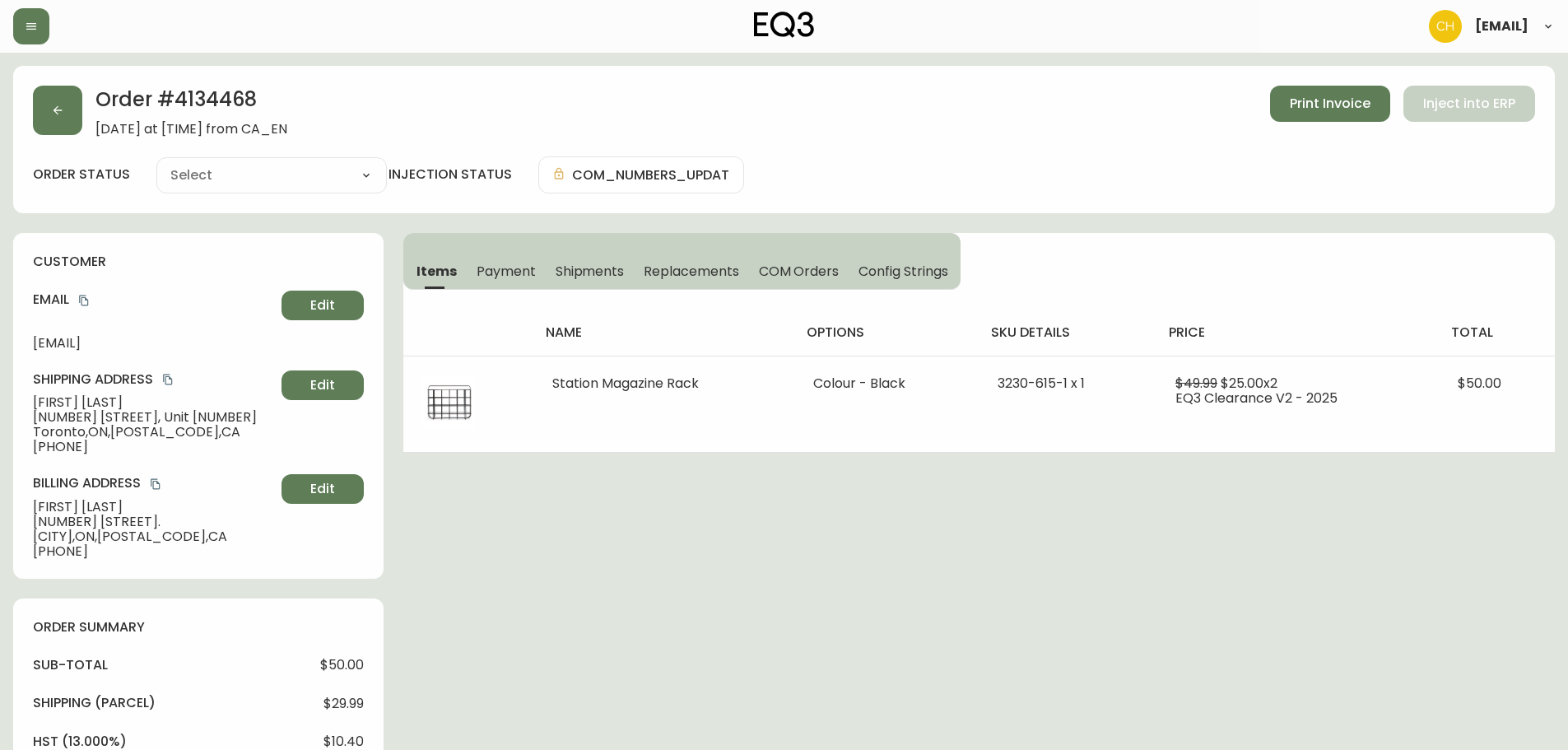 type on "Processing" 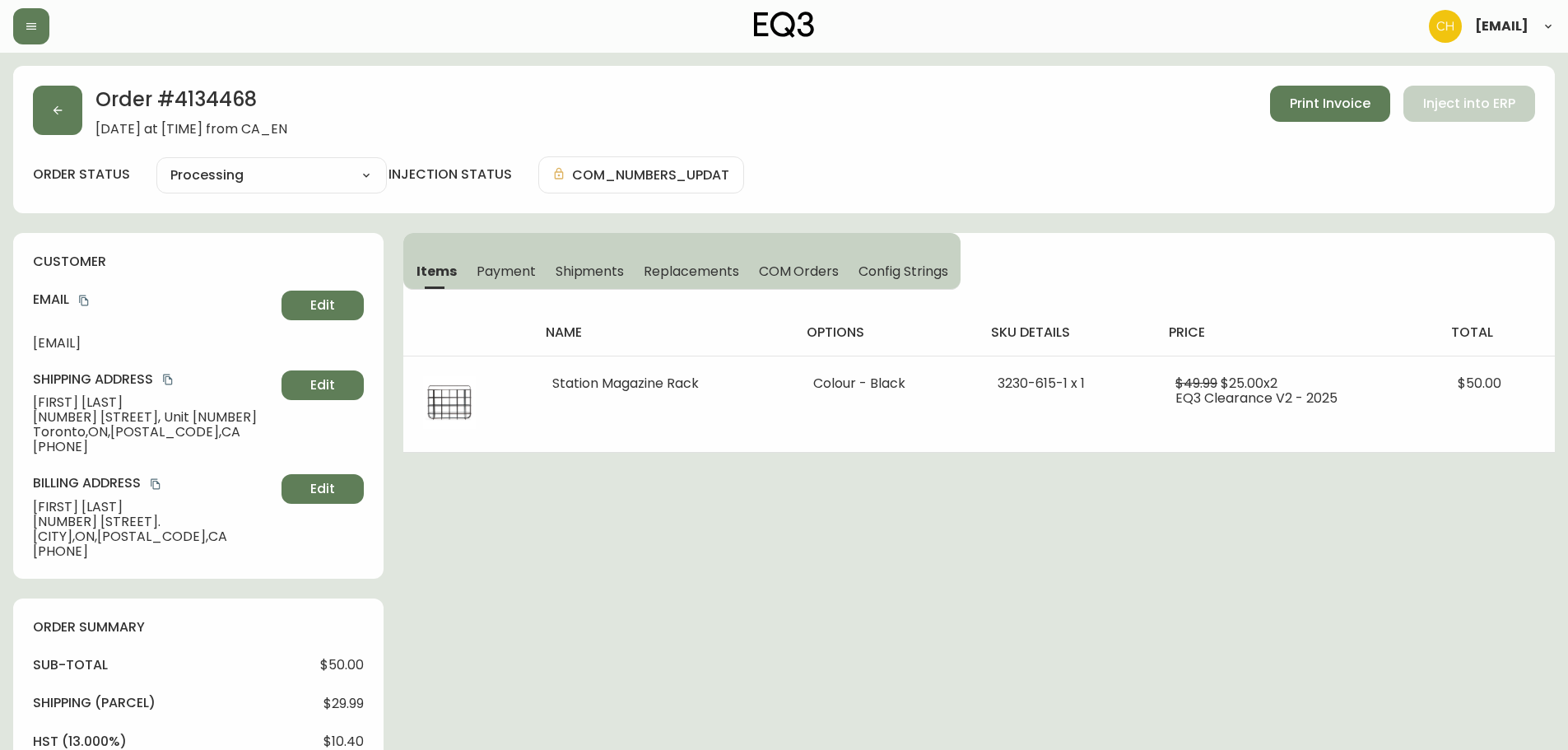 select on "PROCESSING" 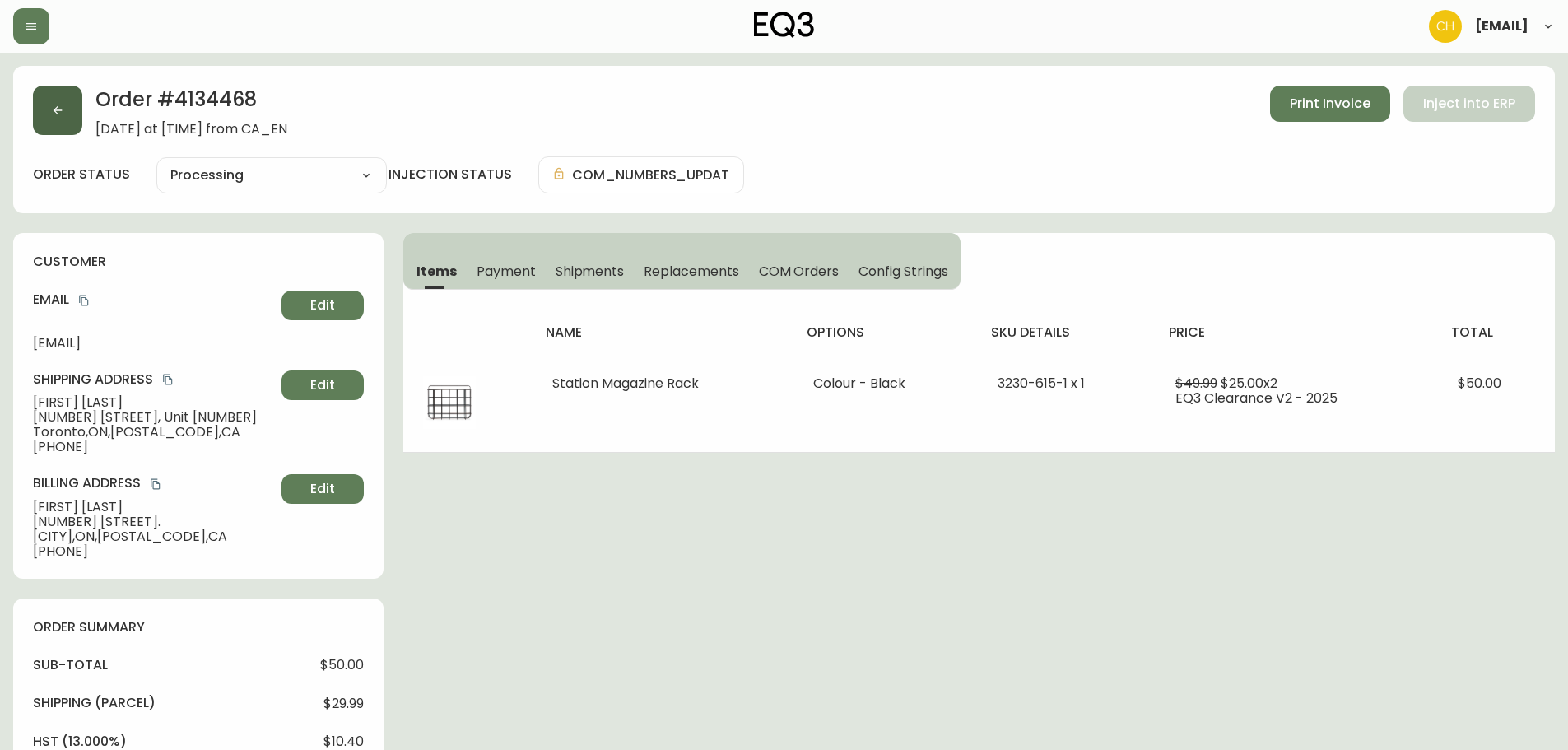 click 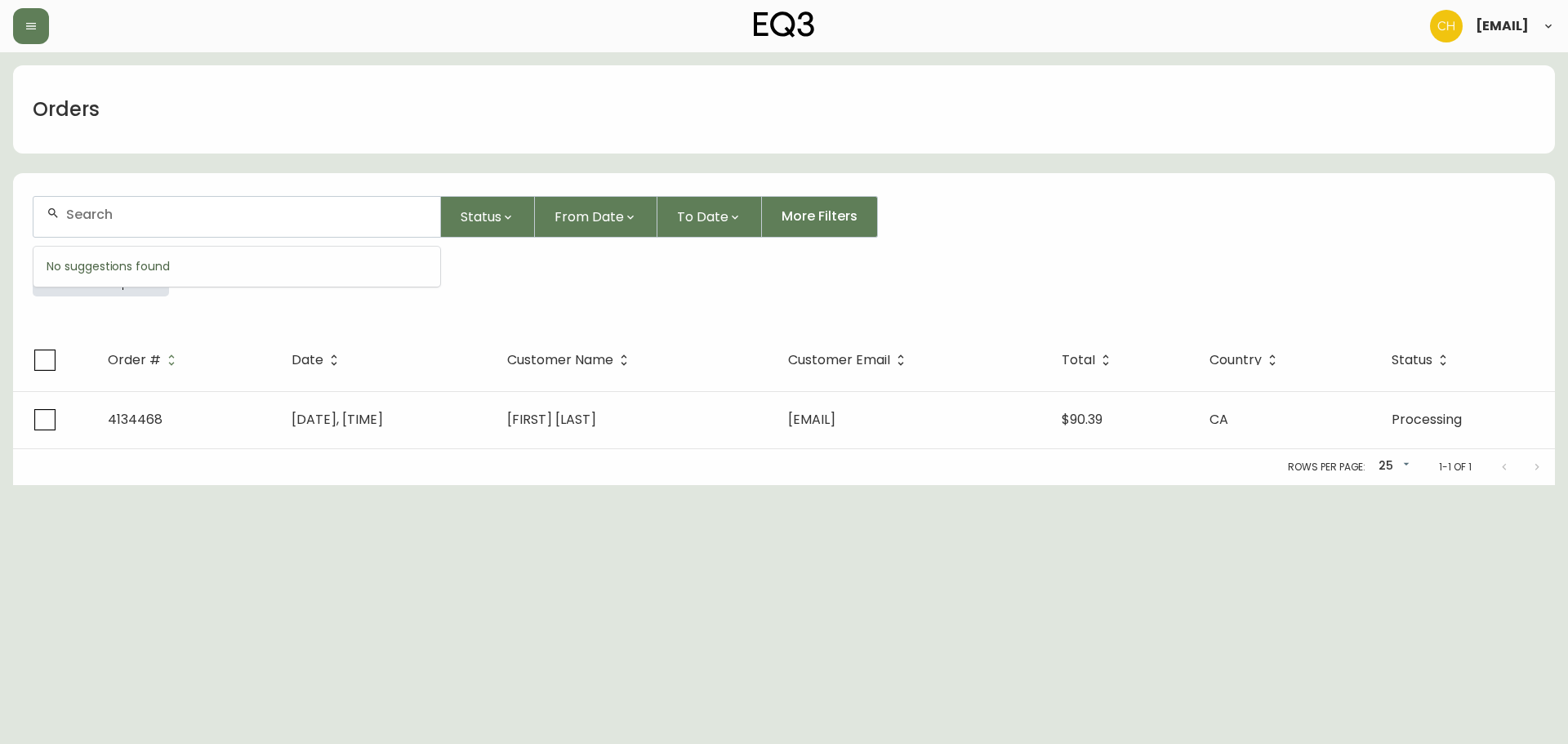click at bounding box center [247, 214] 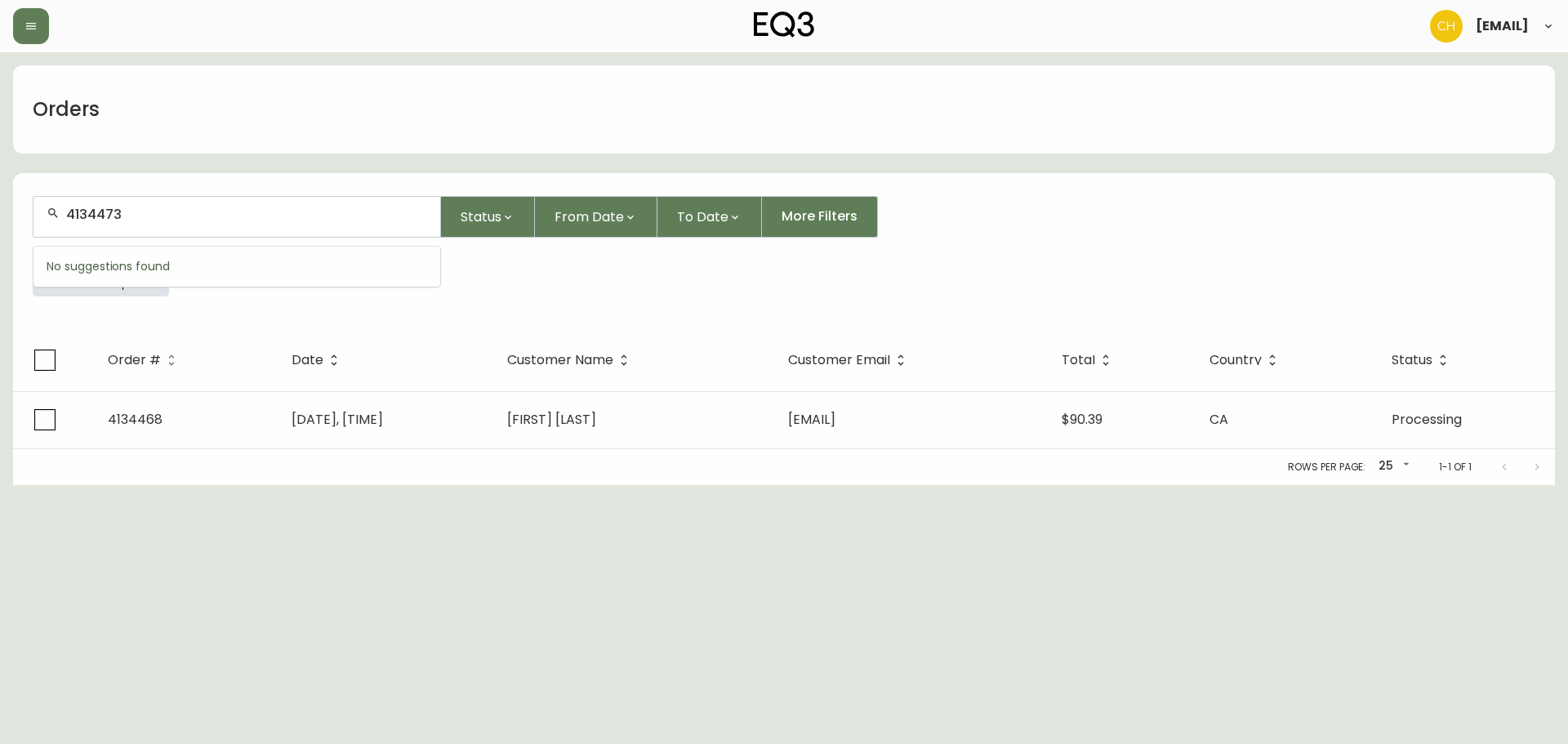 type on "4134473" 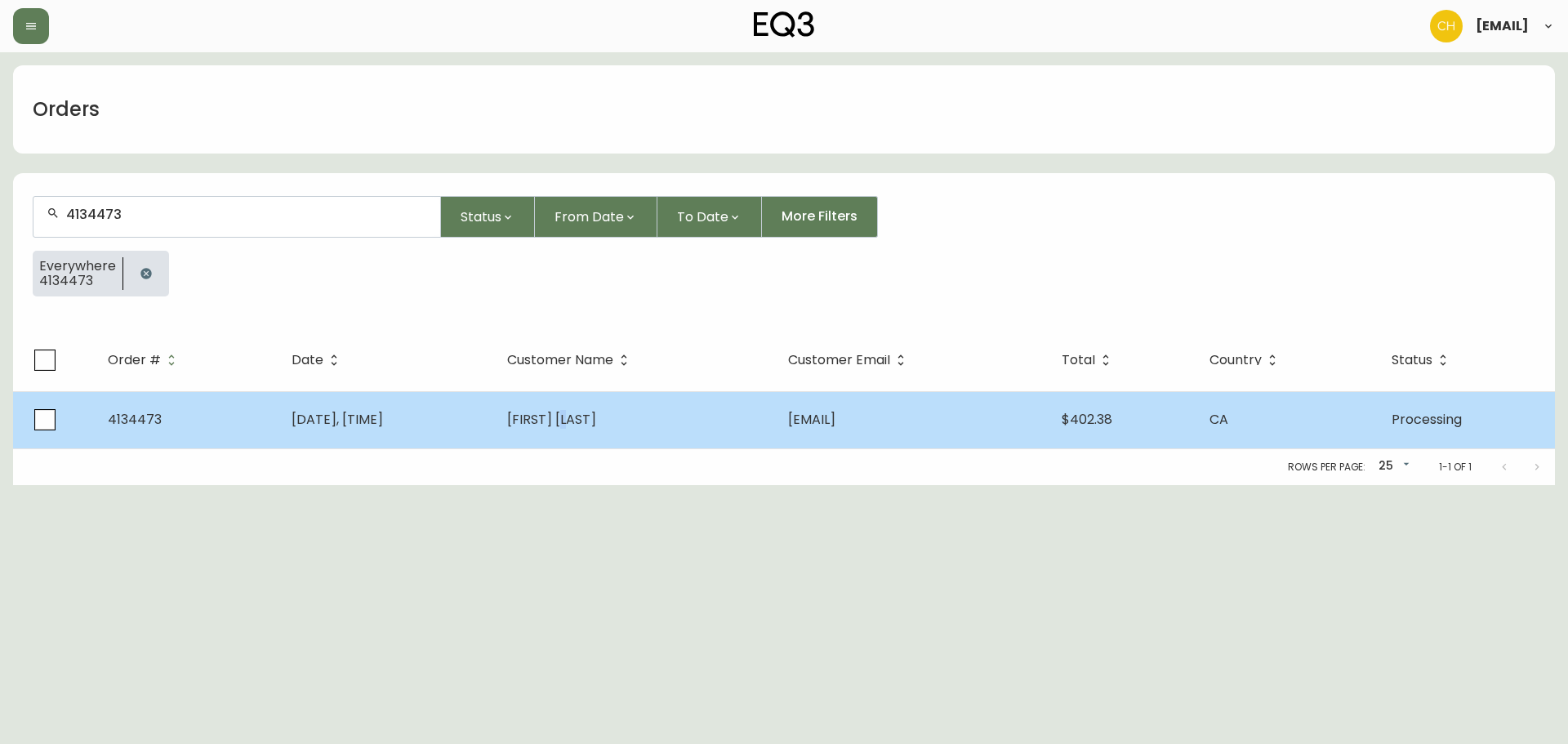 click on "[FIRST] [LAST]" at bounding box center [635, 420] 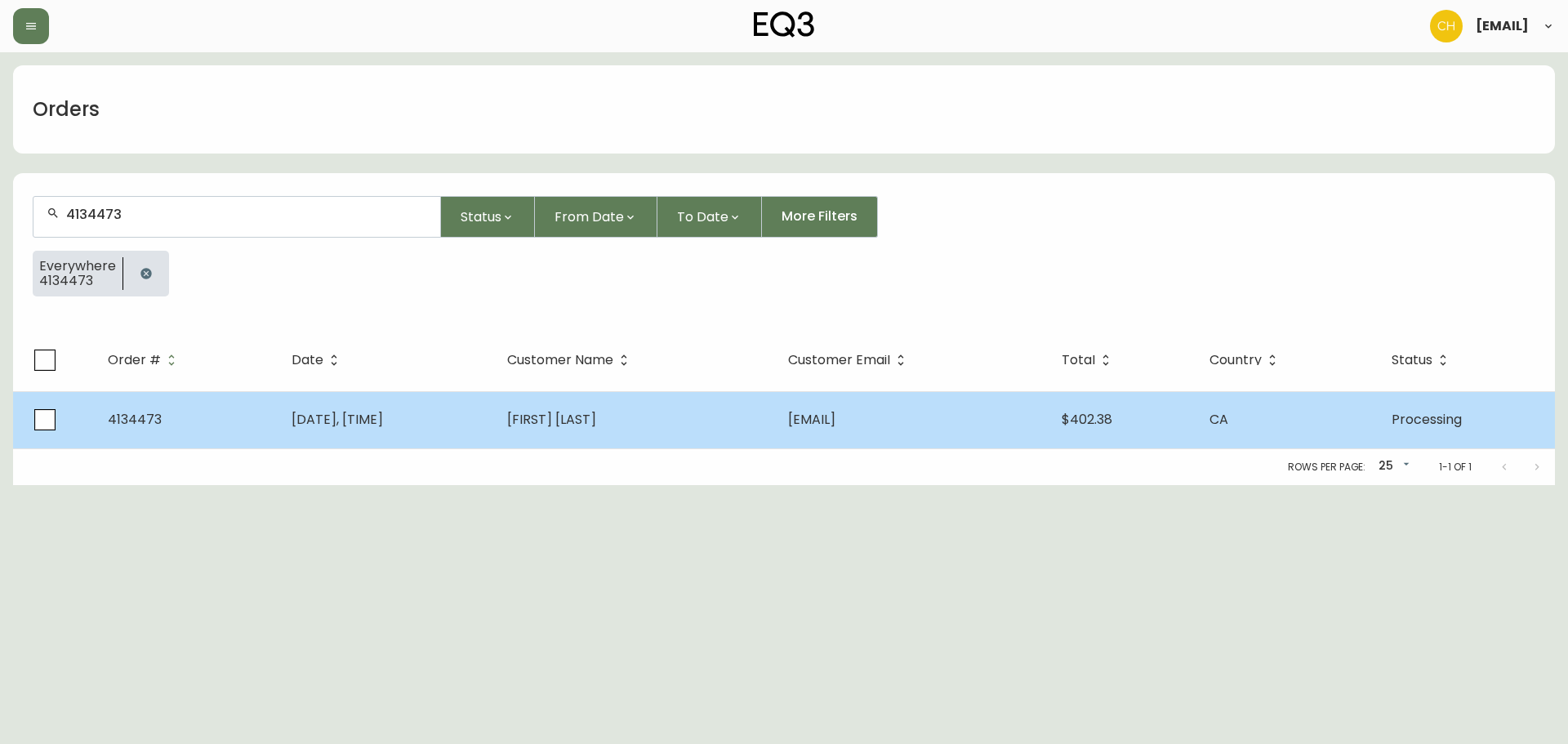 click on "[FIRST] [LAST]" at bounding box center [635, 420] 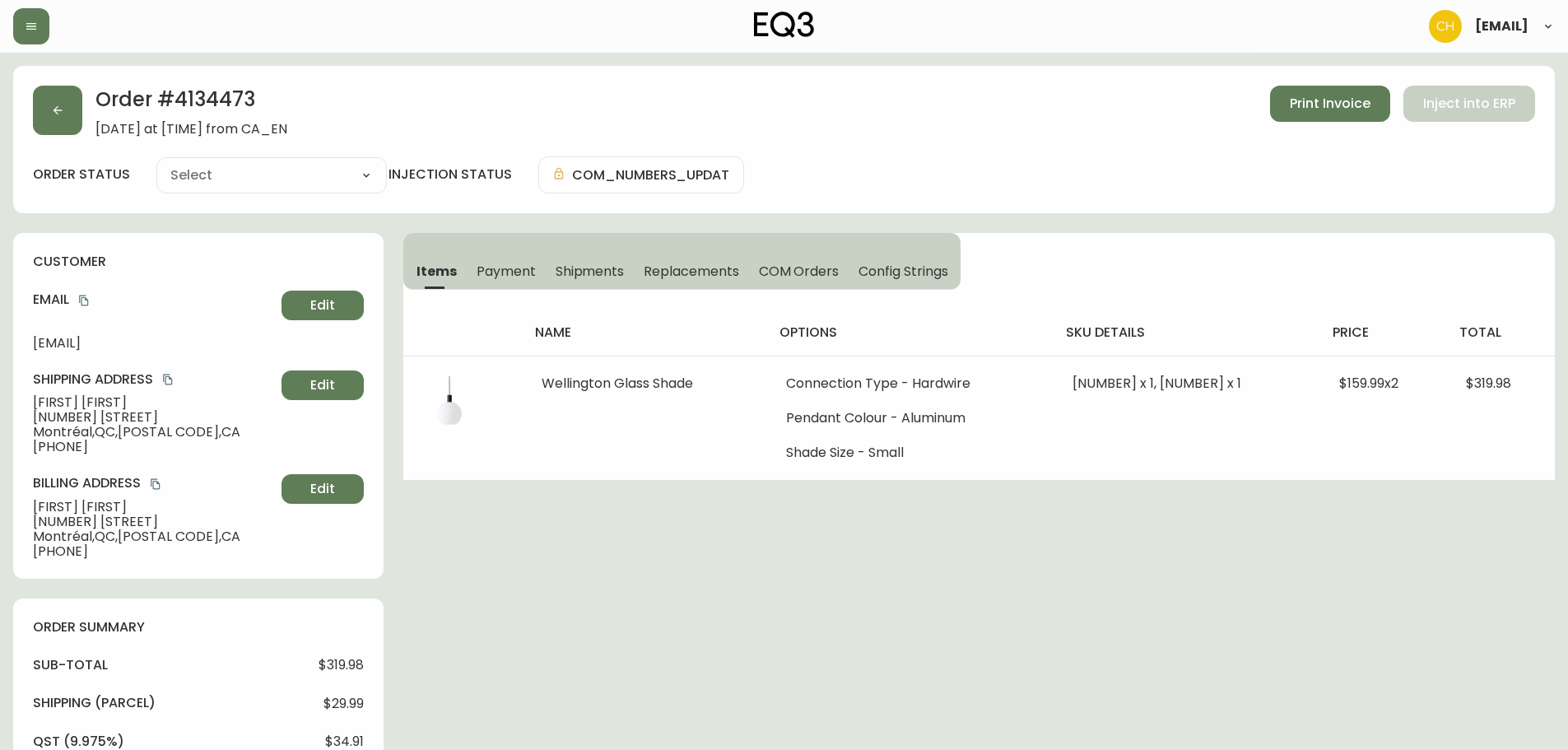 type on "Processing" 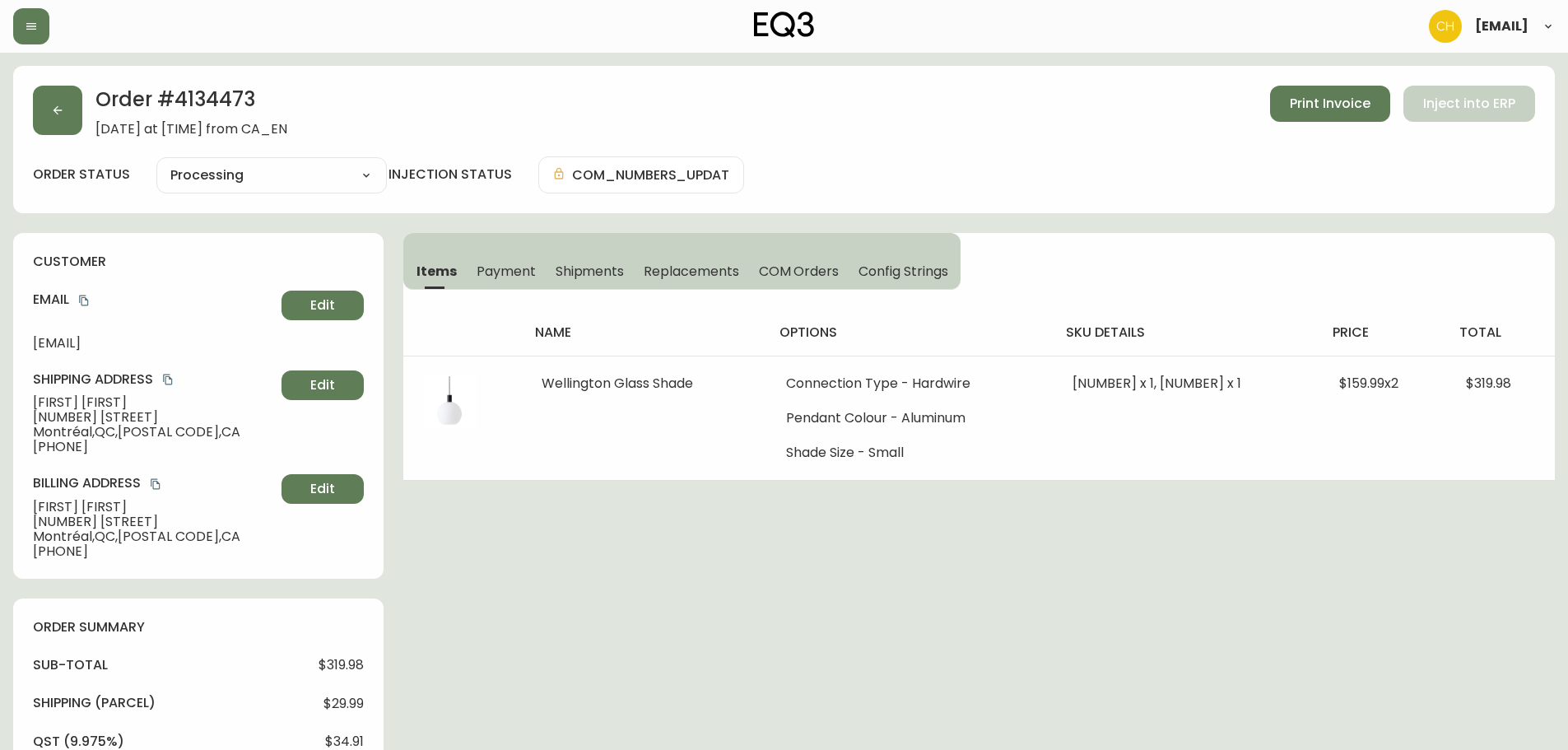 select on "PROCESSING" 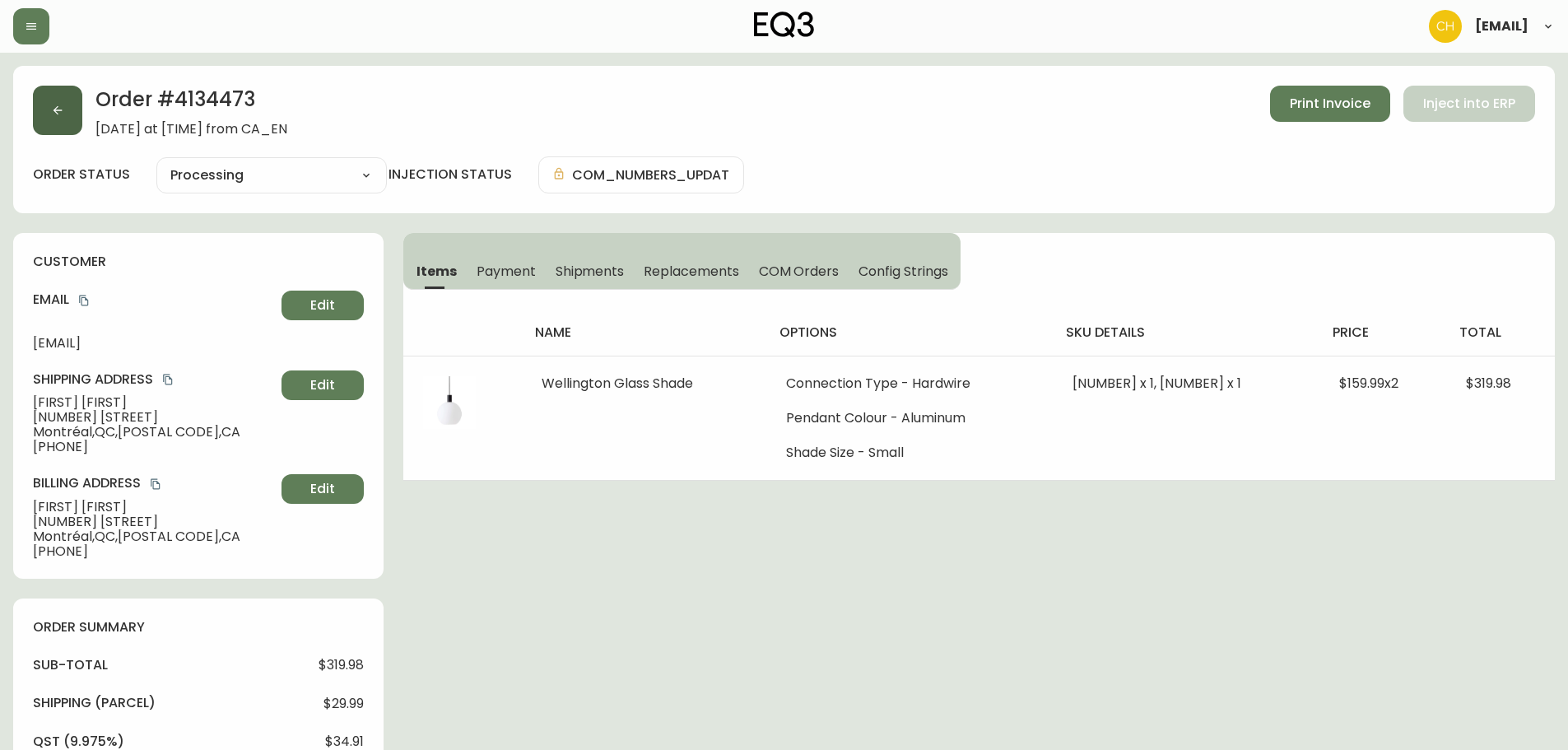 click 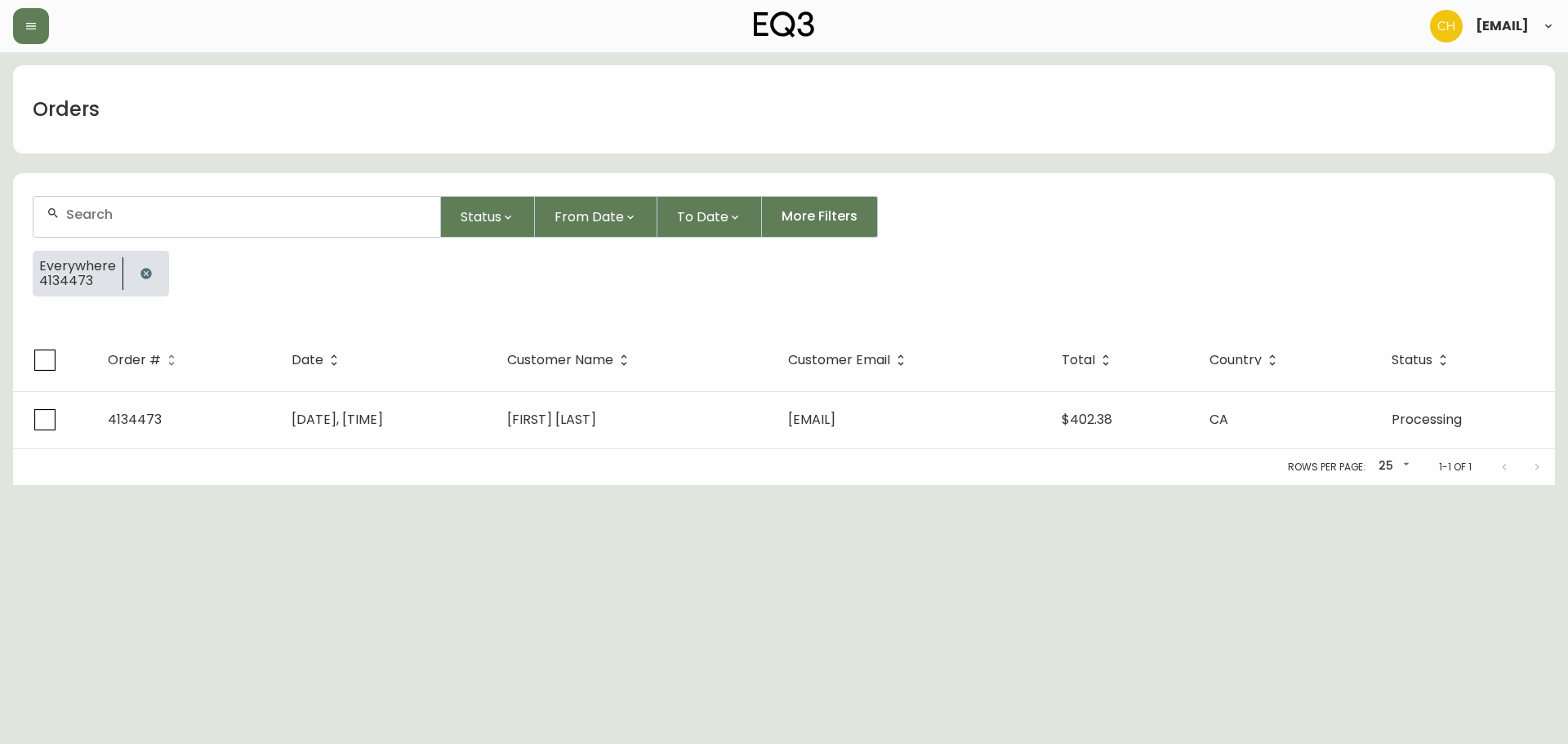 click at bounding box center [247, 214] 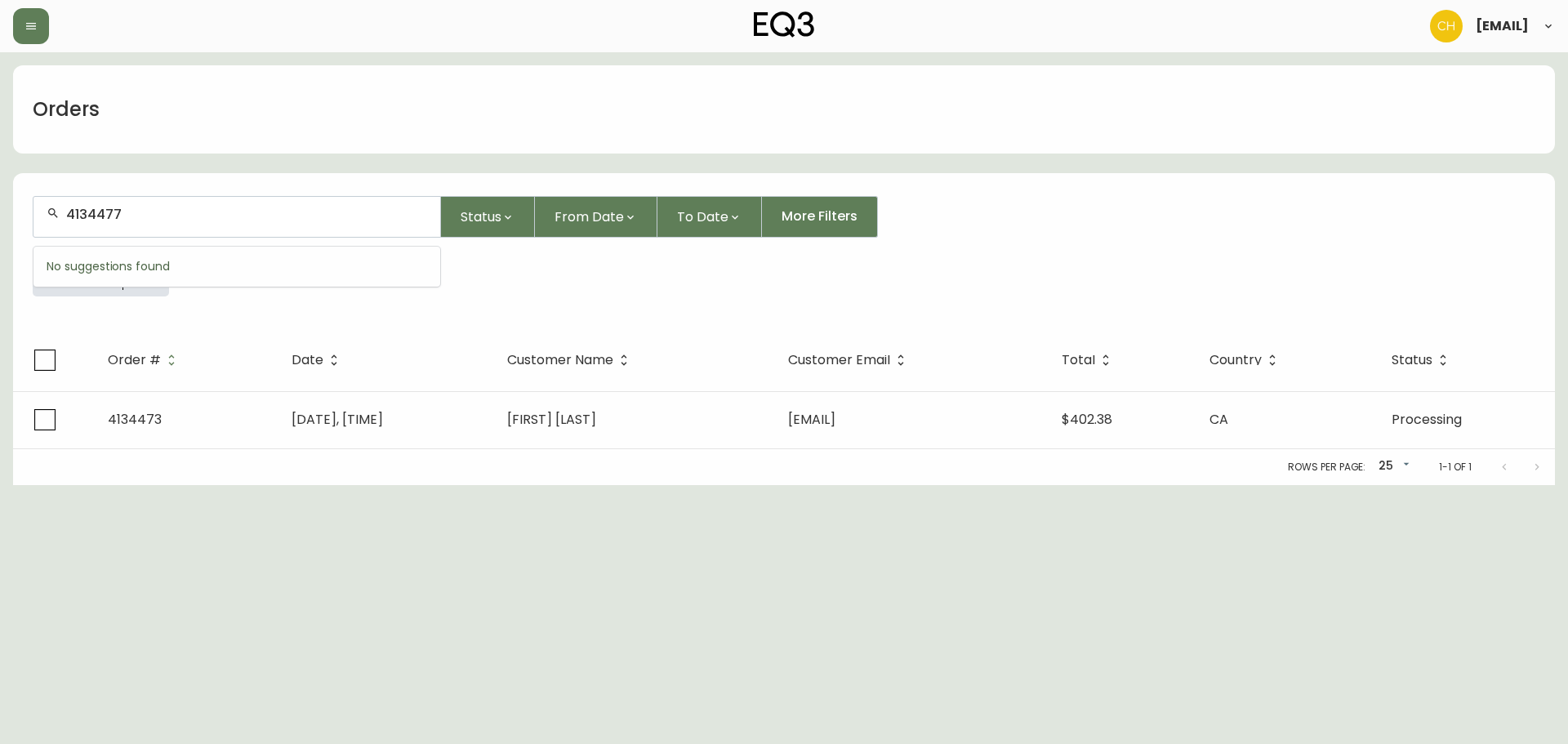 type on "4134477" 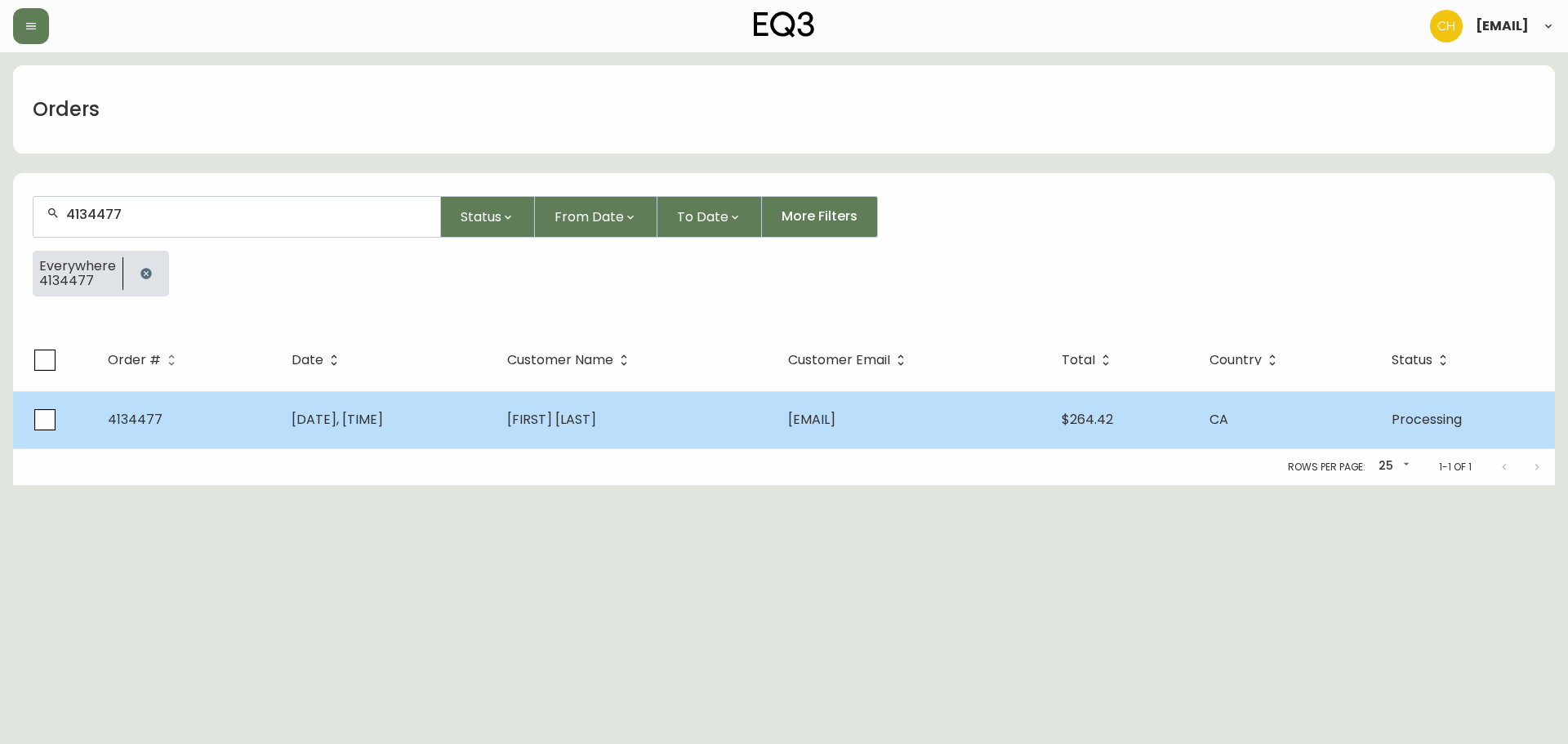 click on "[FIRST] [LAST]" at bounding box center (635, 420) 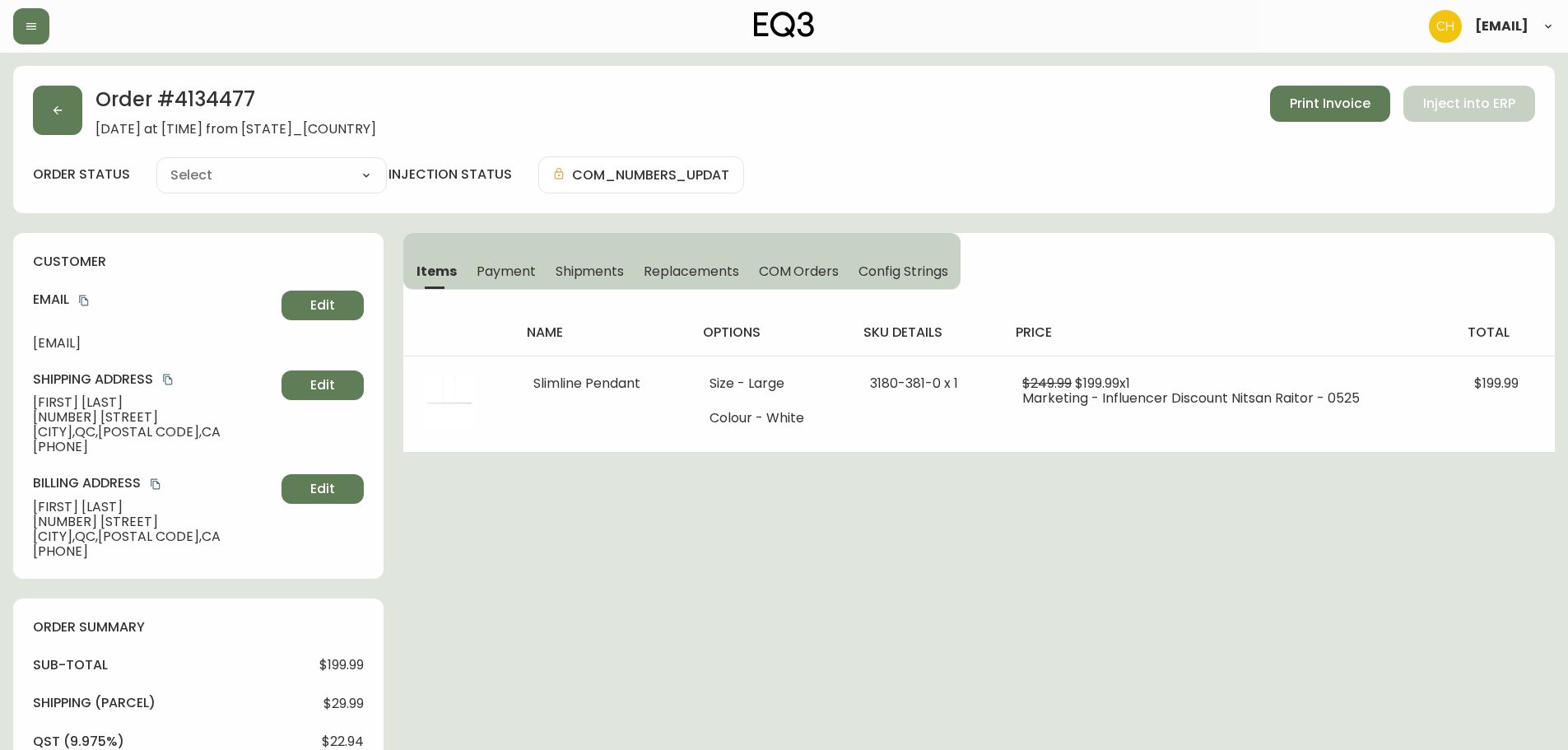 type on "Processing" 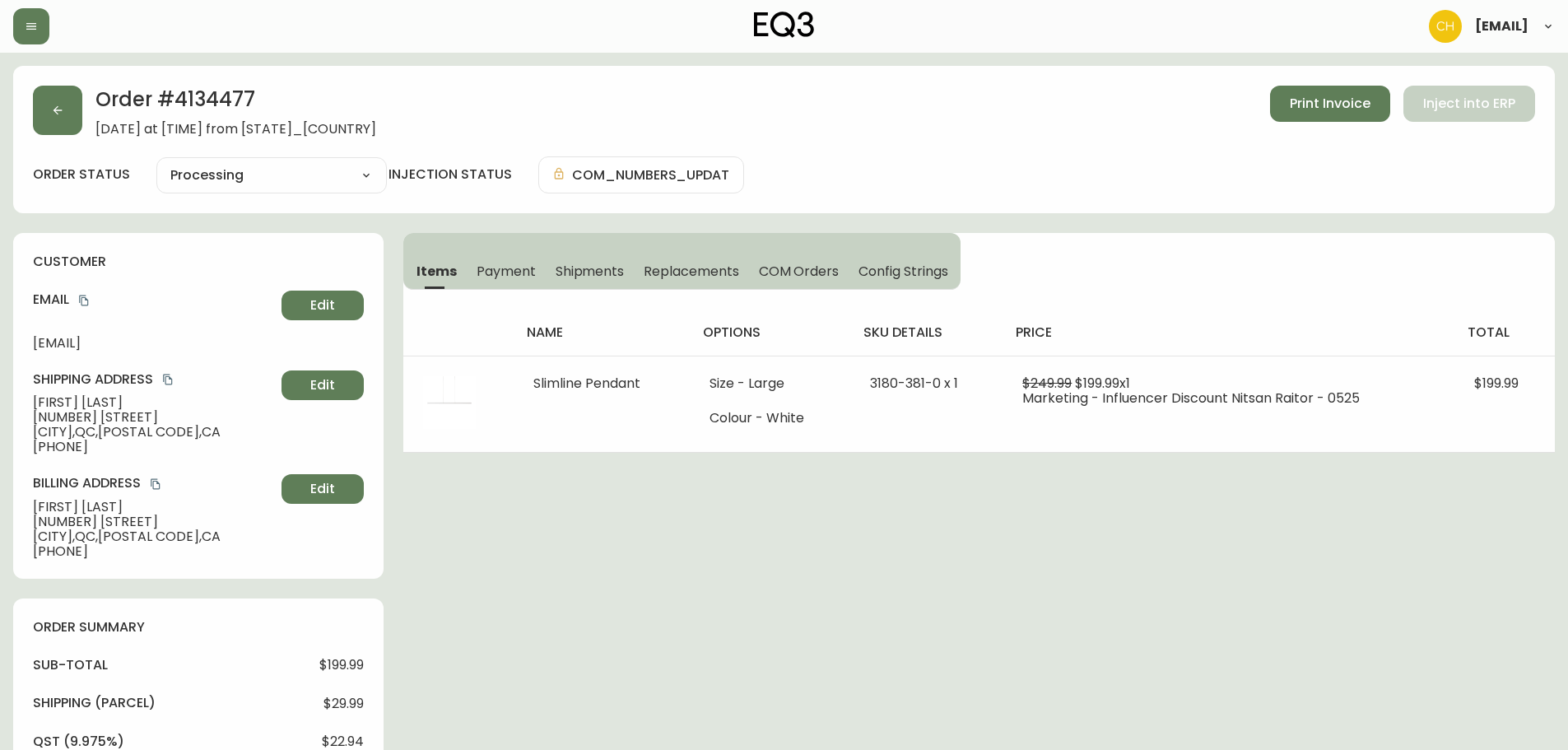 select on "PROCESSING" 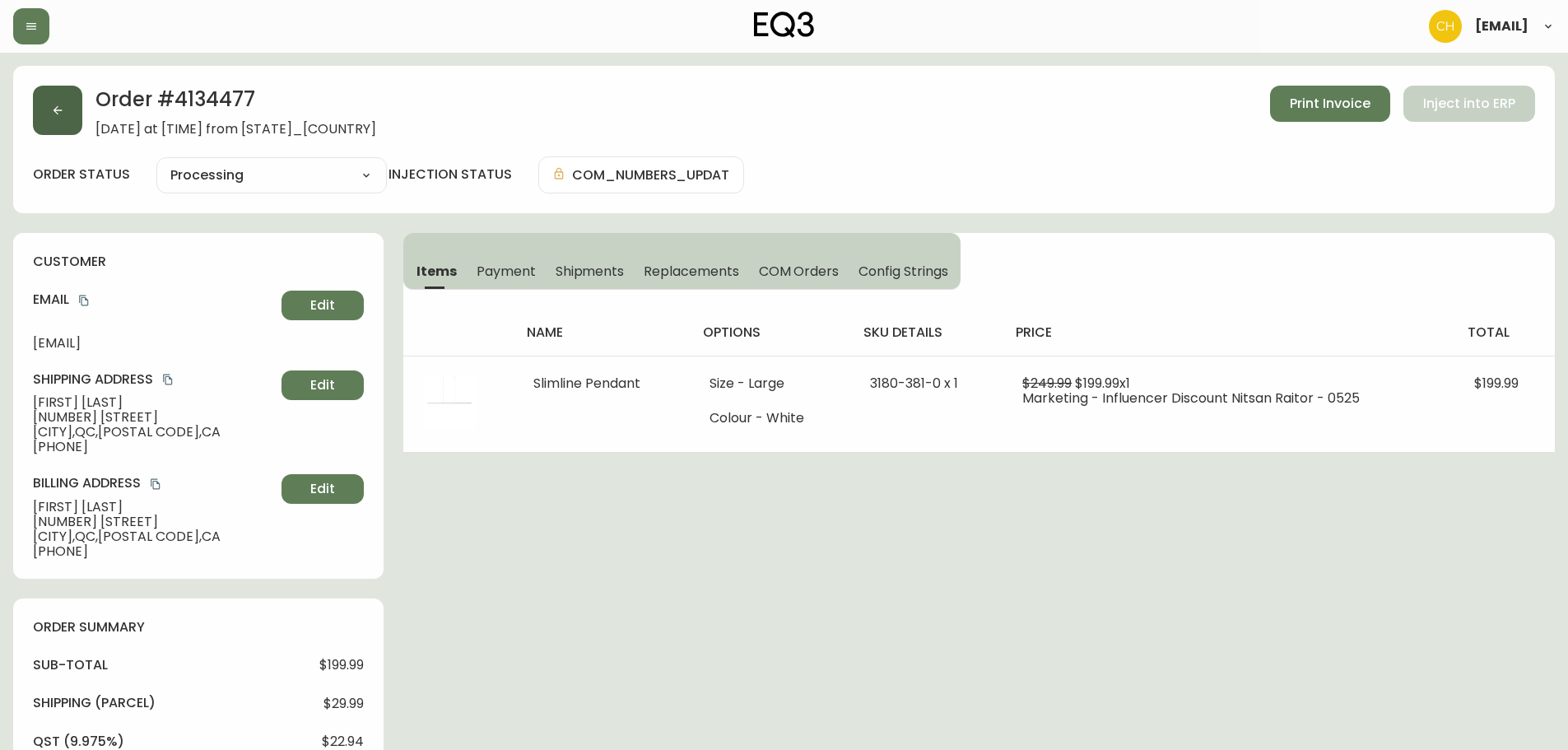 click 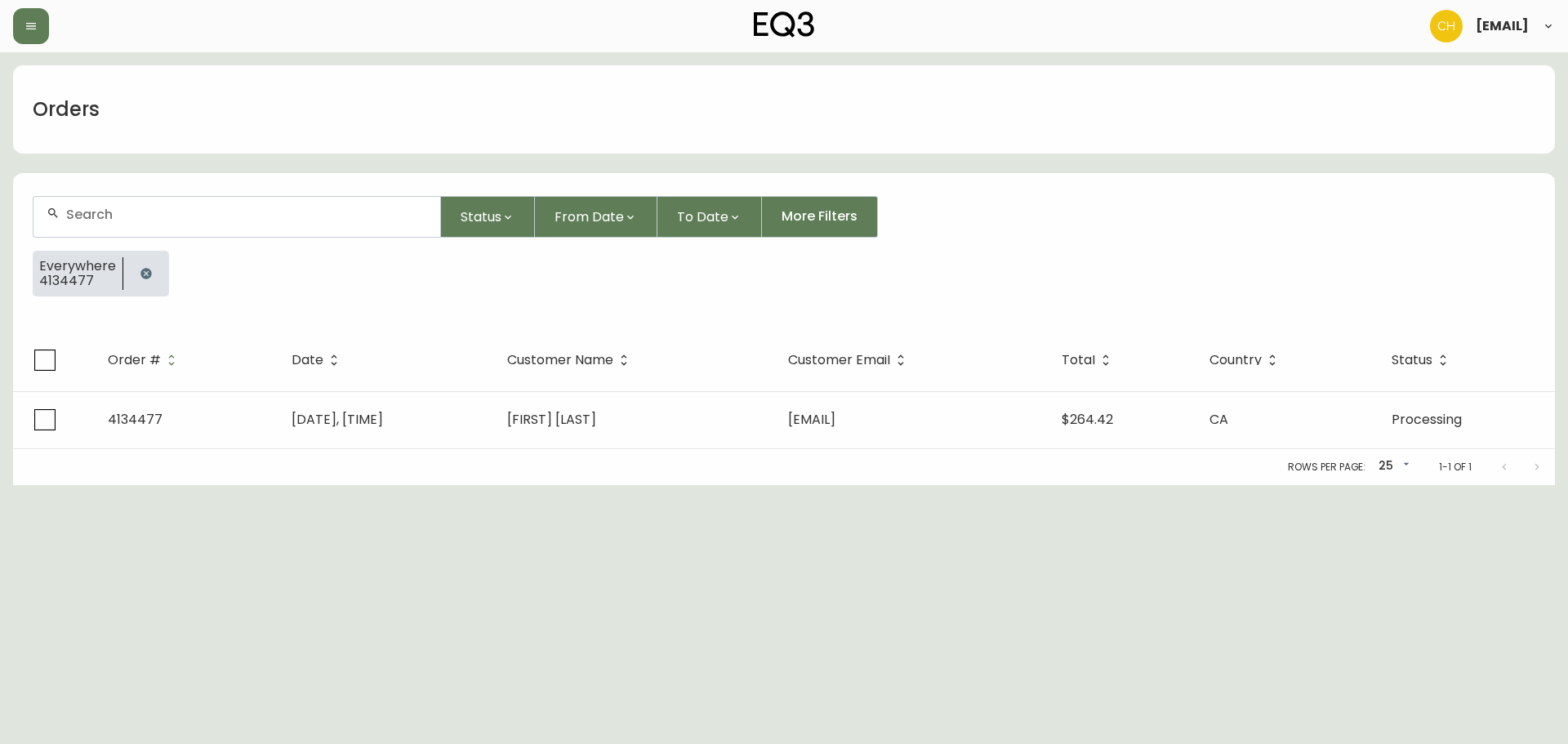 click at bounding box center (237, 216) 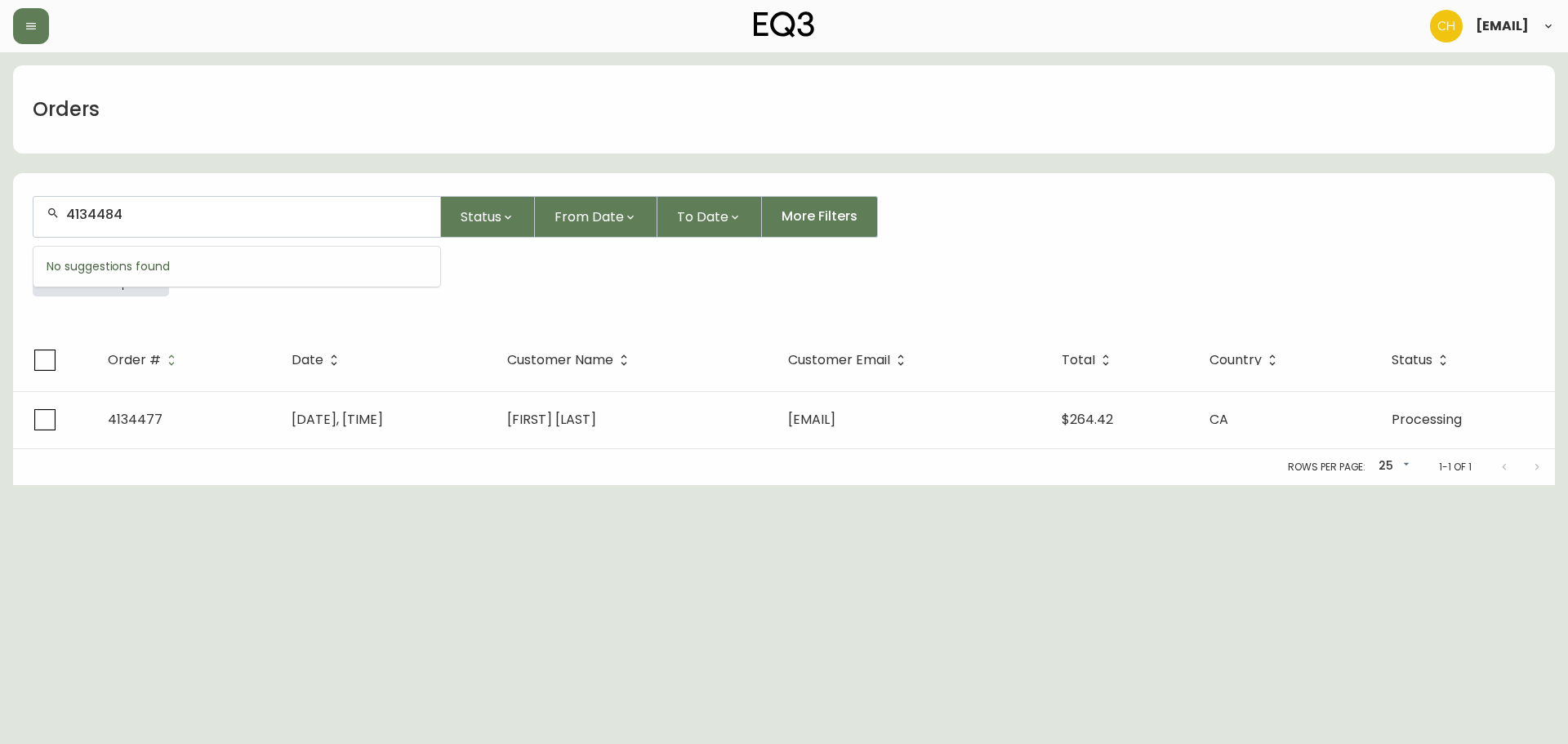 type on "4134484" 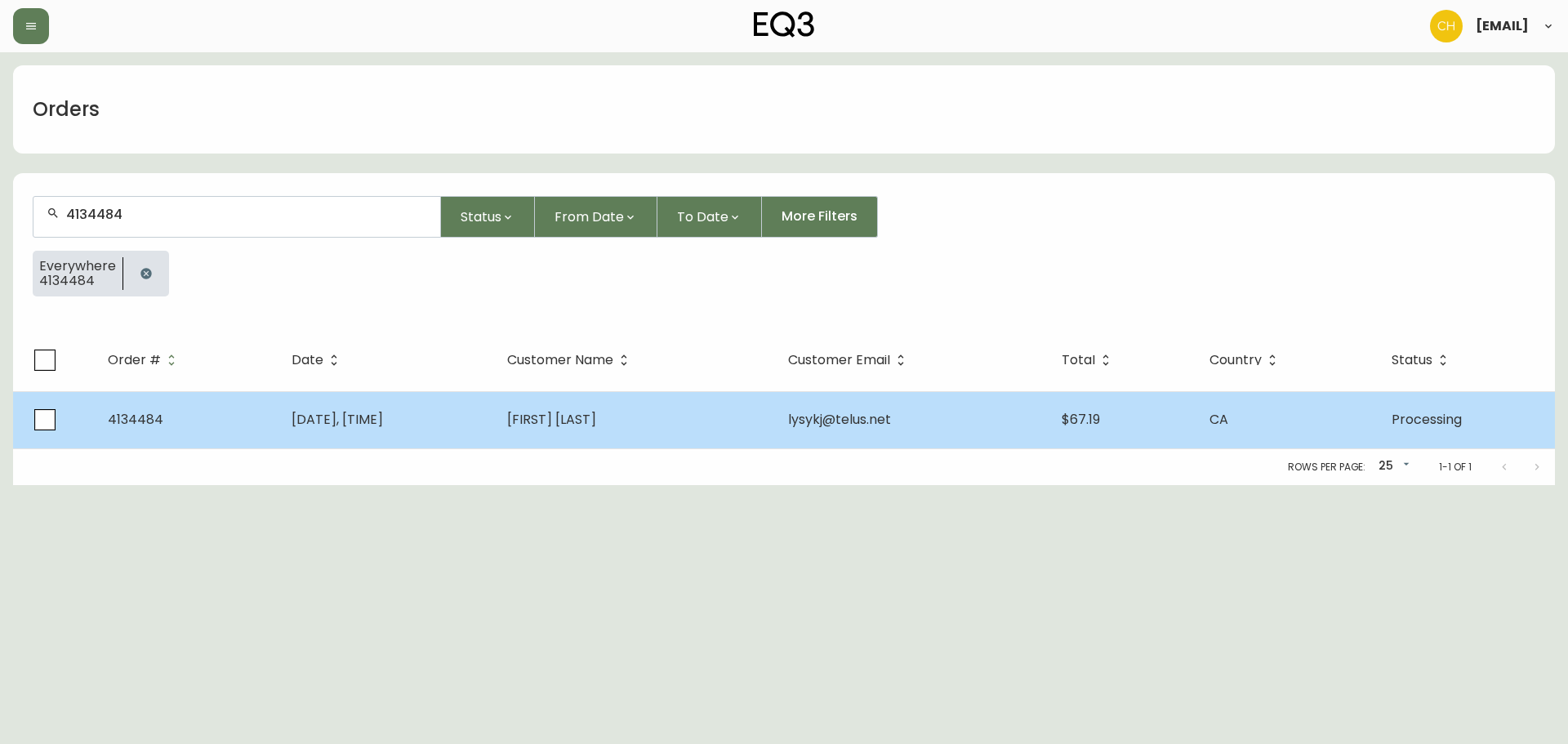 click on "[DATE], [TIME]" at bounding box center [386, 420] 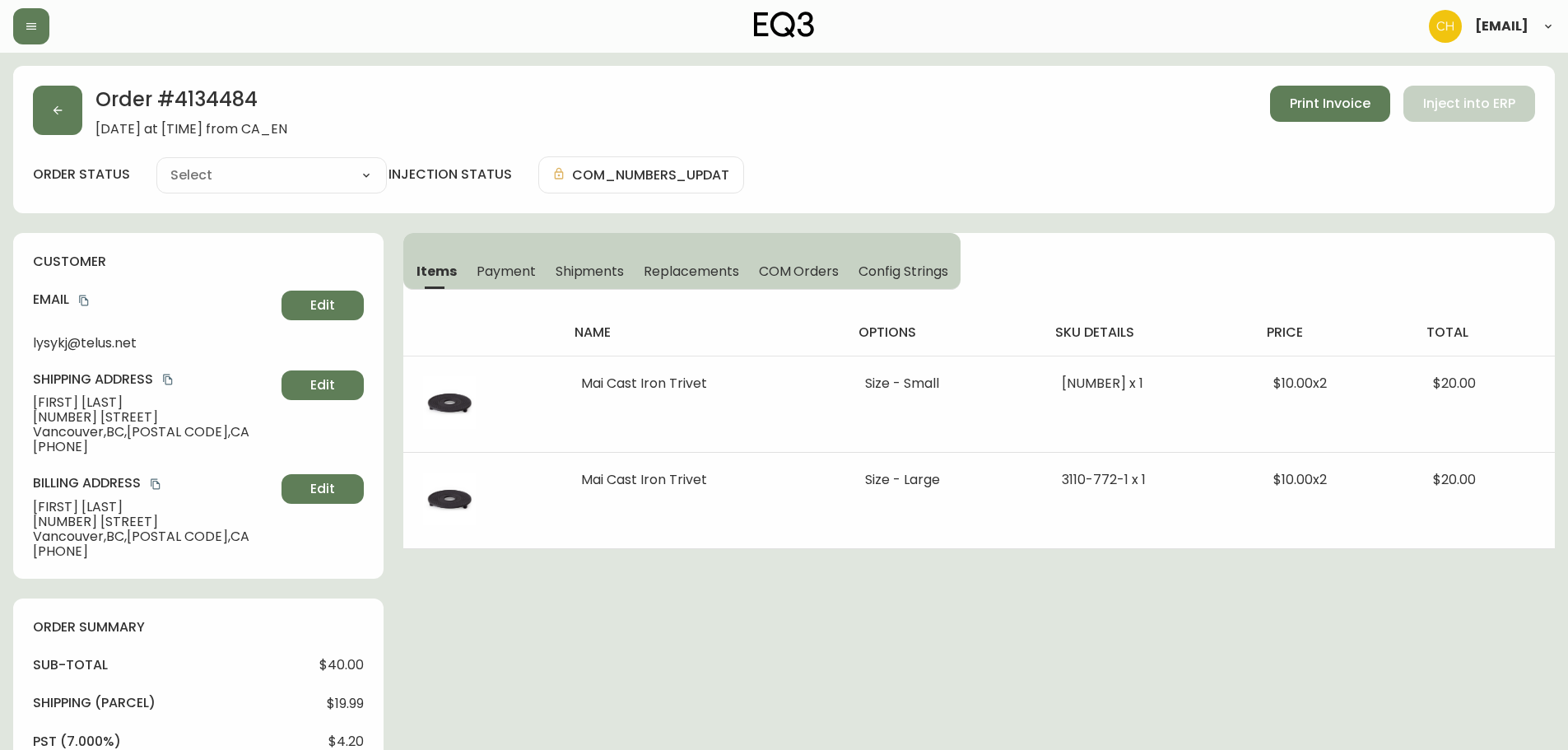type on "Processing" 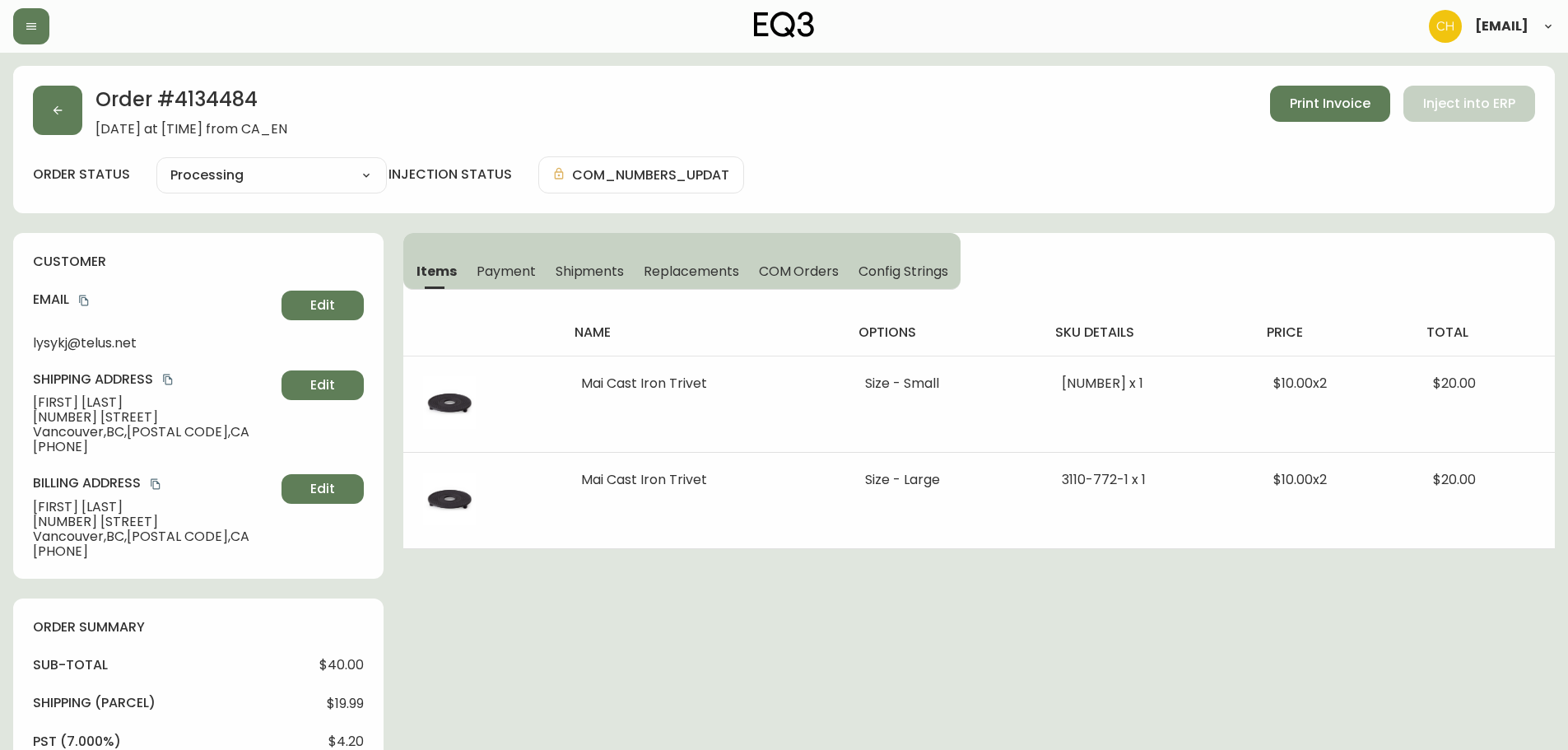 select on "PROCESSING" 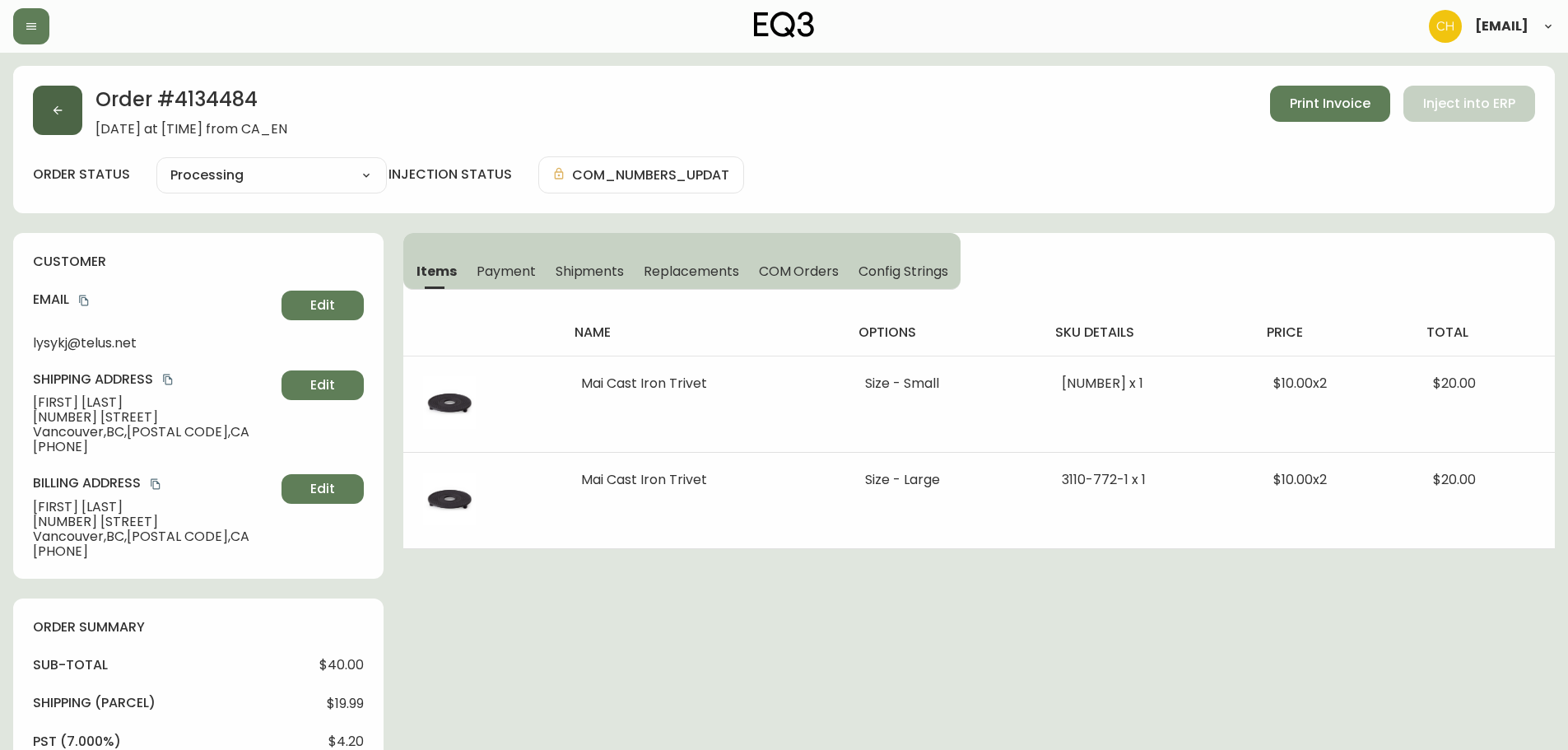 click at bounding box center (58, 110) 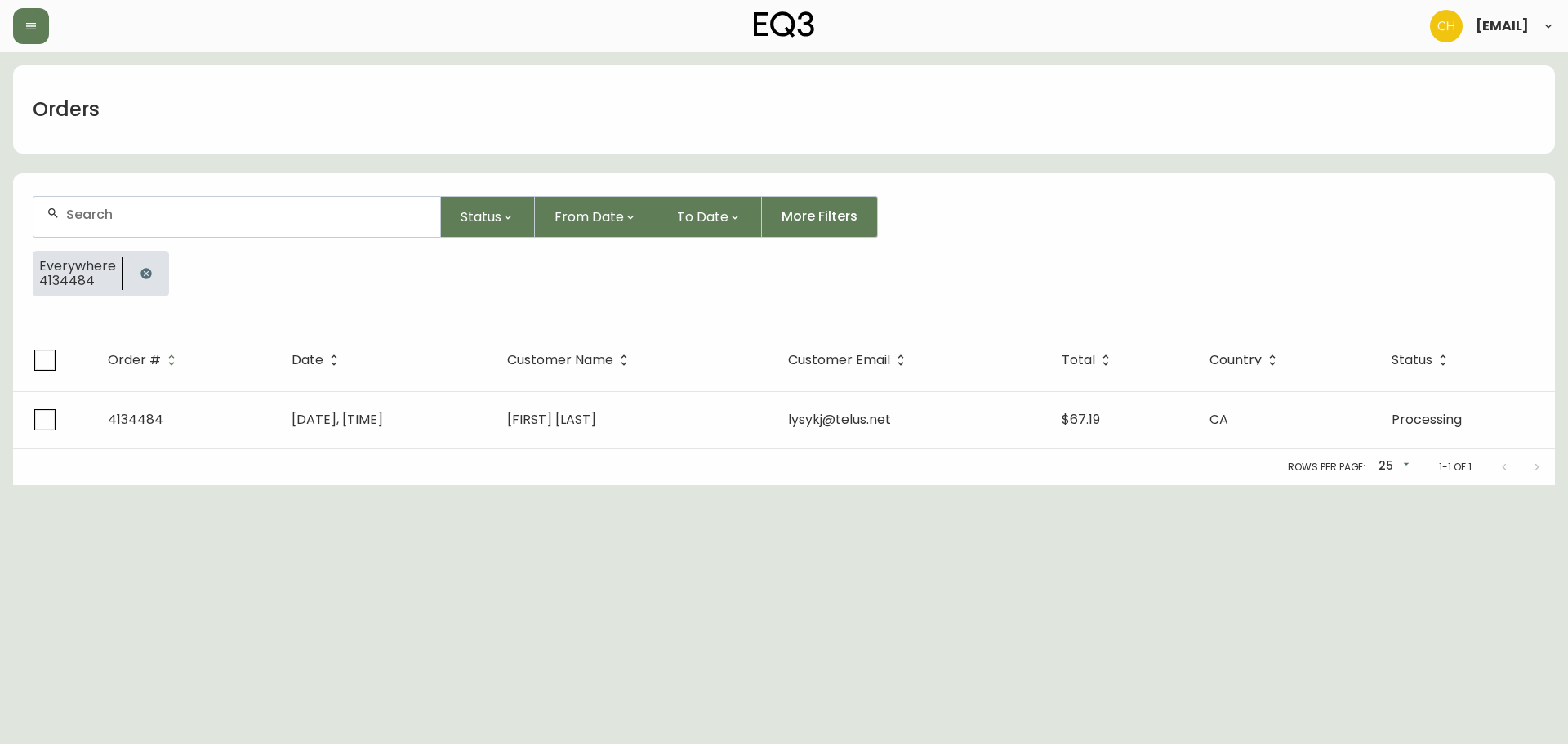 click at bounding box center [237, 216] 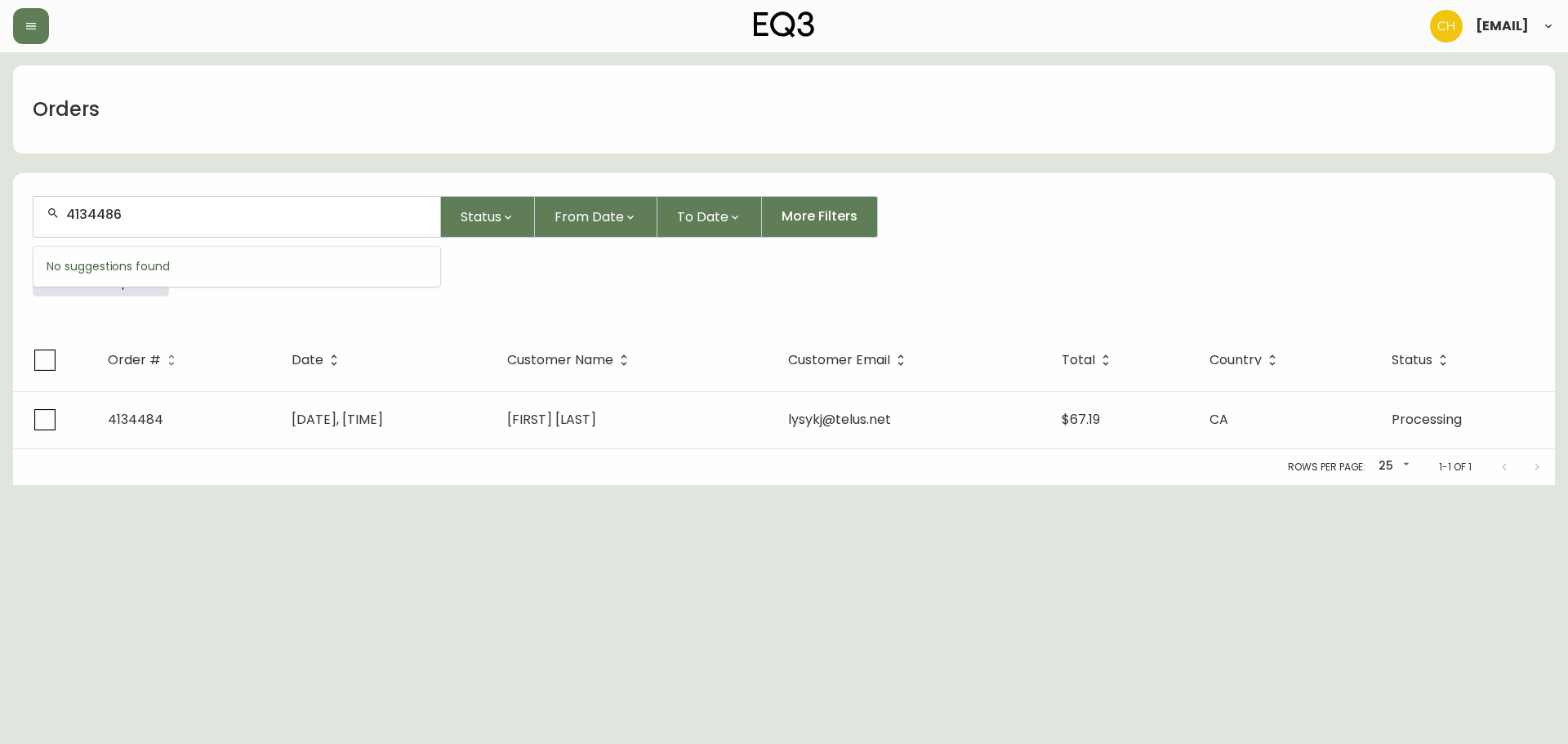 type on "4134486" 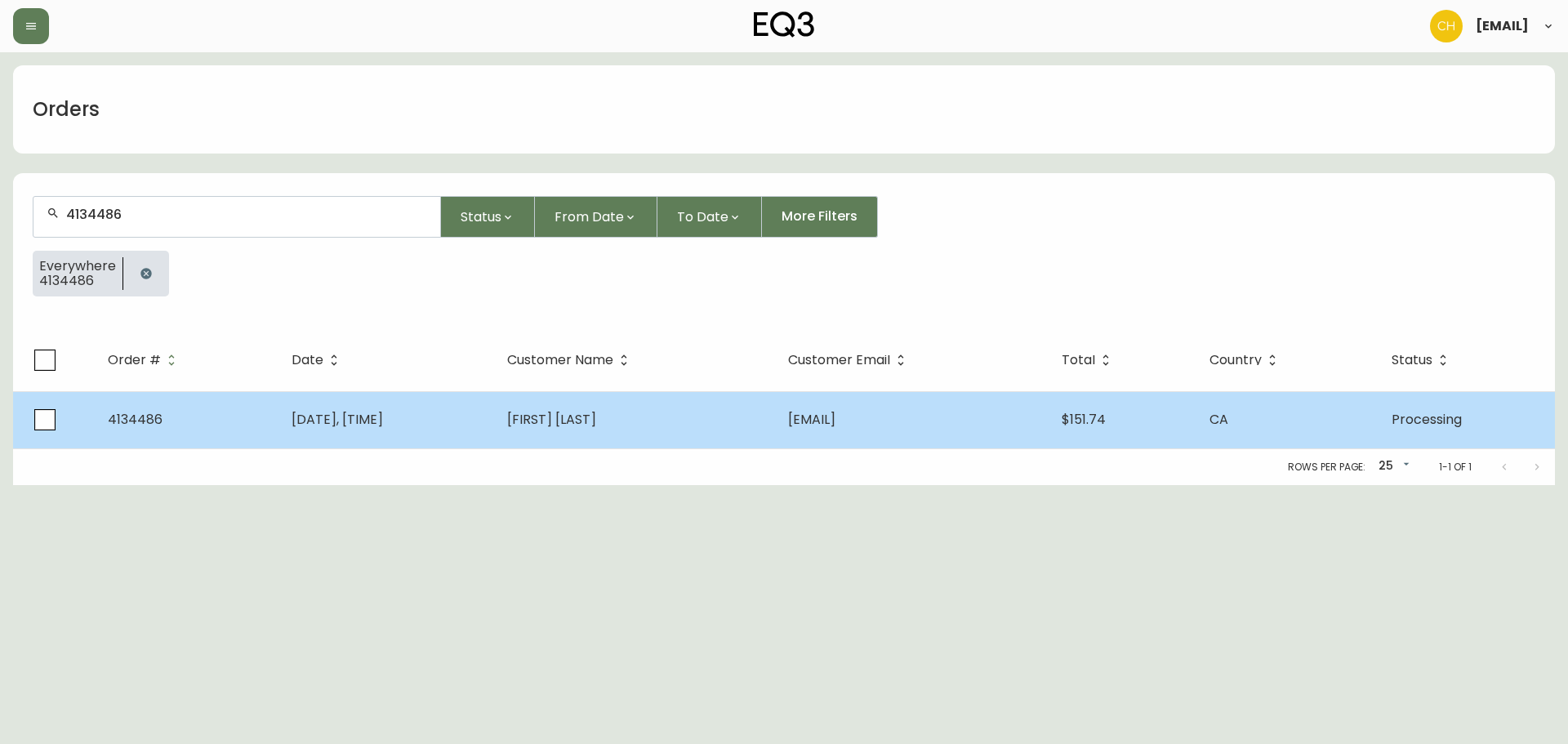 click on "[DATE], [TIME]" at bounding box center [386, 420] 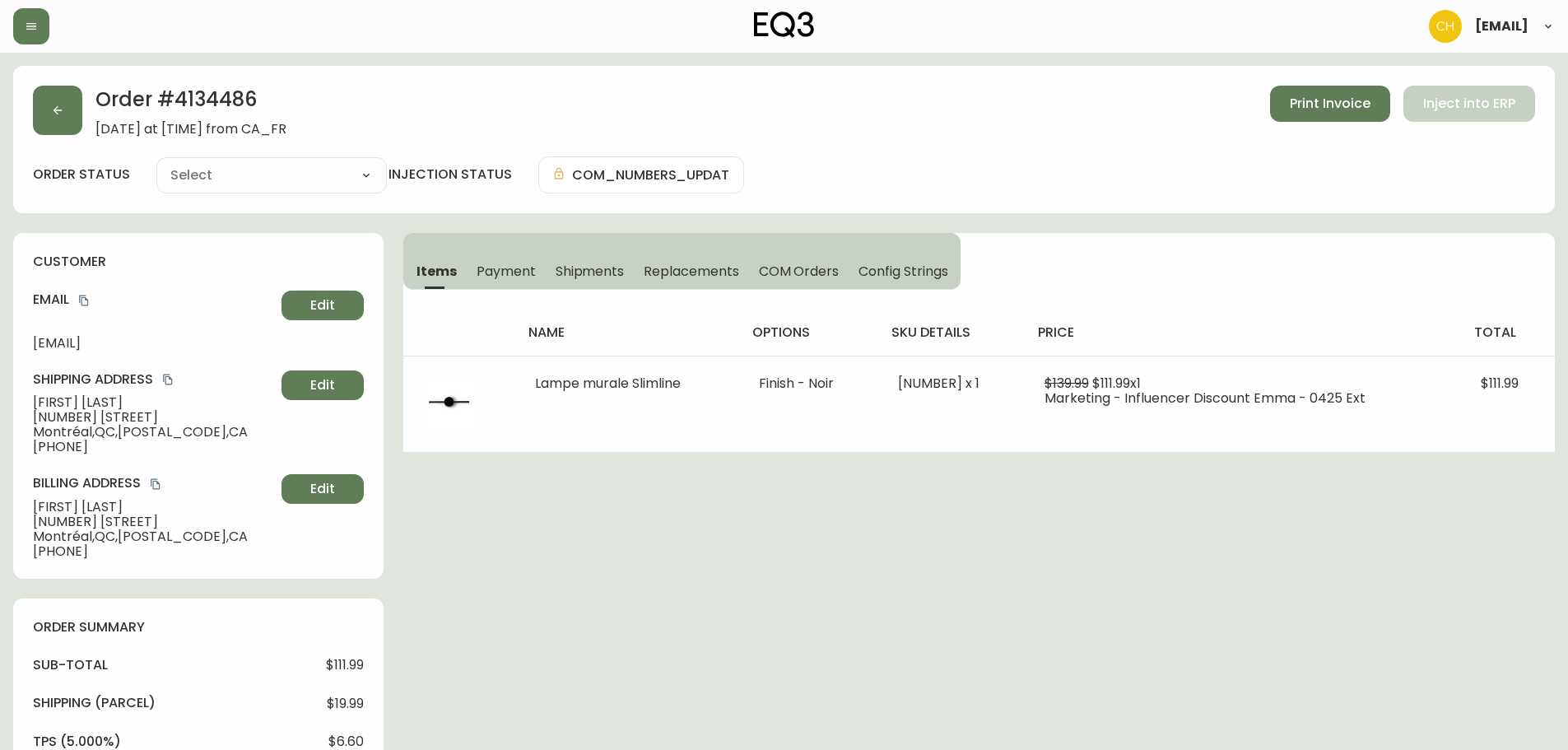 type on "Processing" 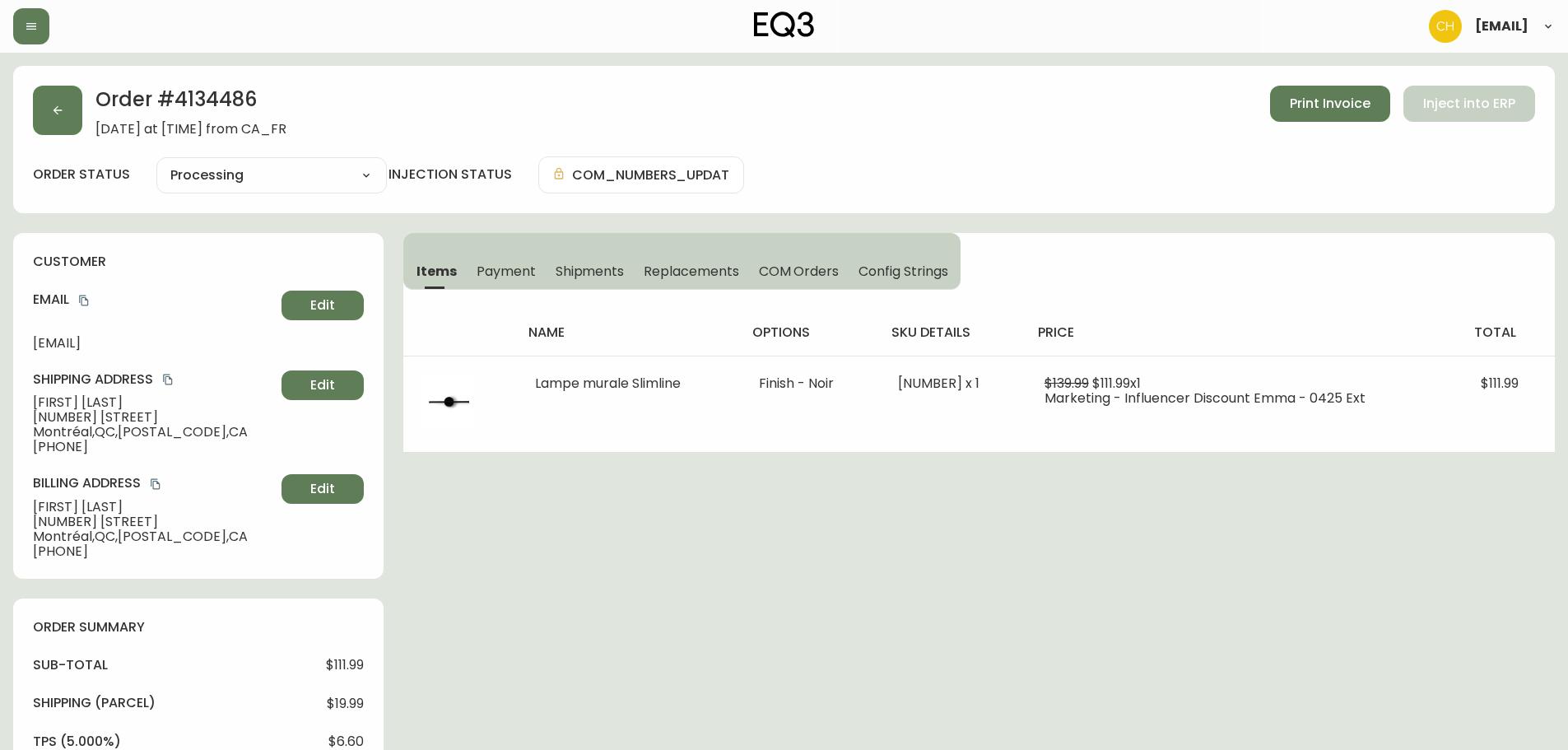 select on "PROCESSING" 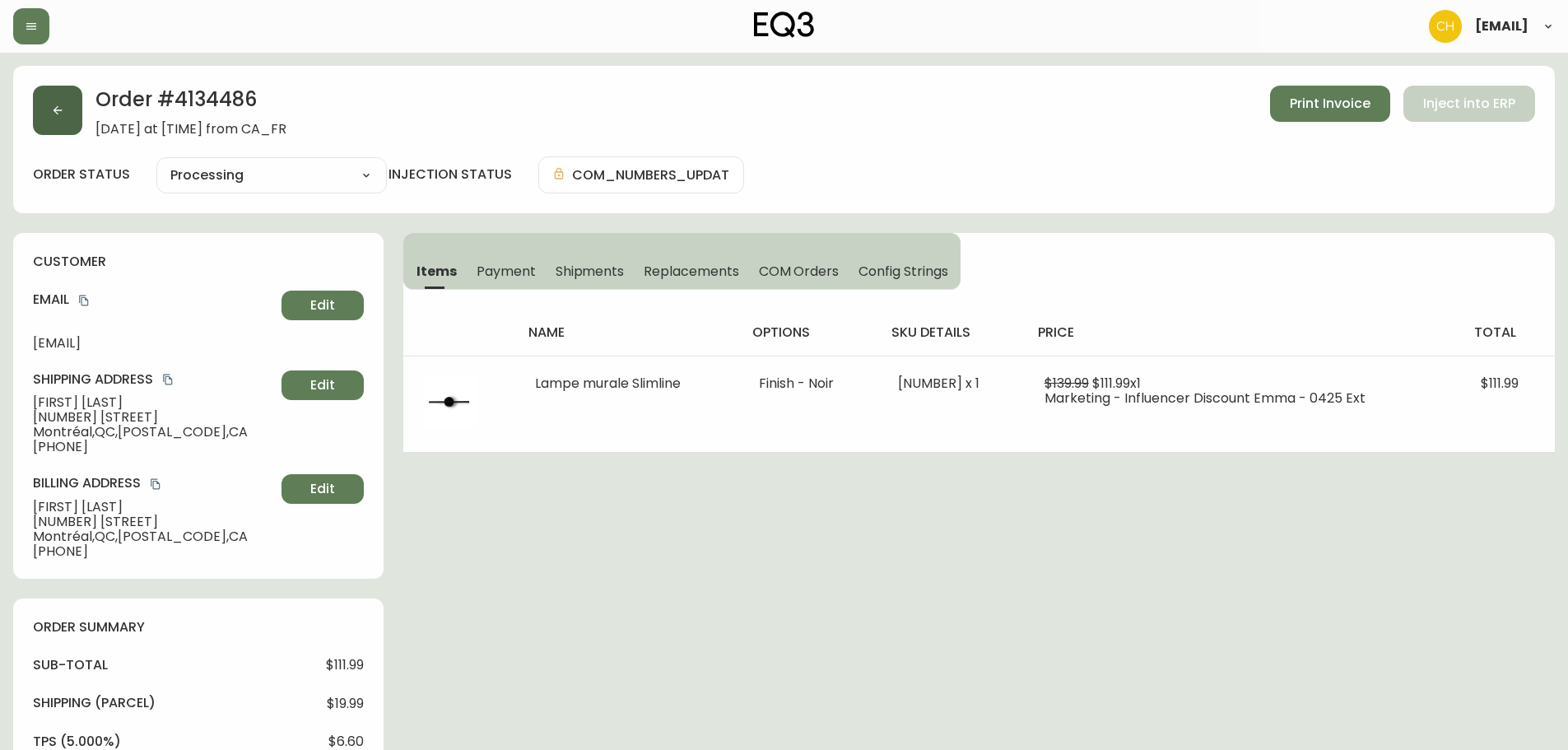 click at bounding box center [58, 110] 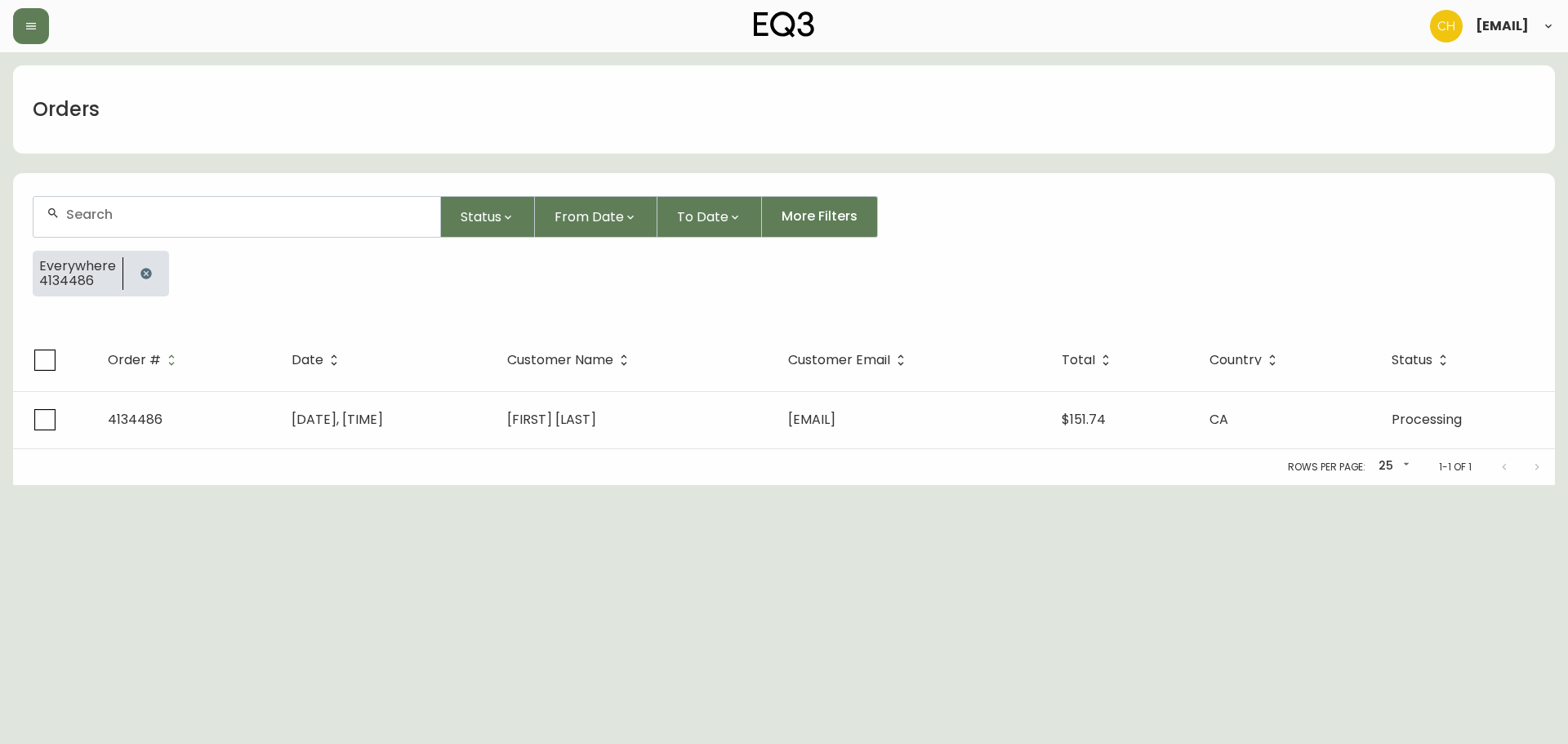 click at bounding box center [237, 216] 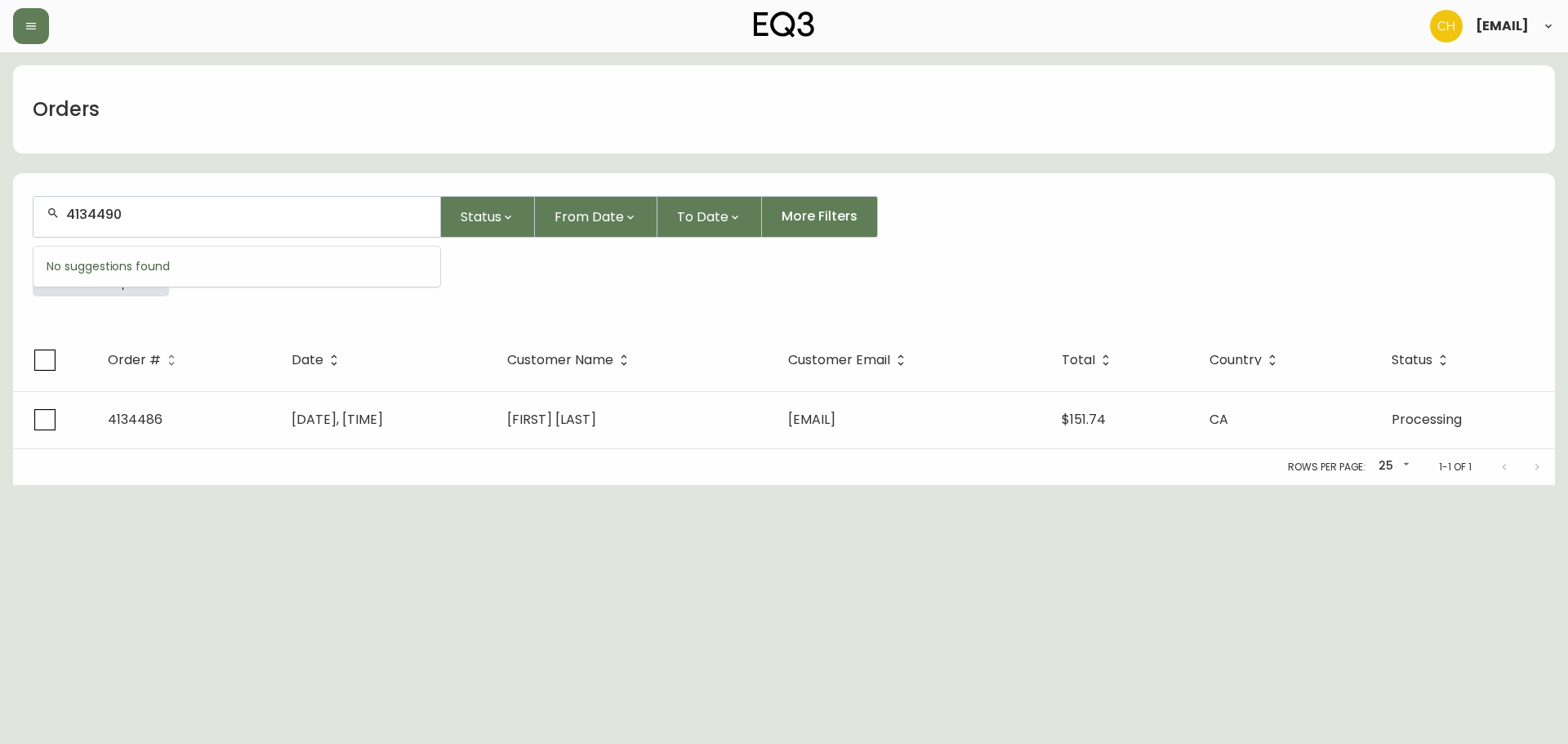 type on "4134490" 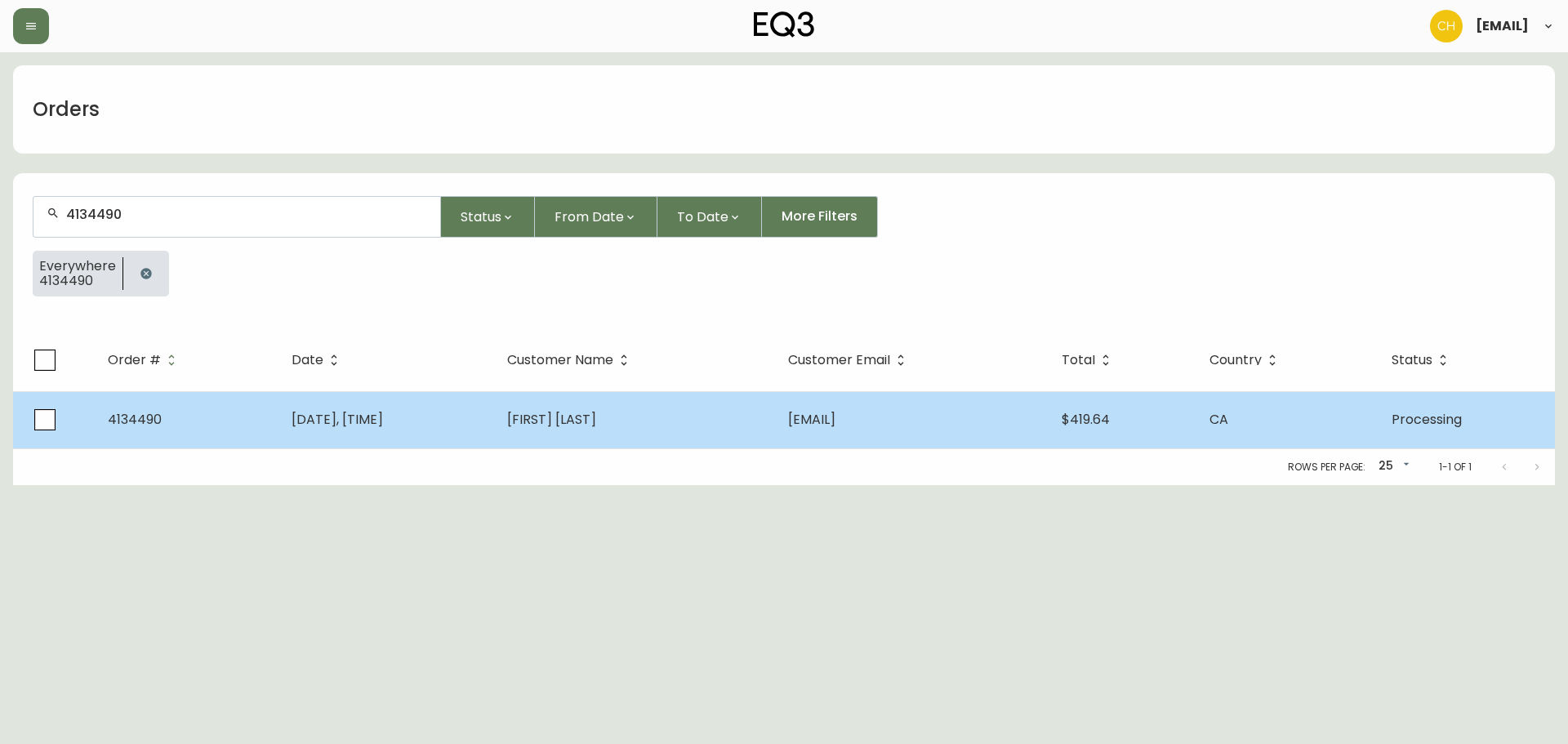 click on "[FIRST] [LAST]" at bounding box center [635, 420] 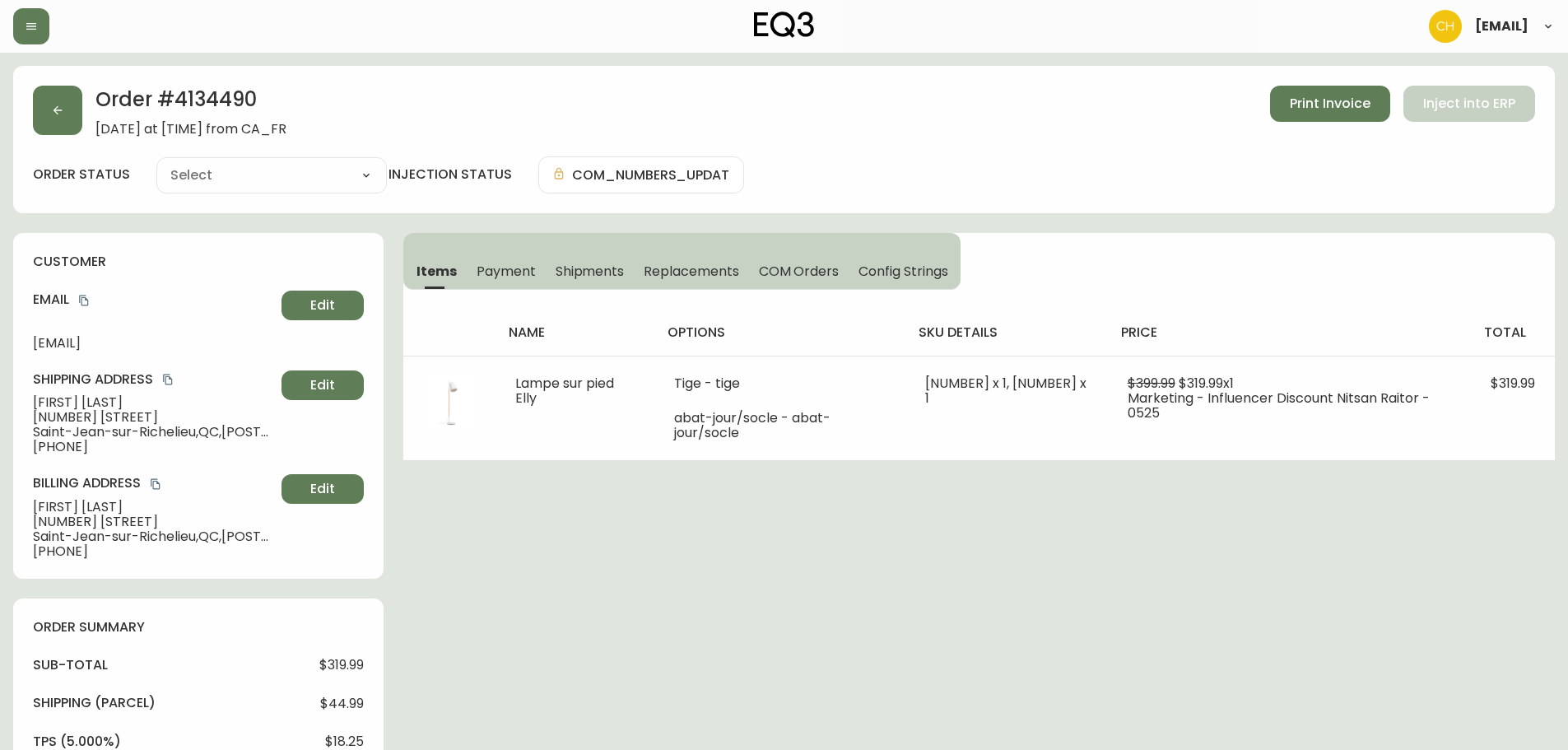 type on "Processing" 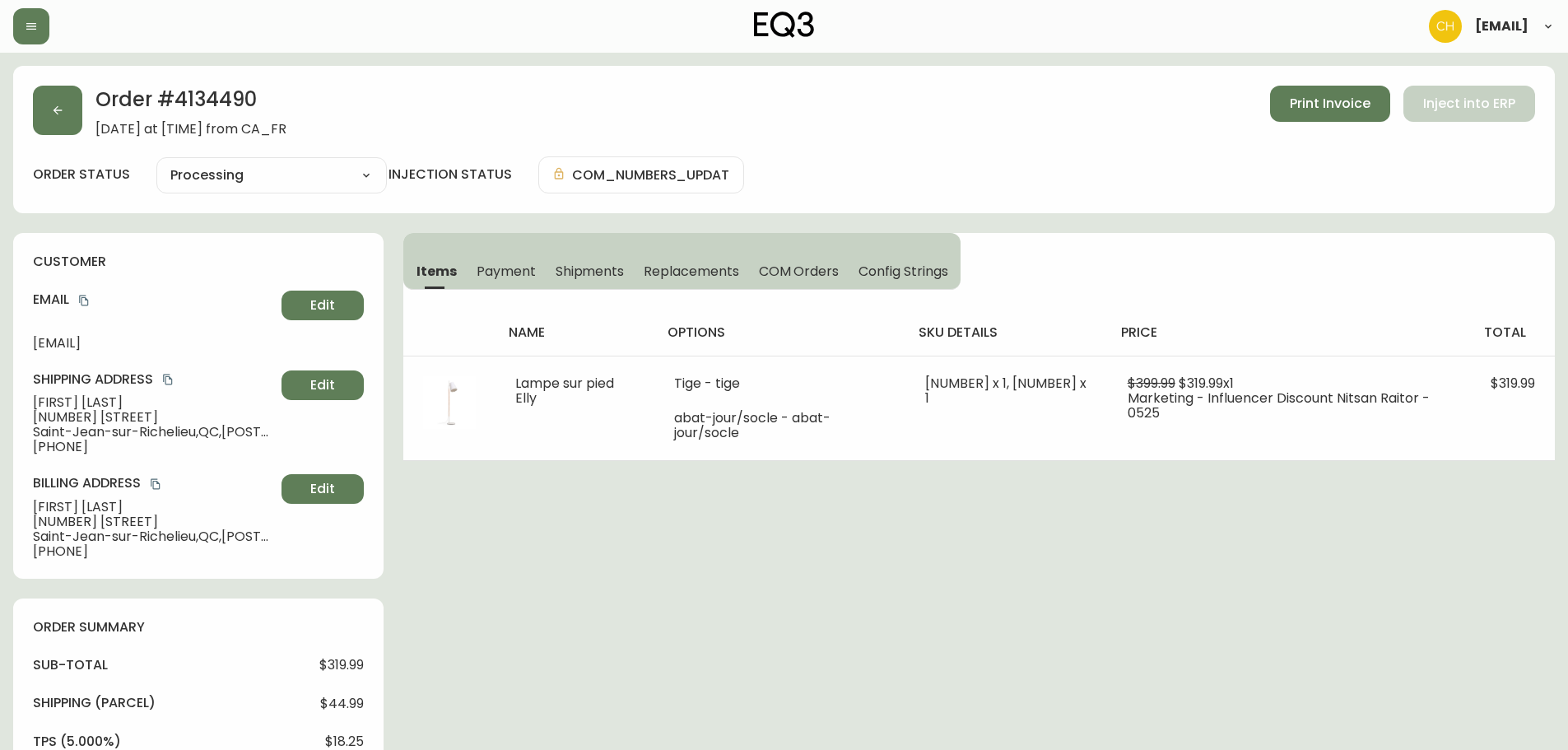 select on "PROCESSING" 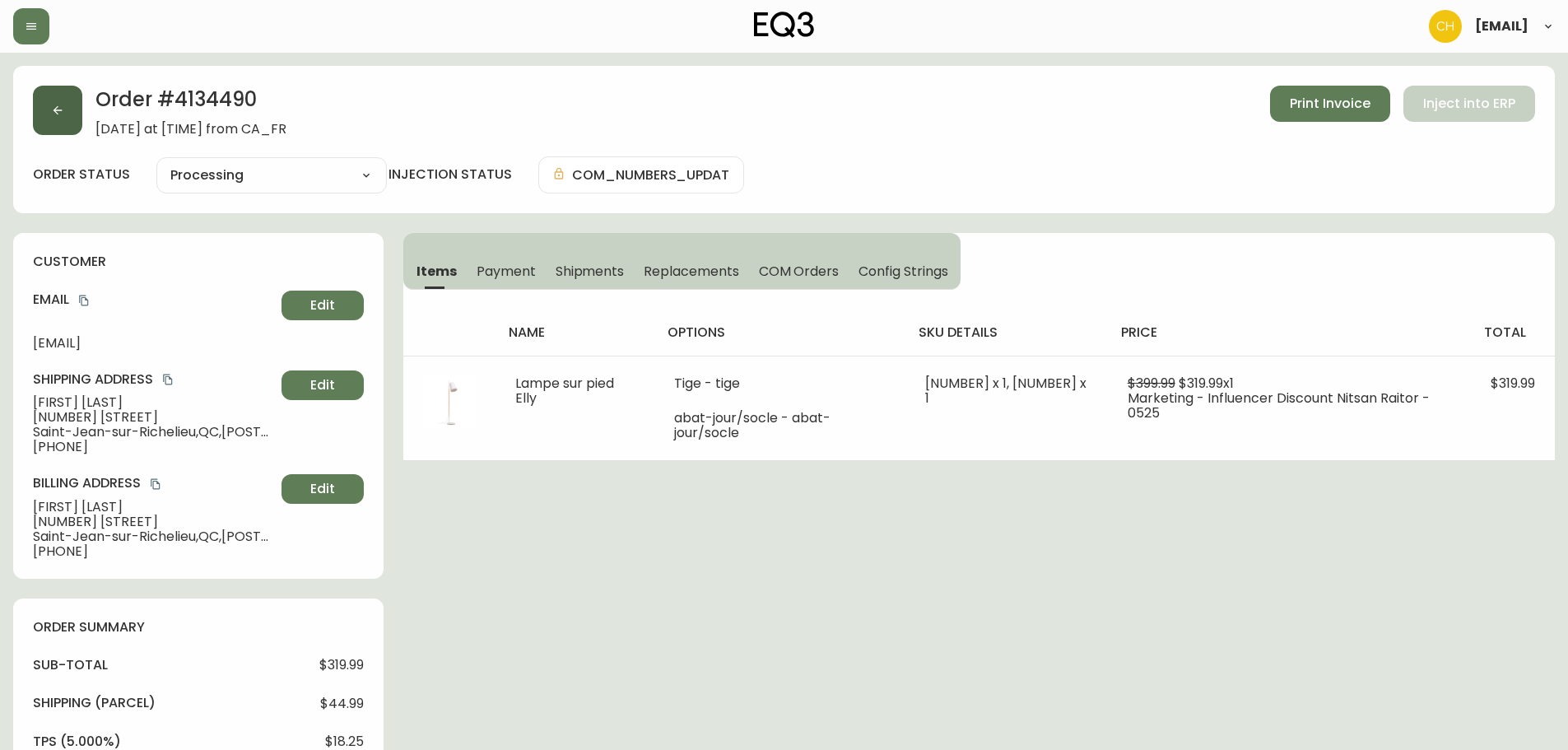 click at bounding box center [58, 110] 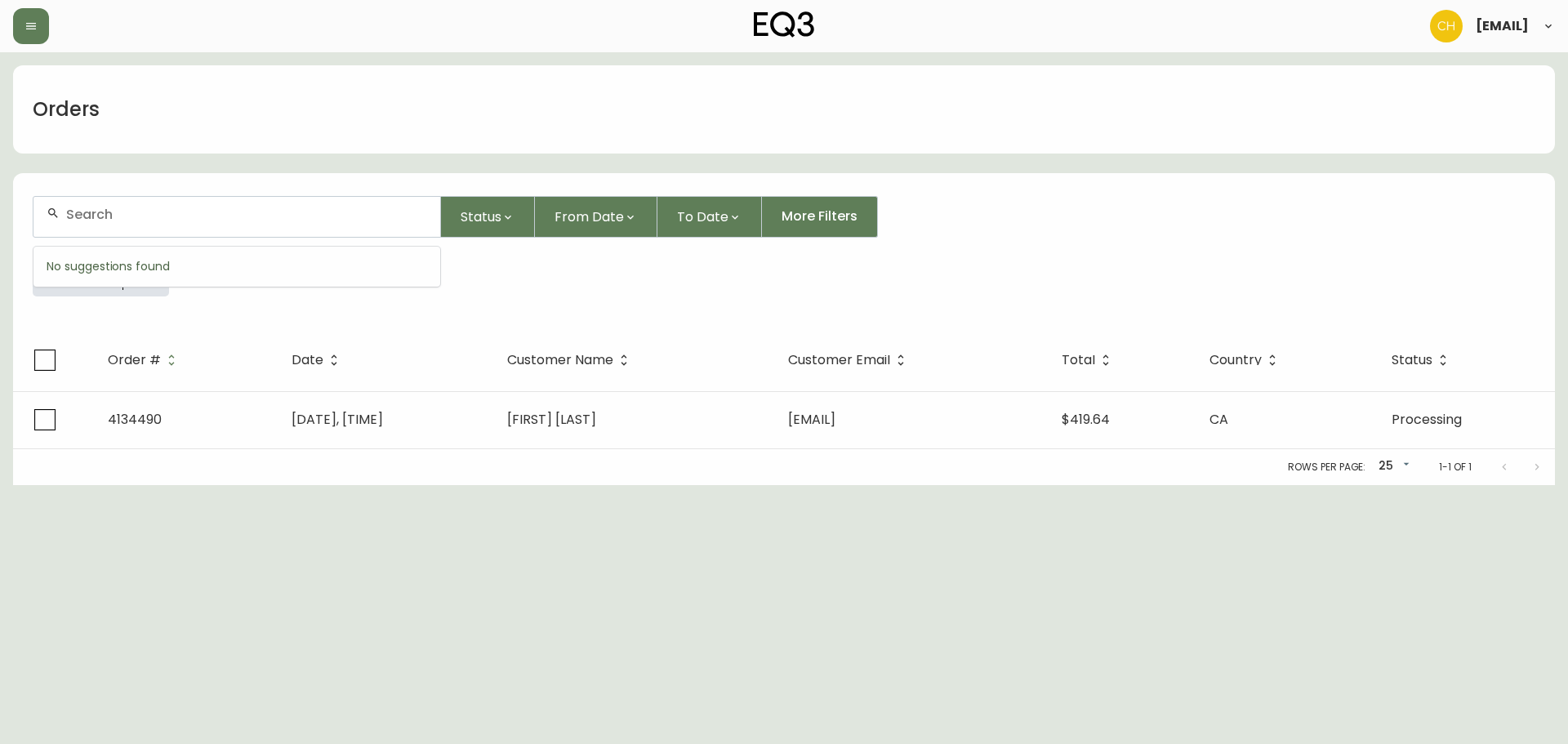 click at bounding box center (247, 214) 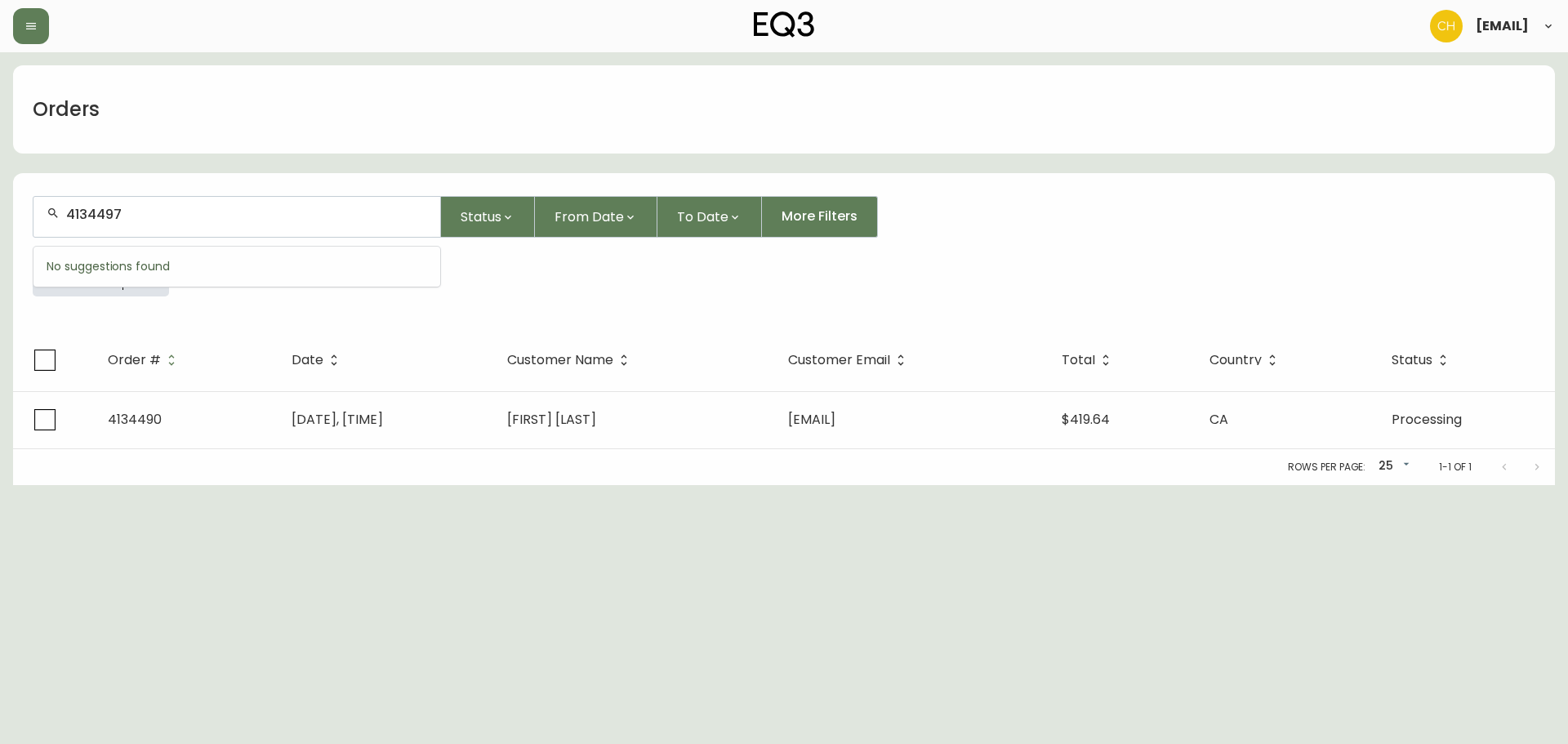 type on "4134497" 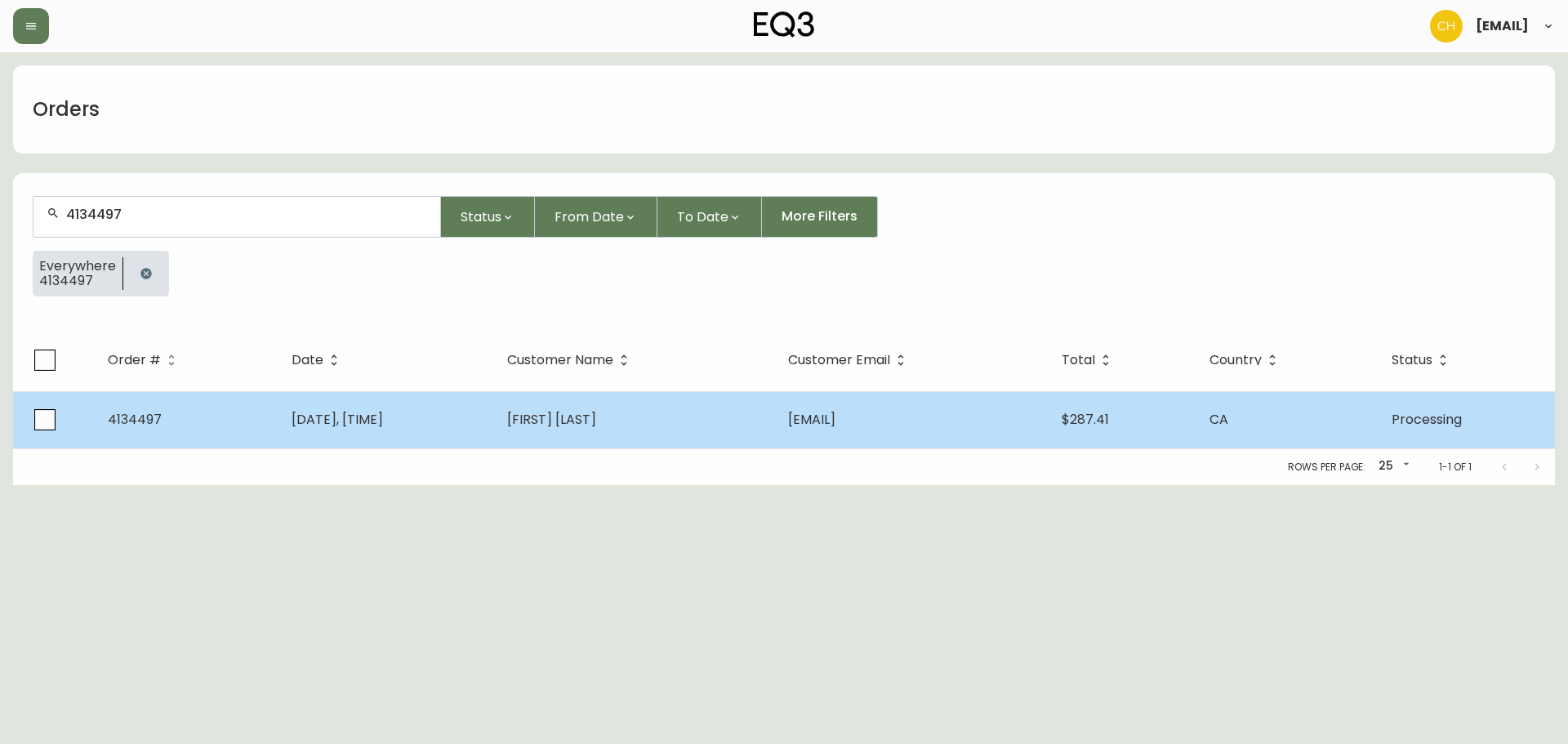 click on "[DATE], [TIME]" at bounding box center [386, 420] 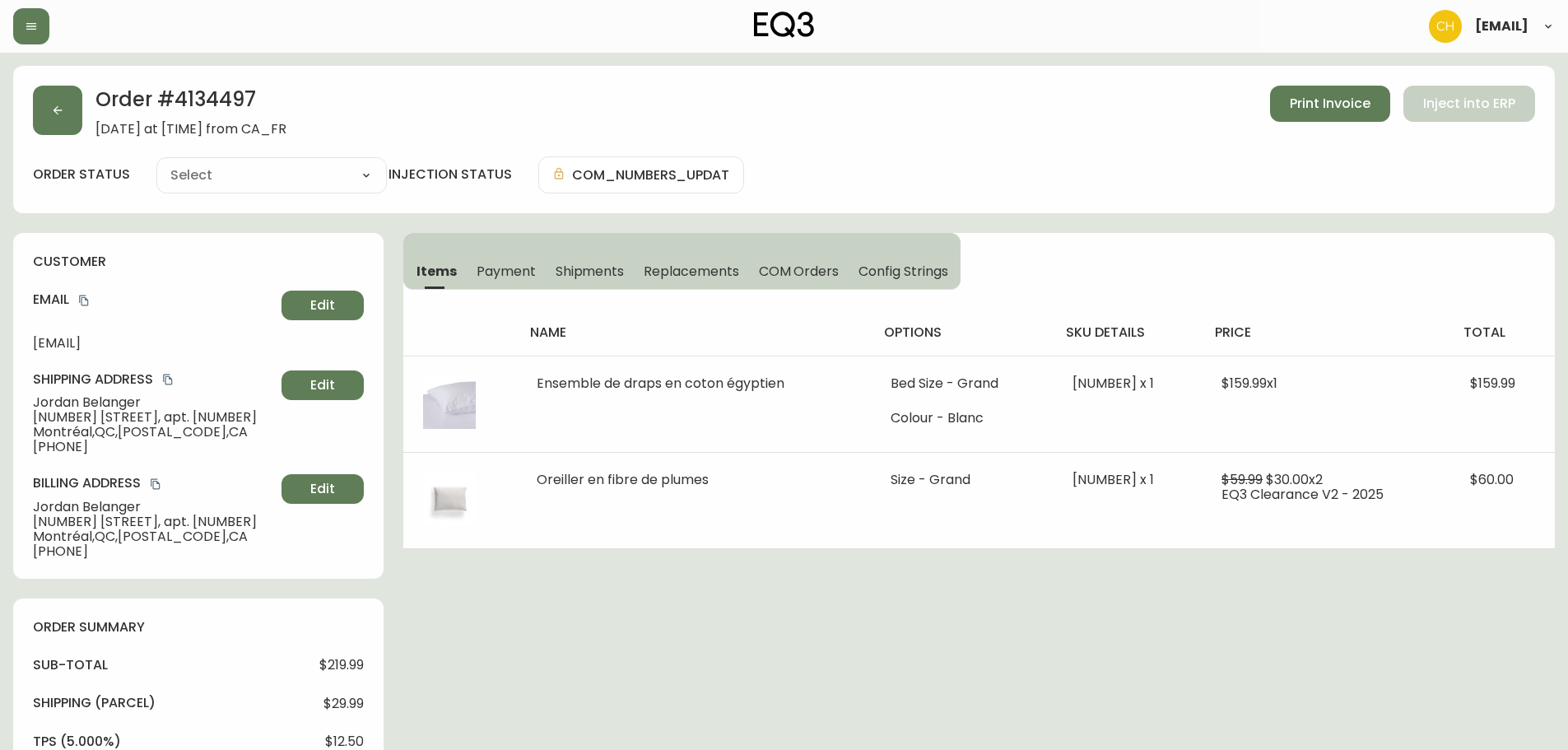 type on "Processing" 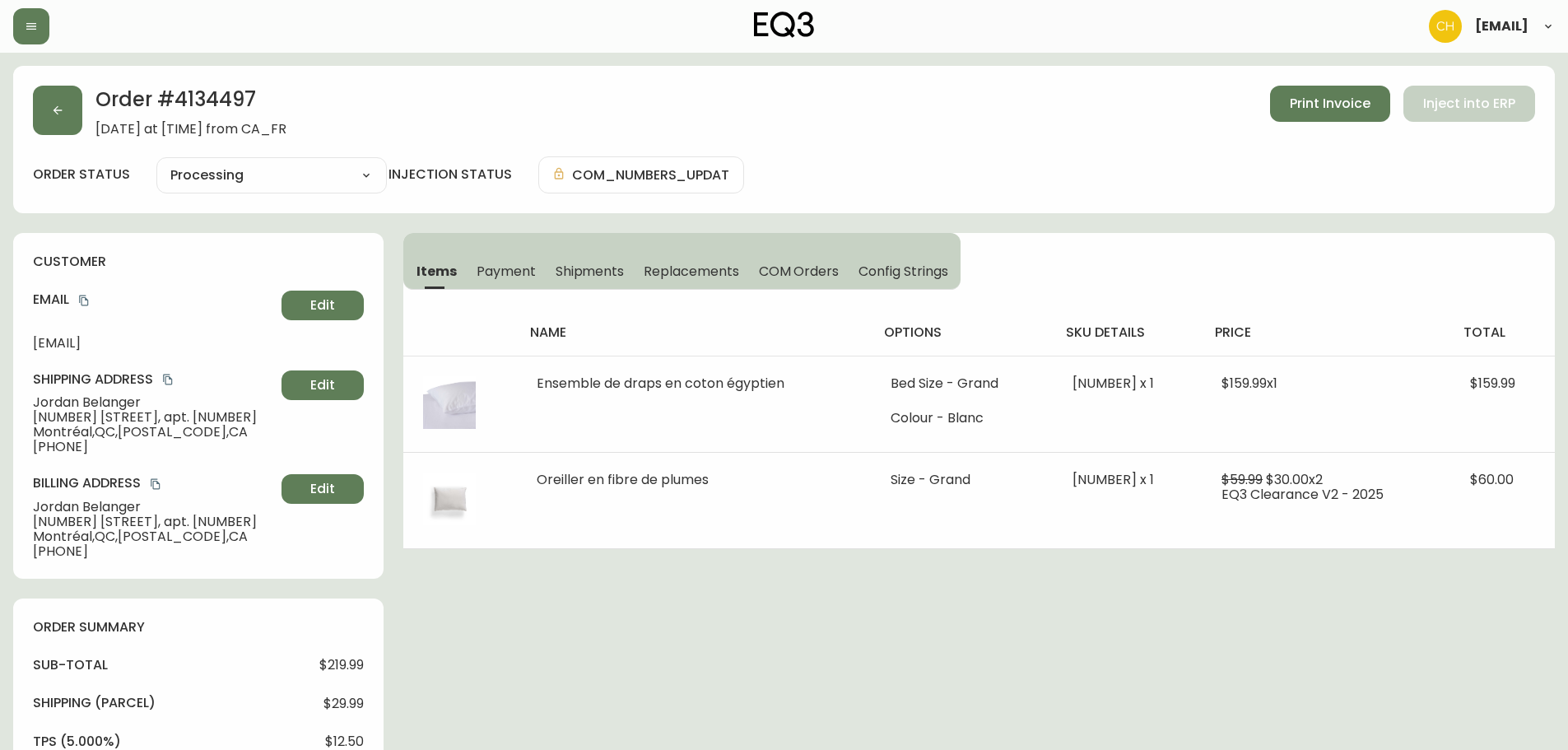 select on "PROCESSING" 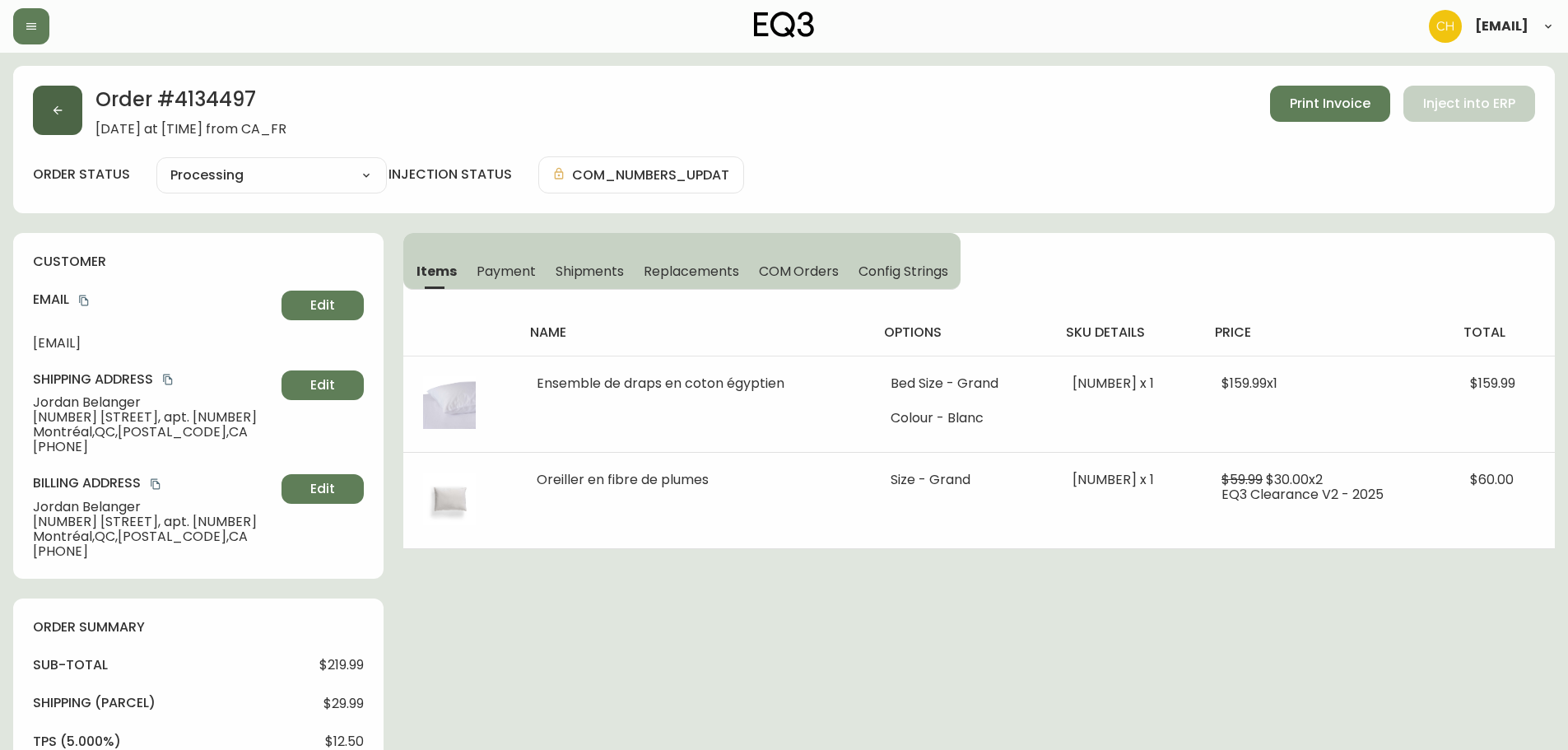 click 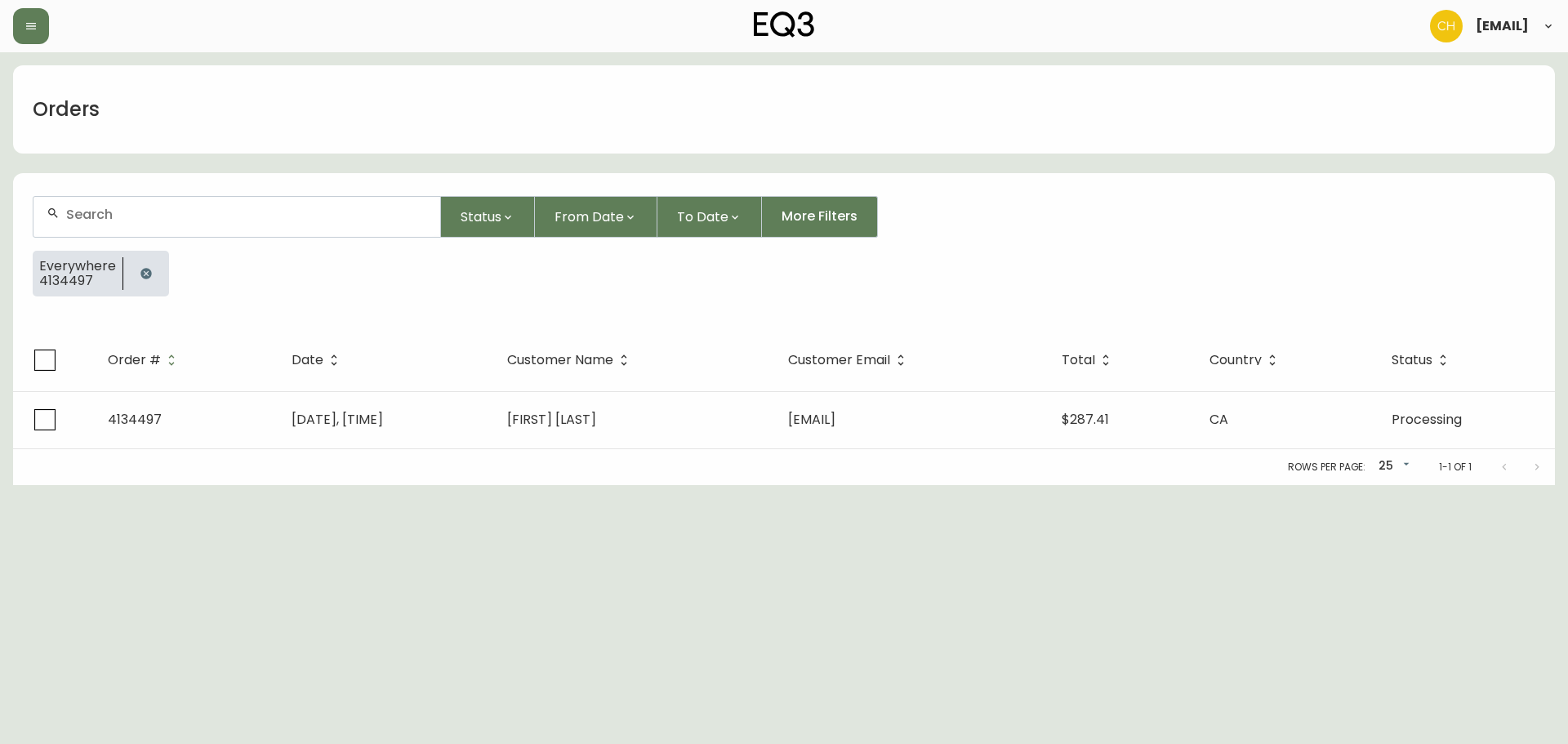 click at bounding box center (247, 214) 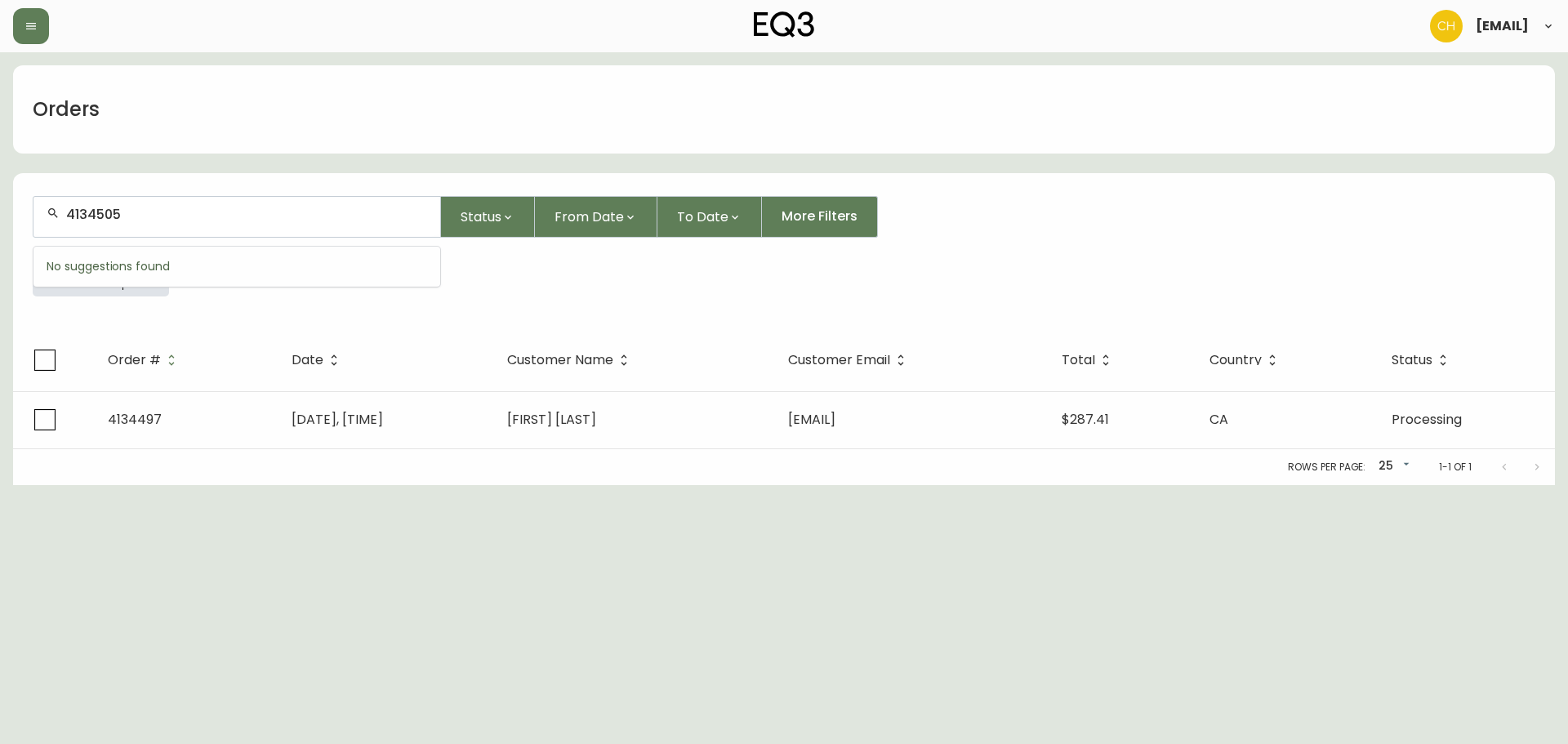 type on "4134505" 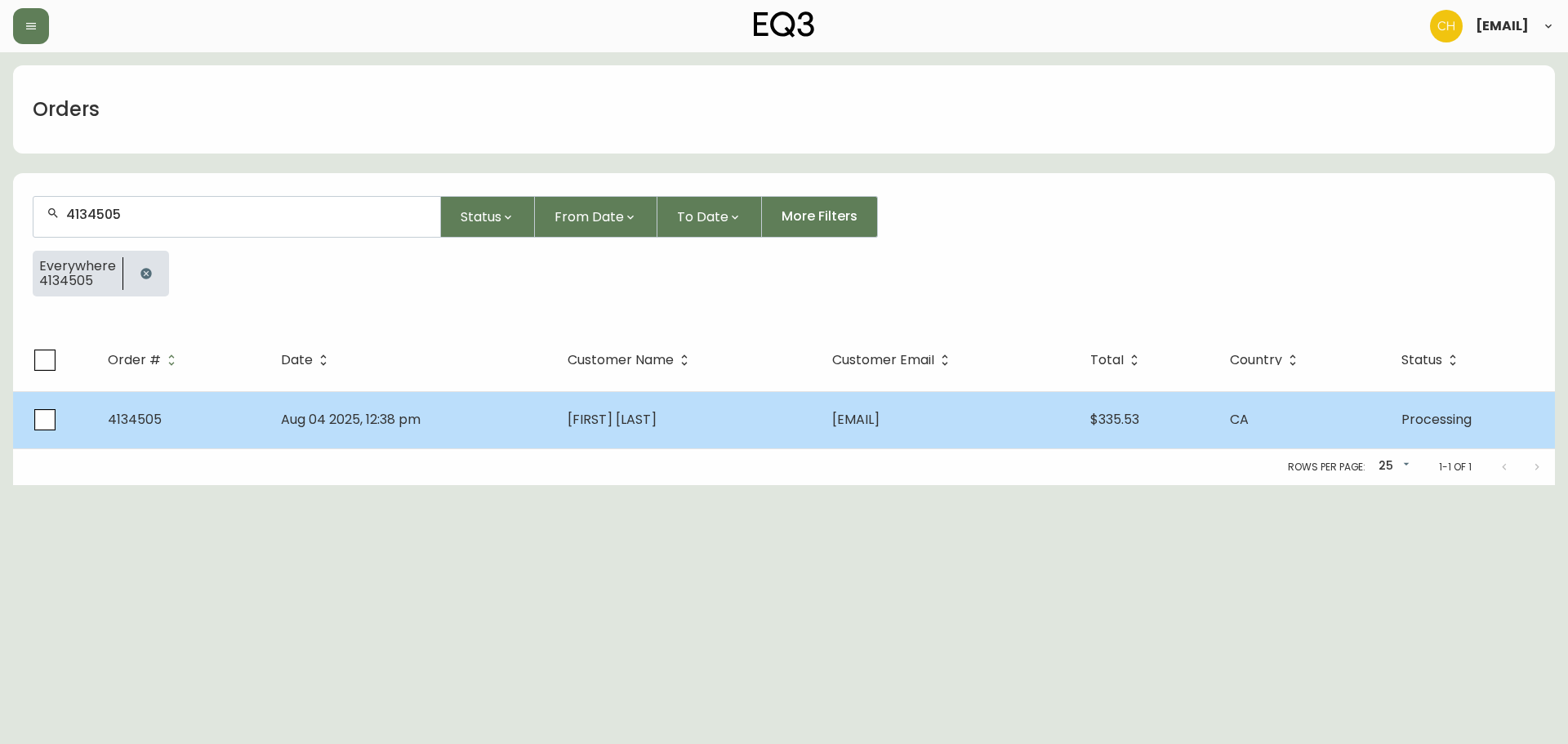click on "Aug 04 2025, 12:38 pm" at bounding box center (411, 420) 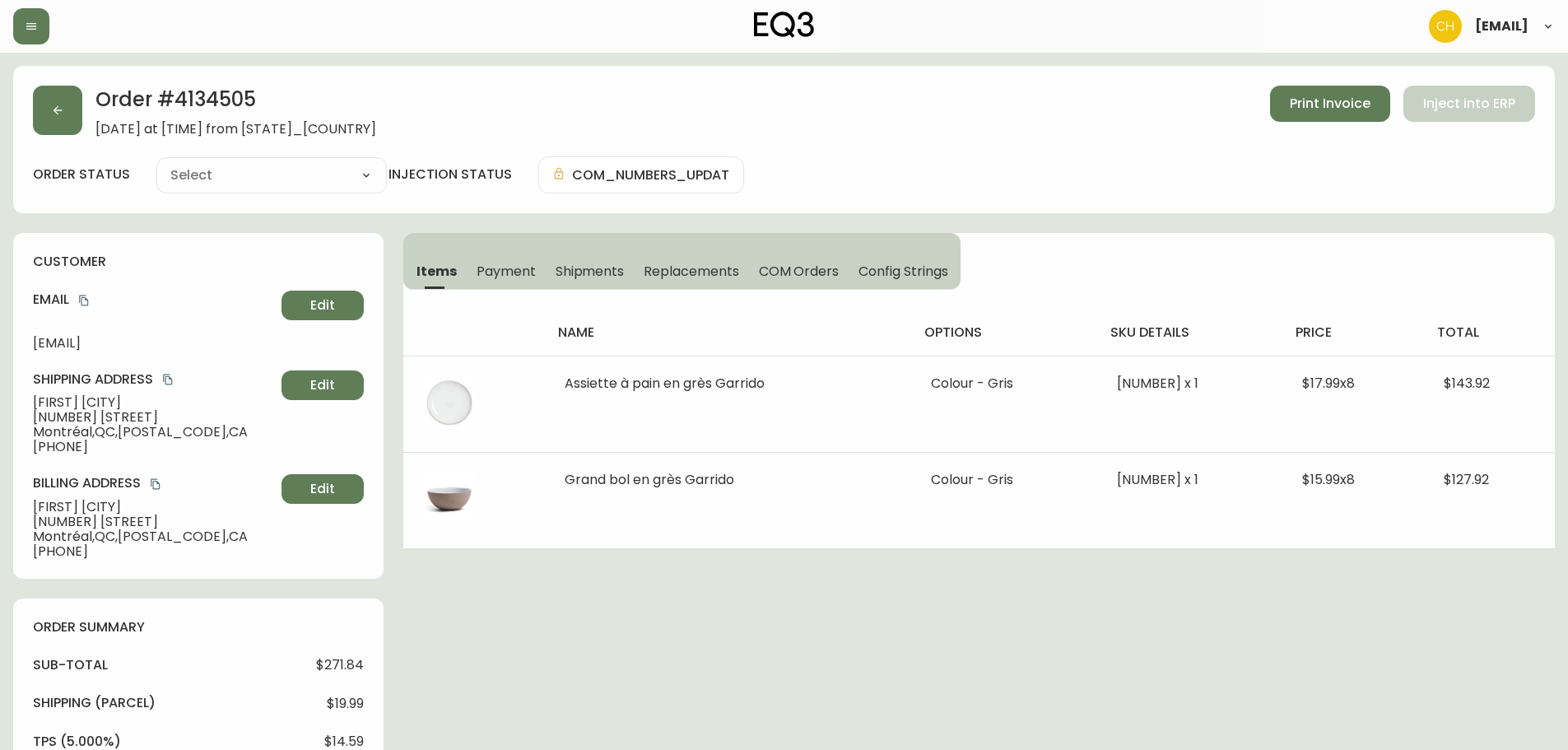 type on "Processing" 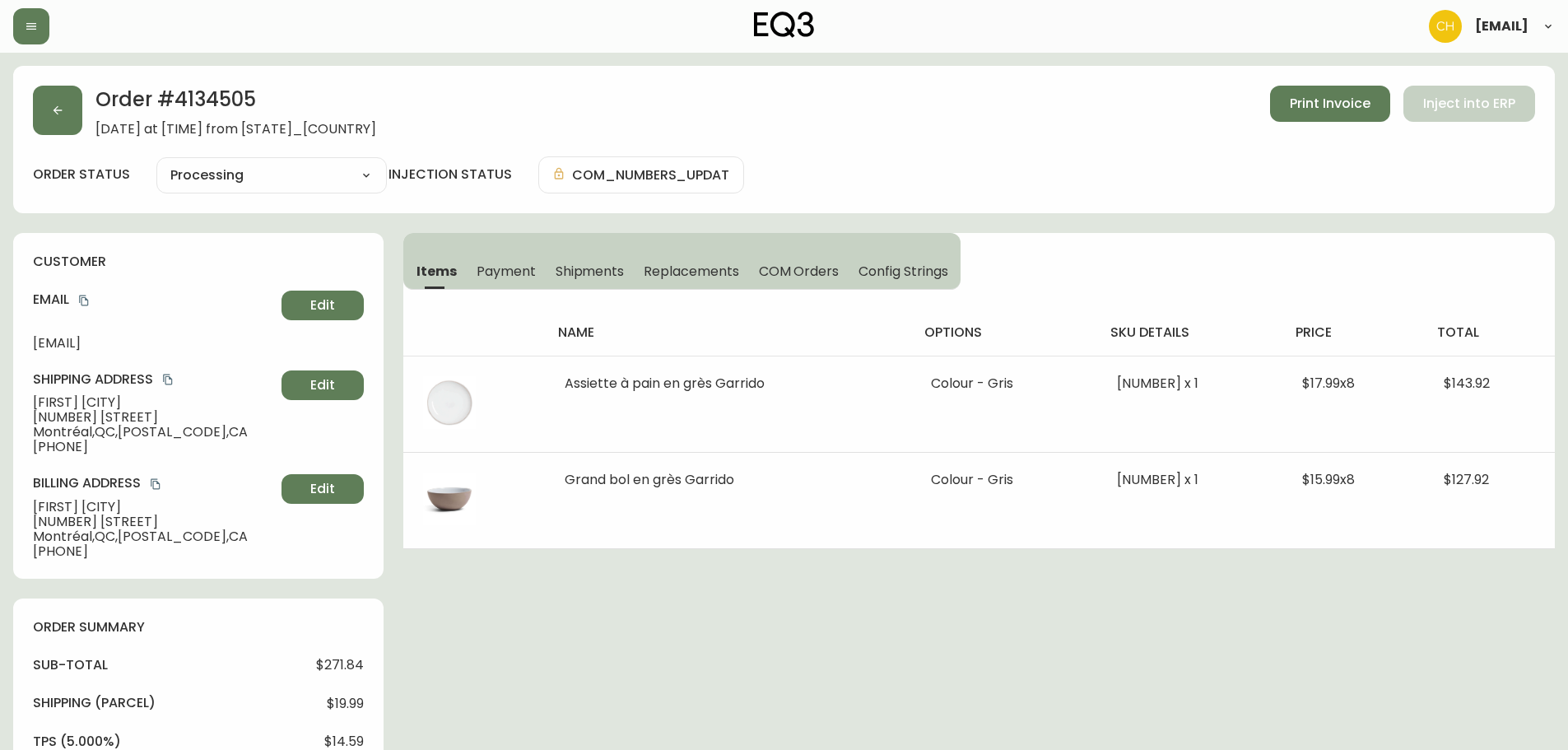 select on "PROCESSING" 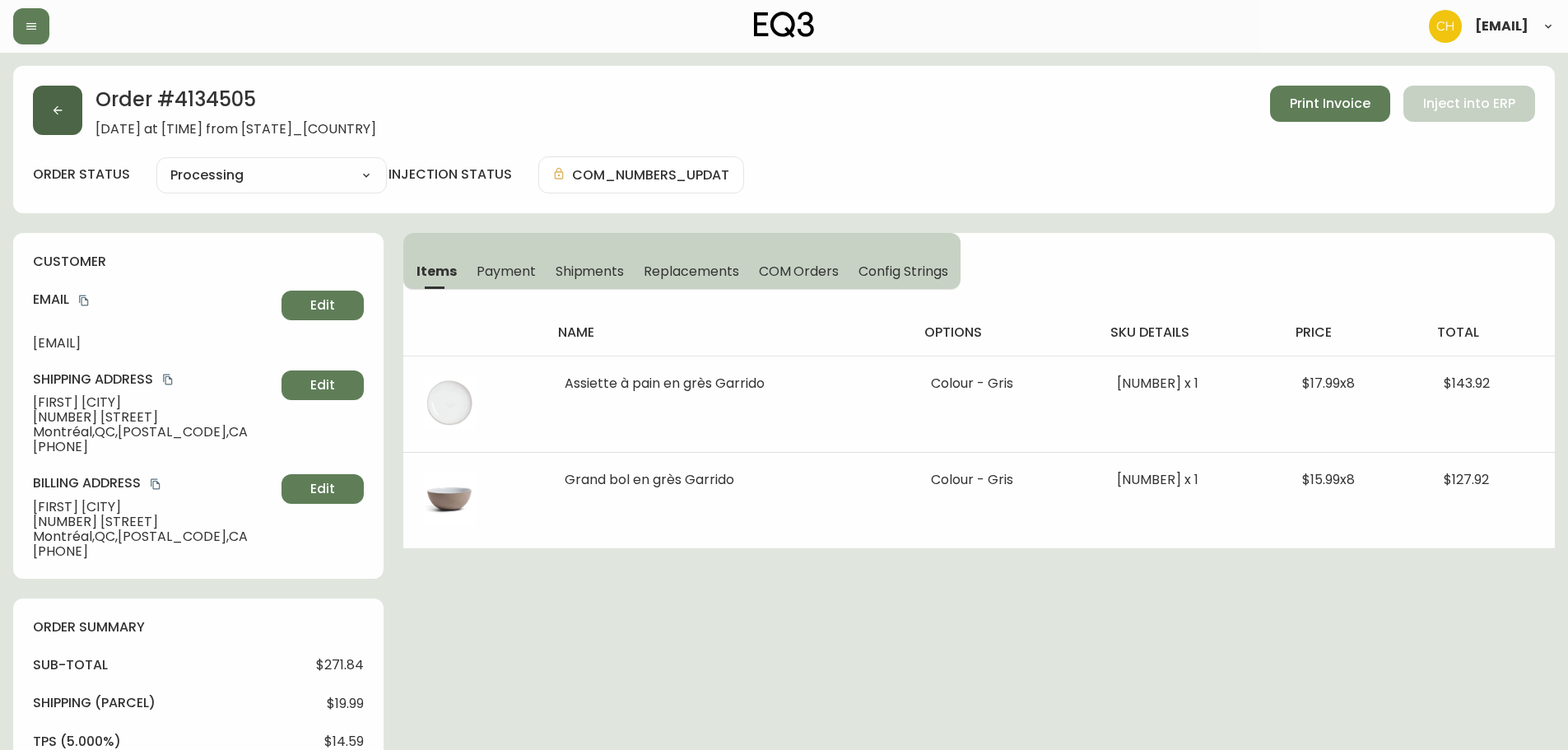click at bounding box center [58, 110] 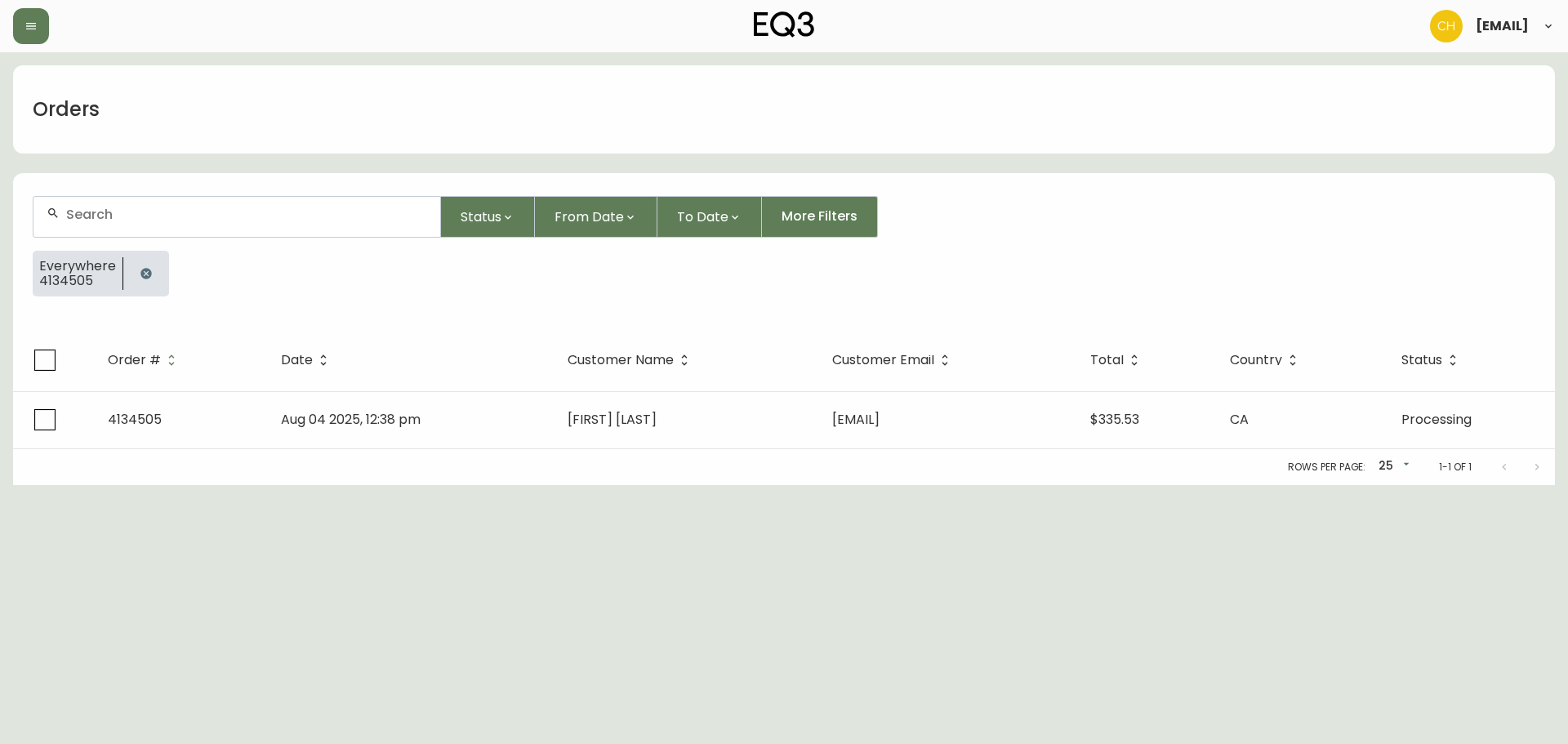 click at bounding box center (247, 214) 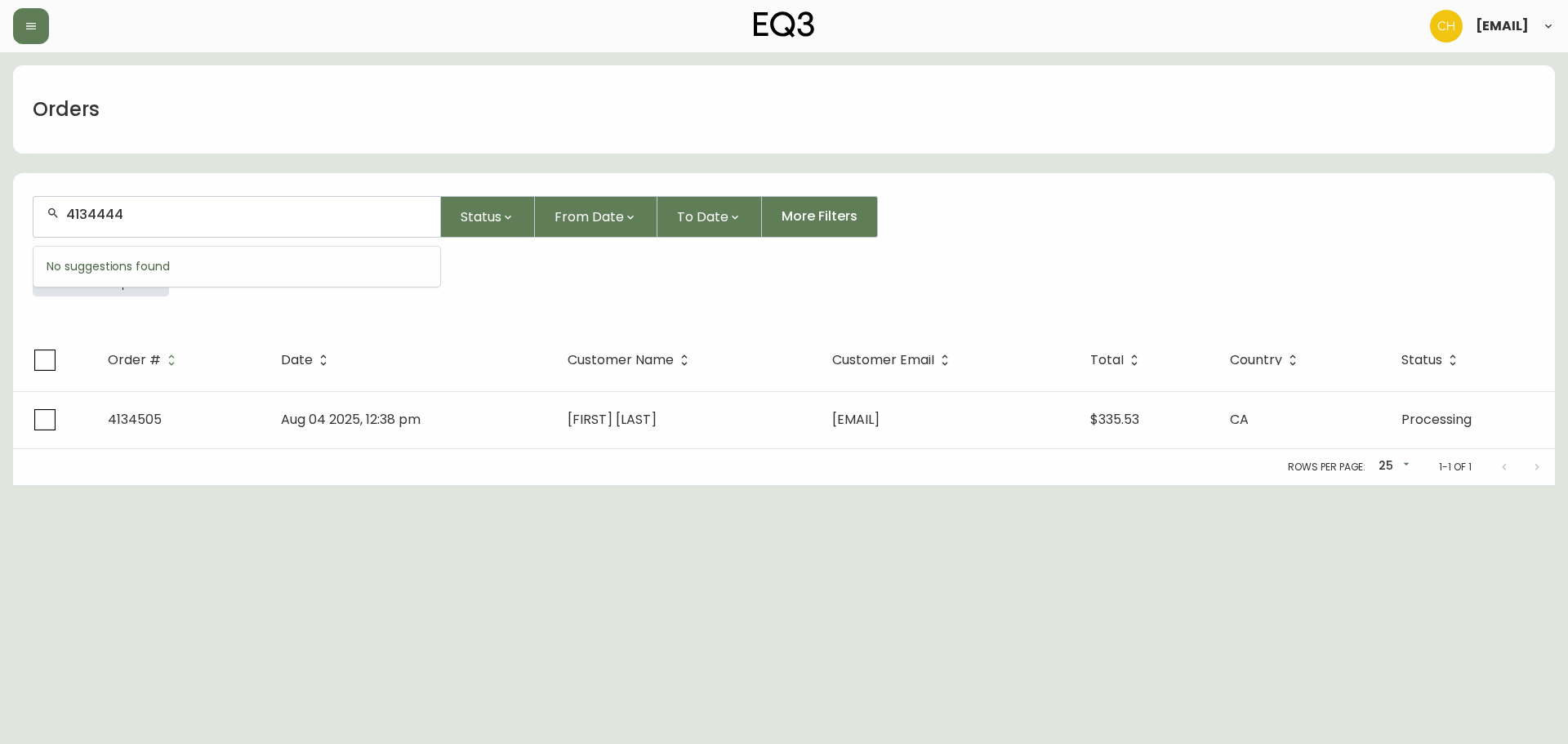 type on "4134444" 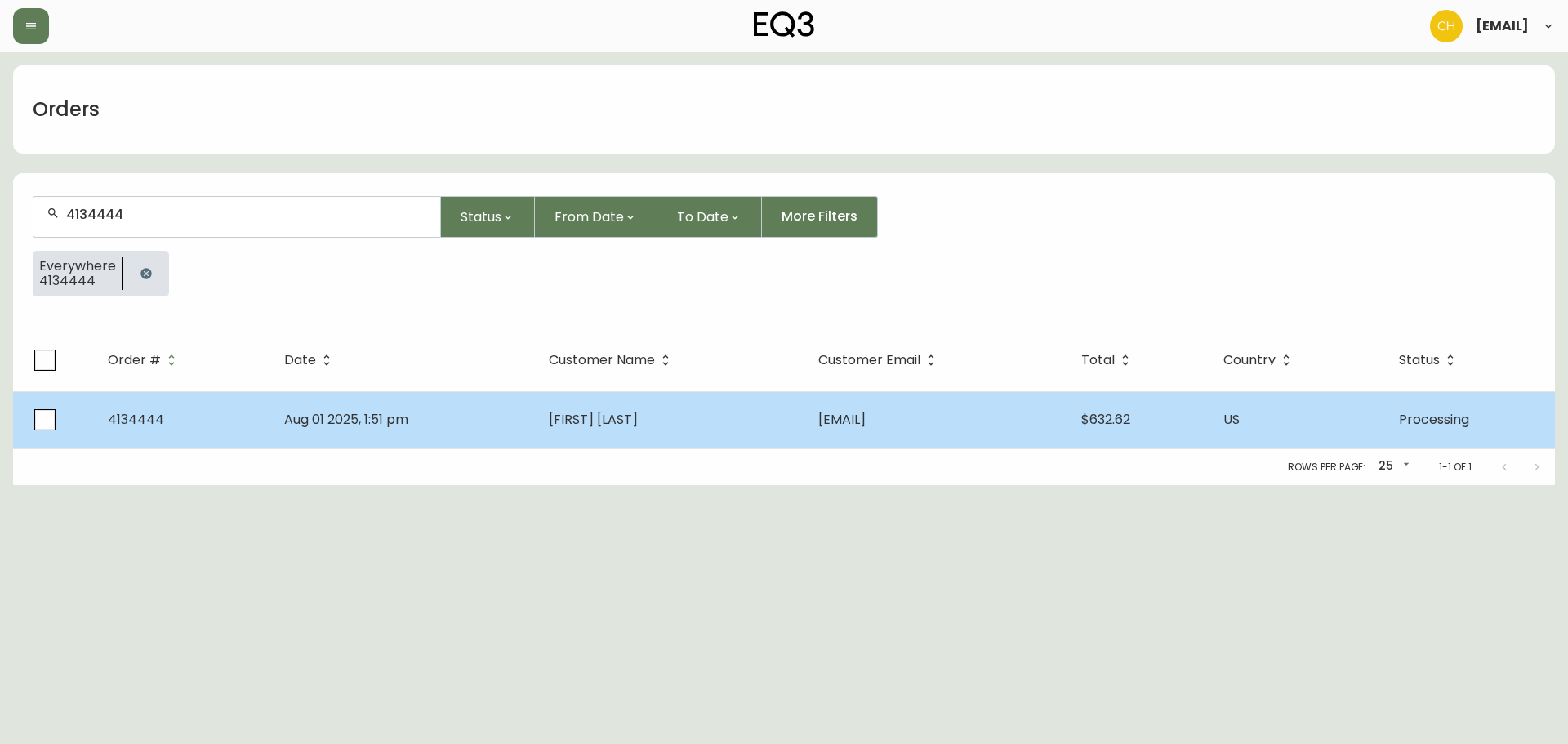 click on "[FIRST] [LAST]" at bounding box center [670, 420] 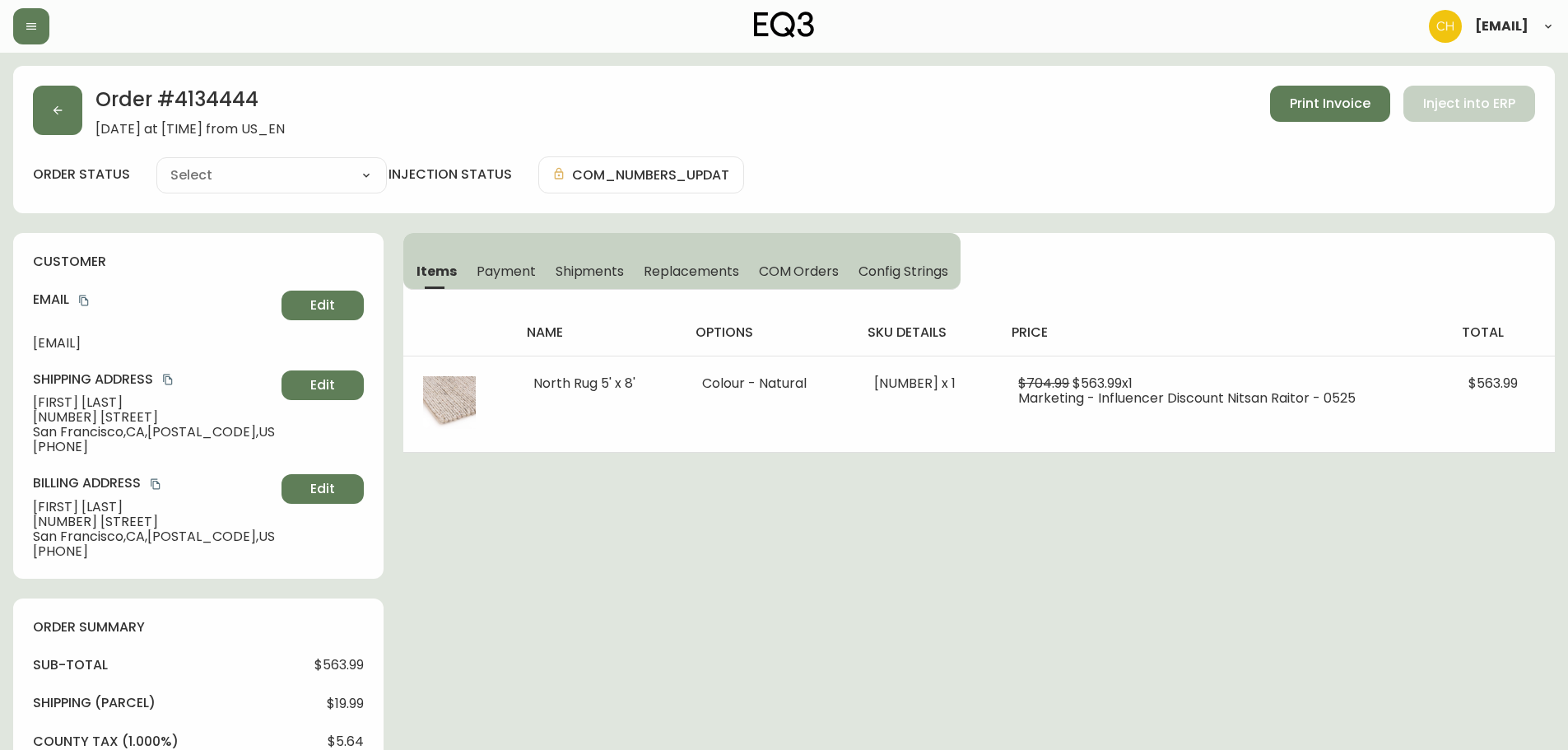 type on "Processing" 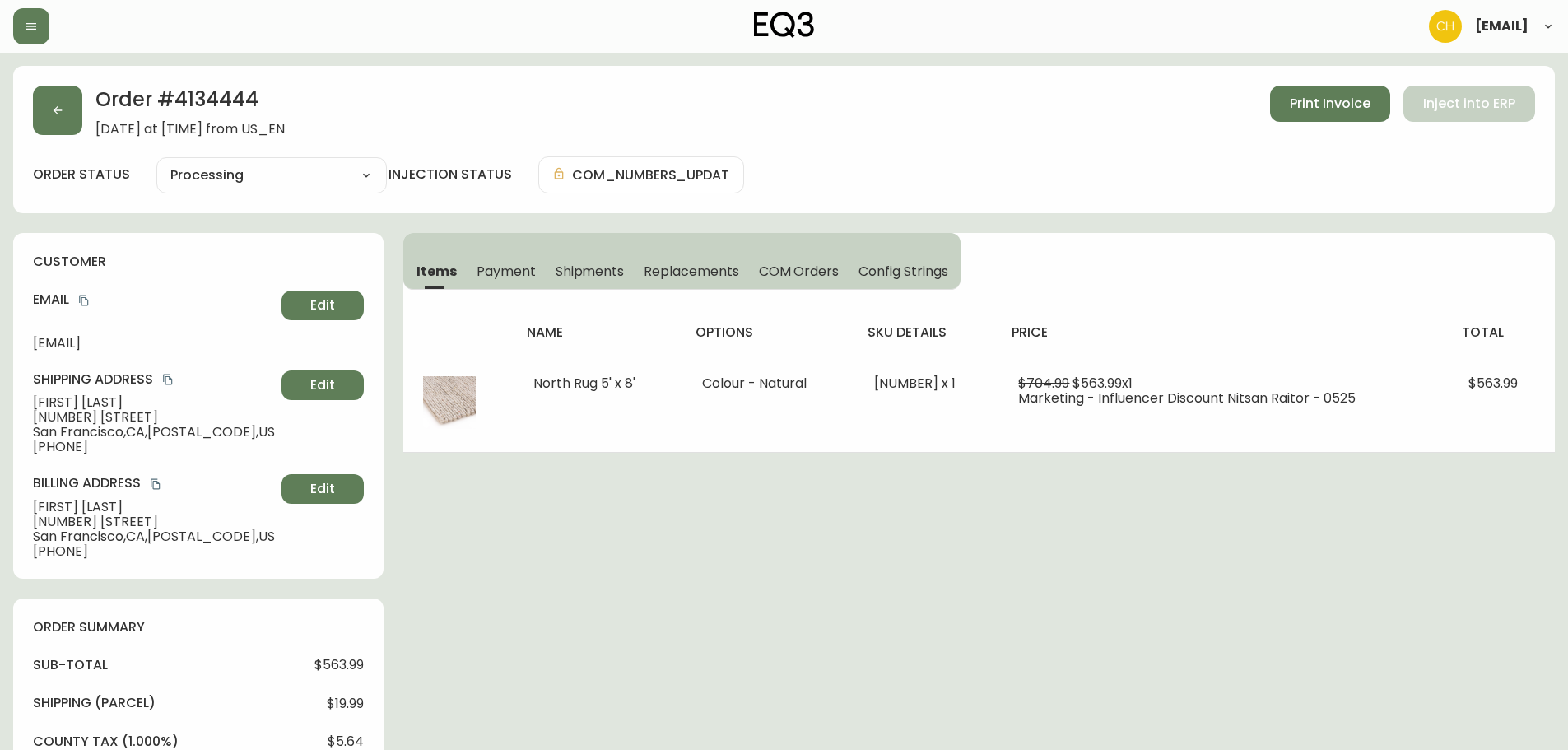select on "PROCESSING" 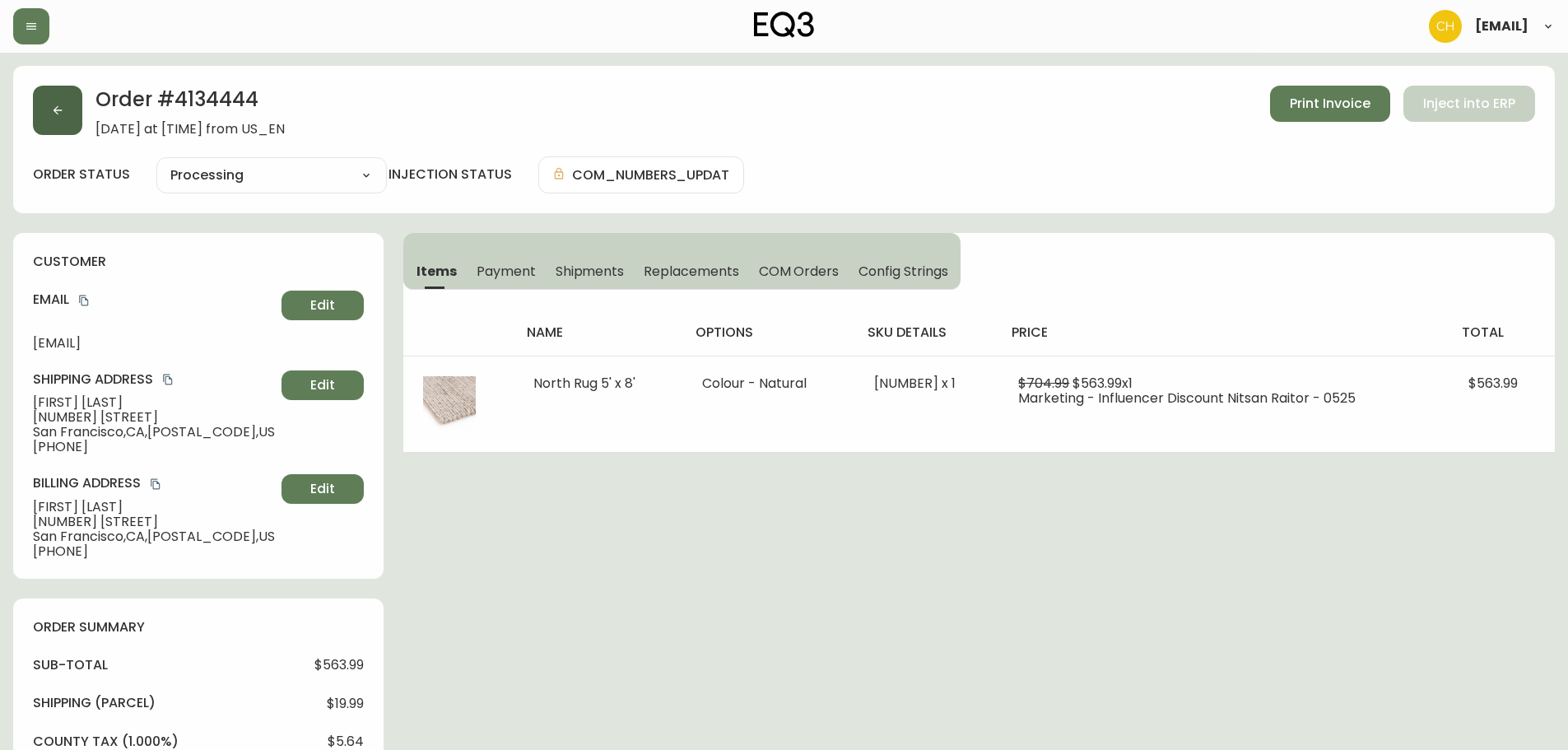 click at bounding box center [58, 110] 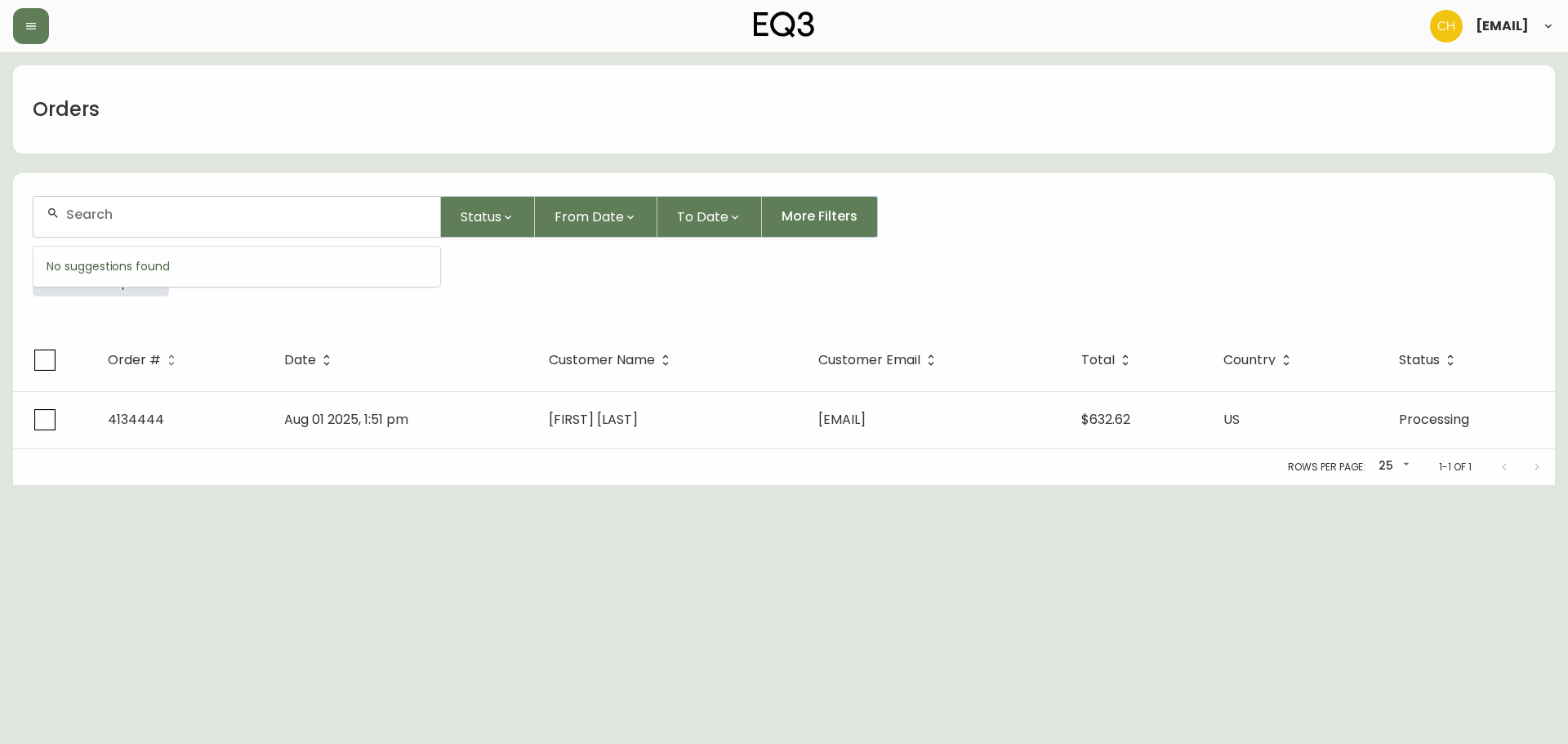 click at bounding box center (247, 214) 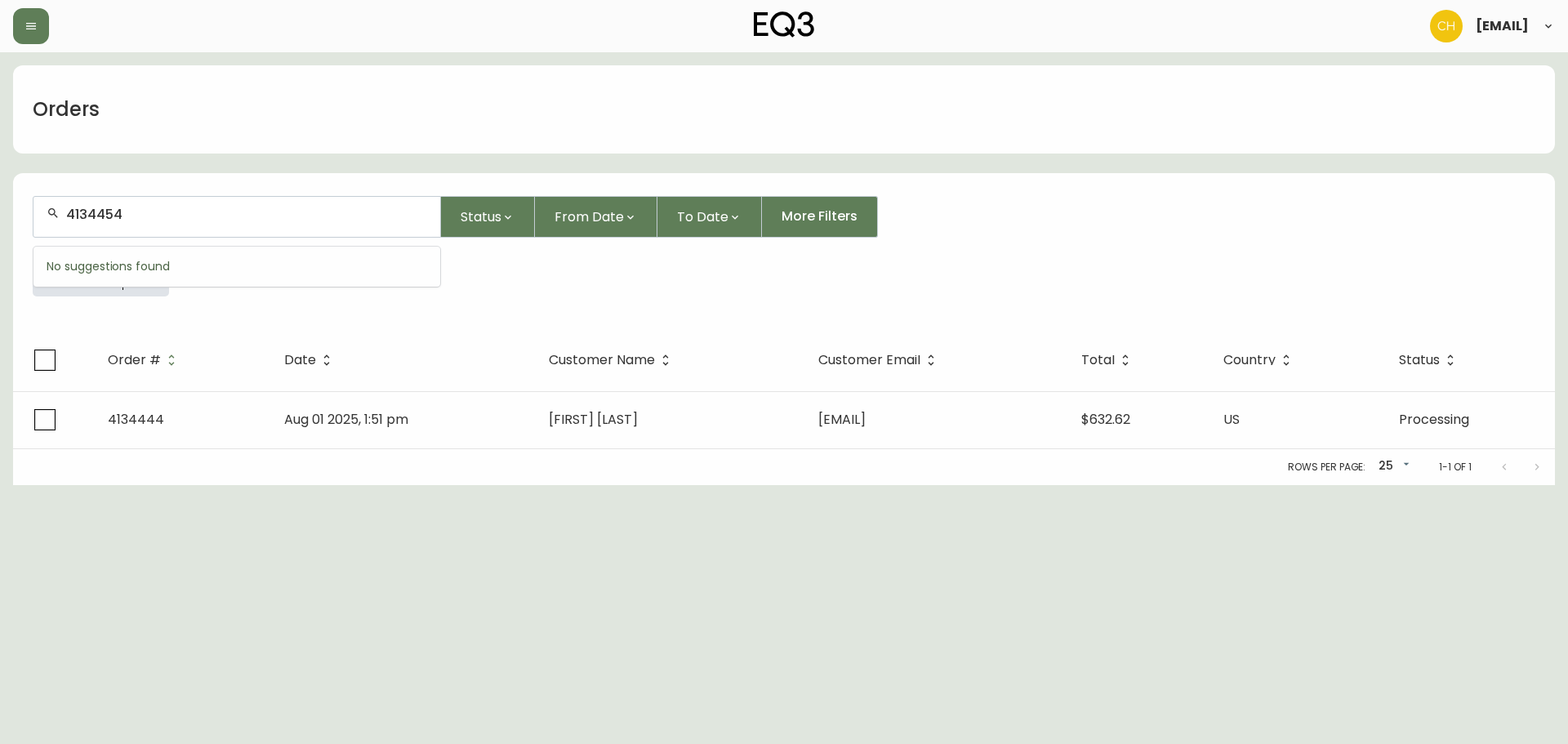 type on "4134454" 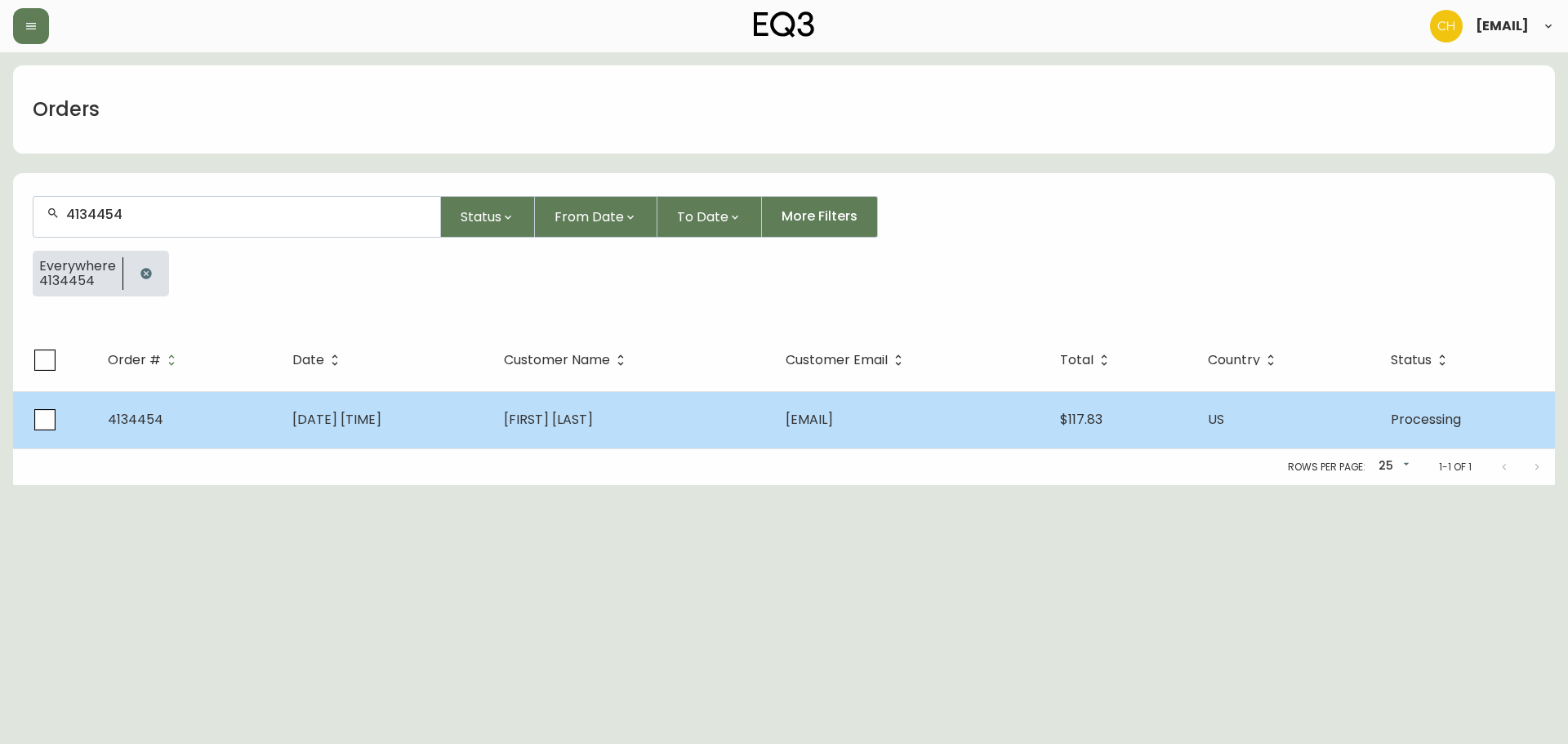 click on "[DATE] [TIME]" at bounding box center [385, 420] 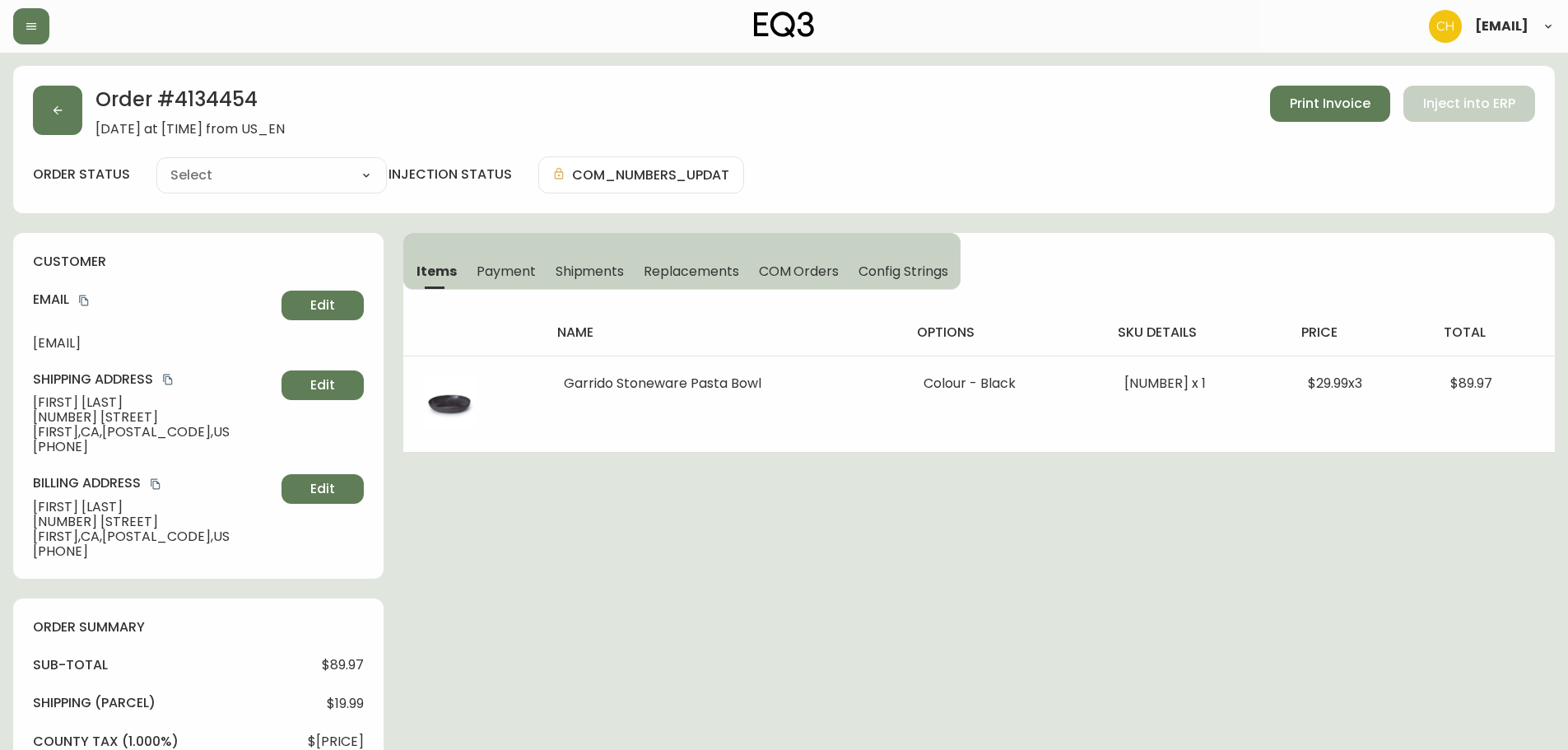type on "Processing" 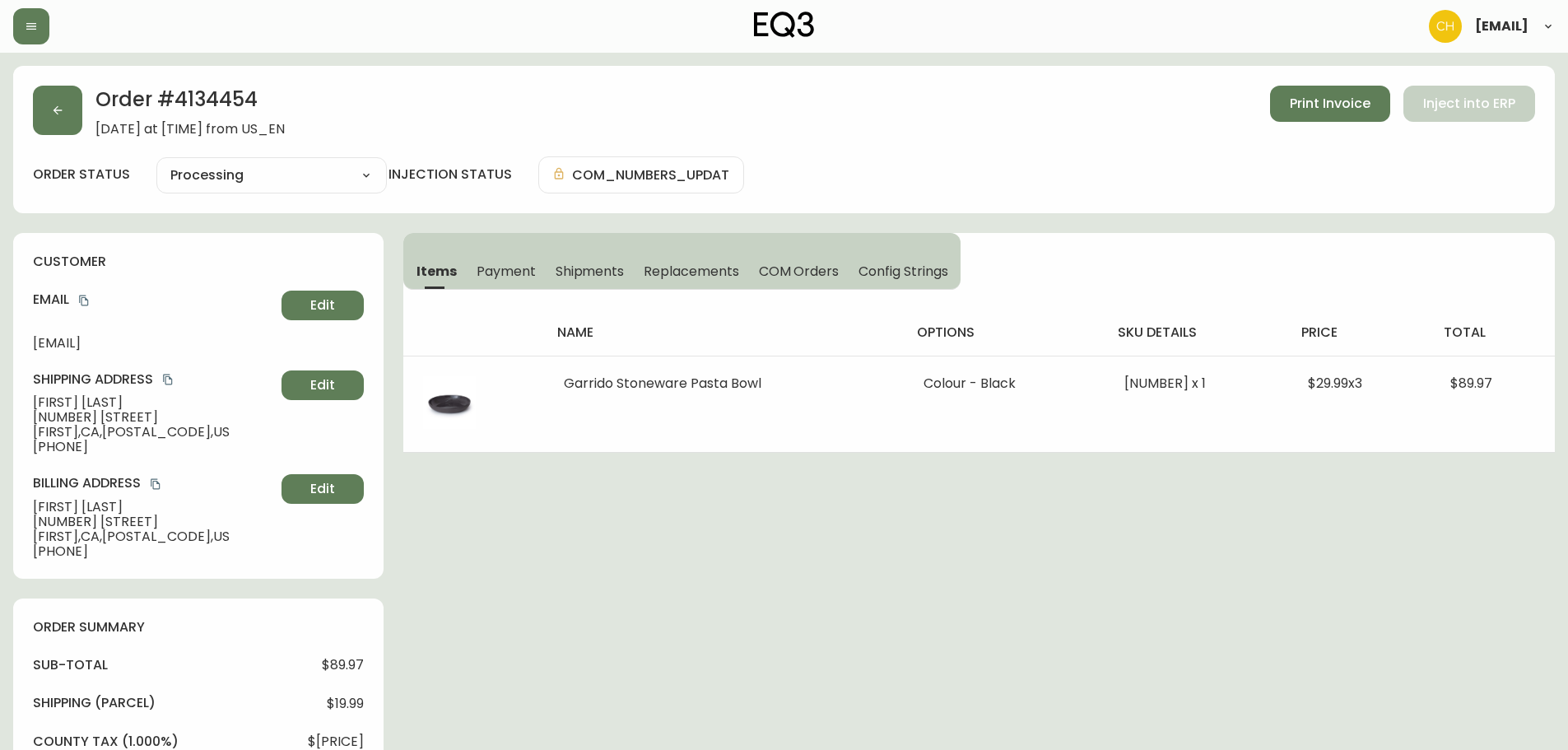 select on "PROCESSING" 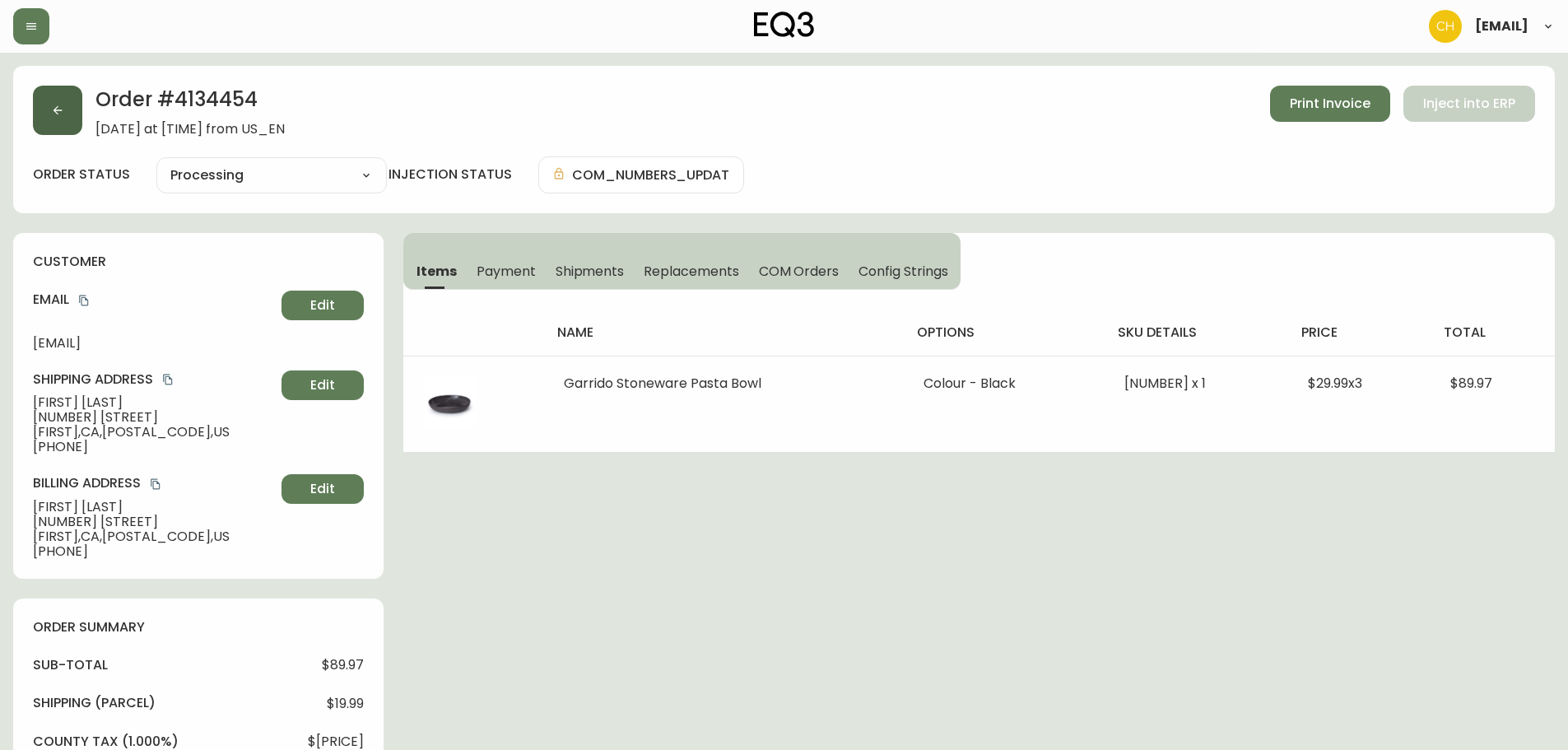 click 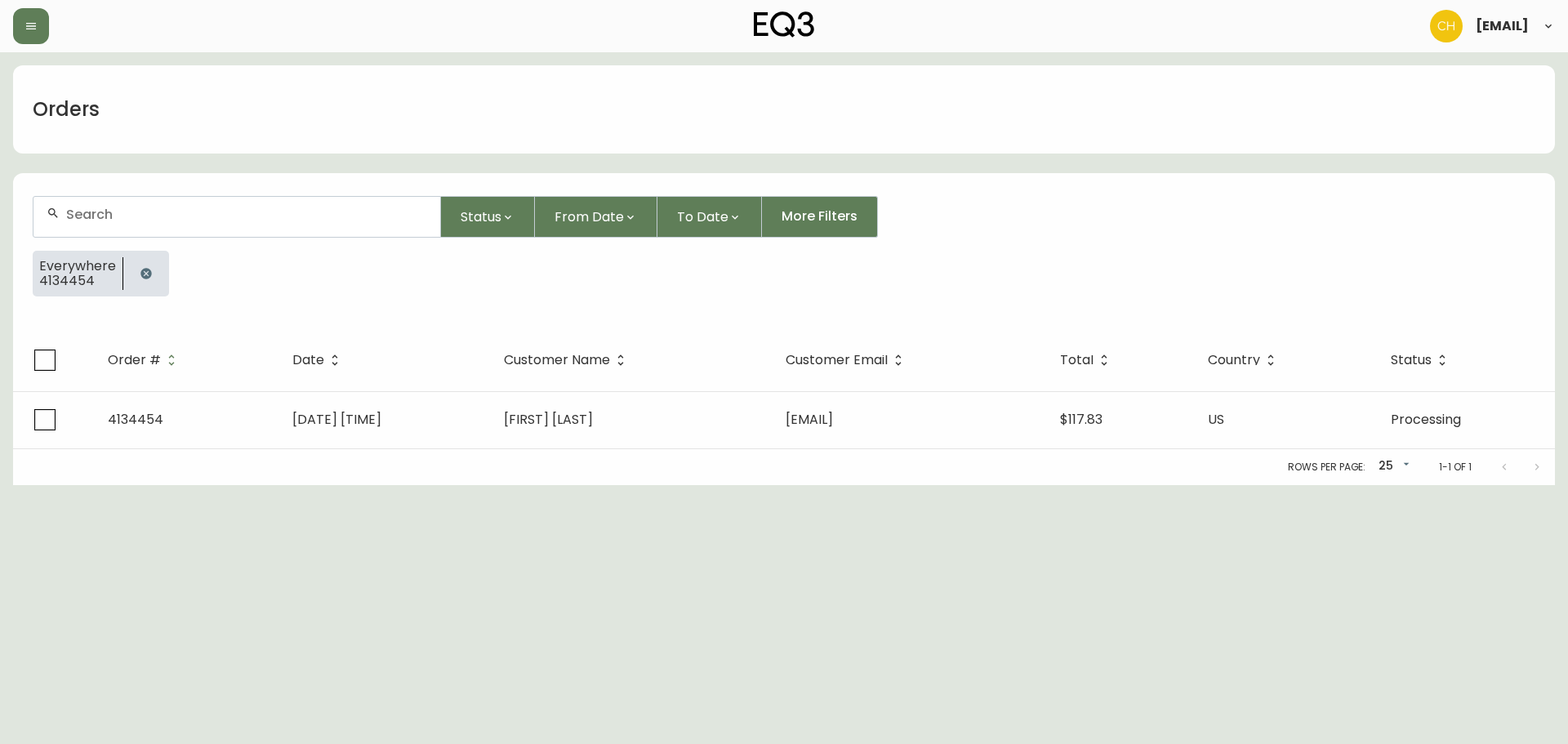 click at bounding box center (247, 214) 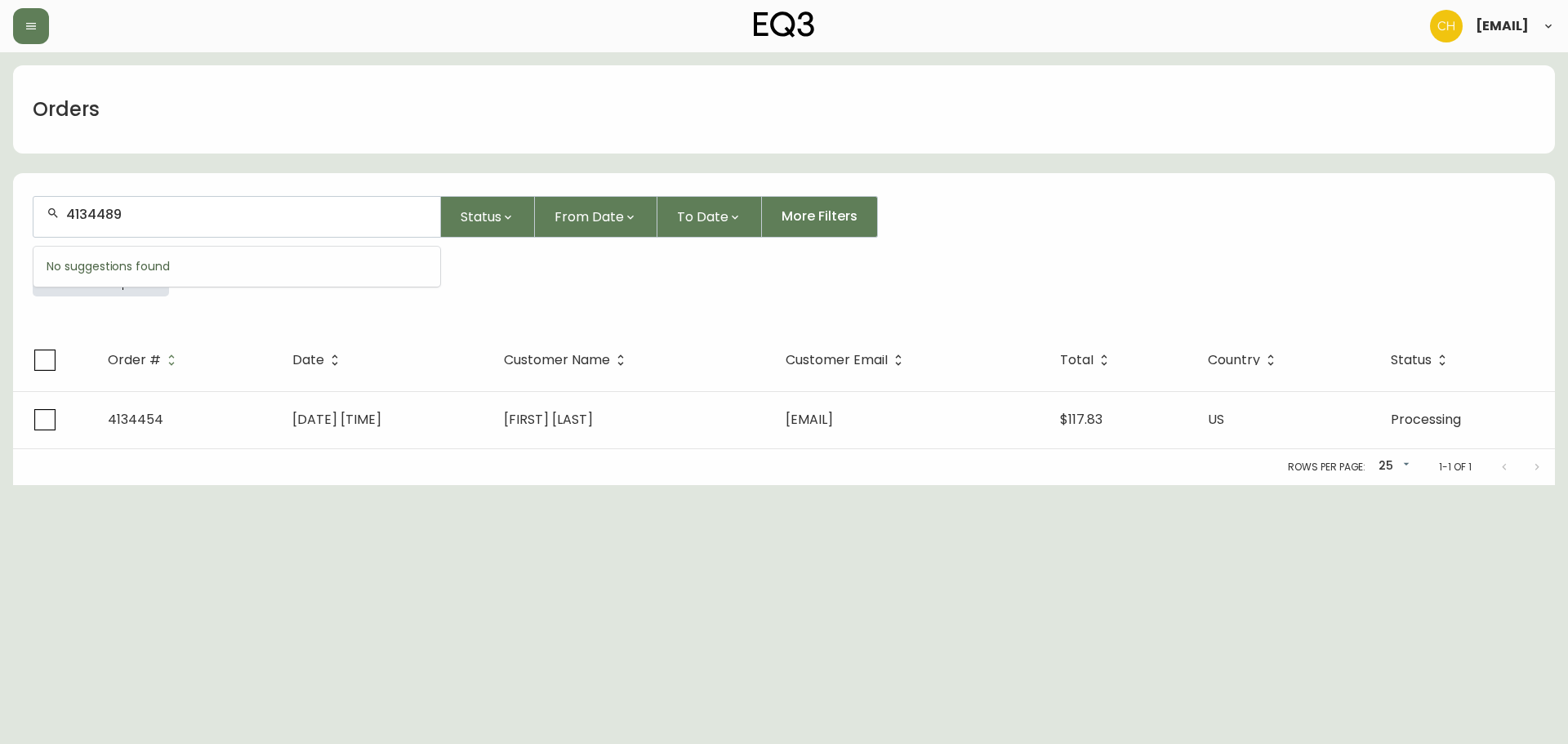 type on "4134489" 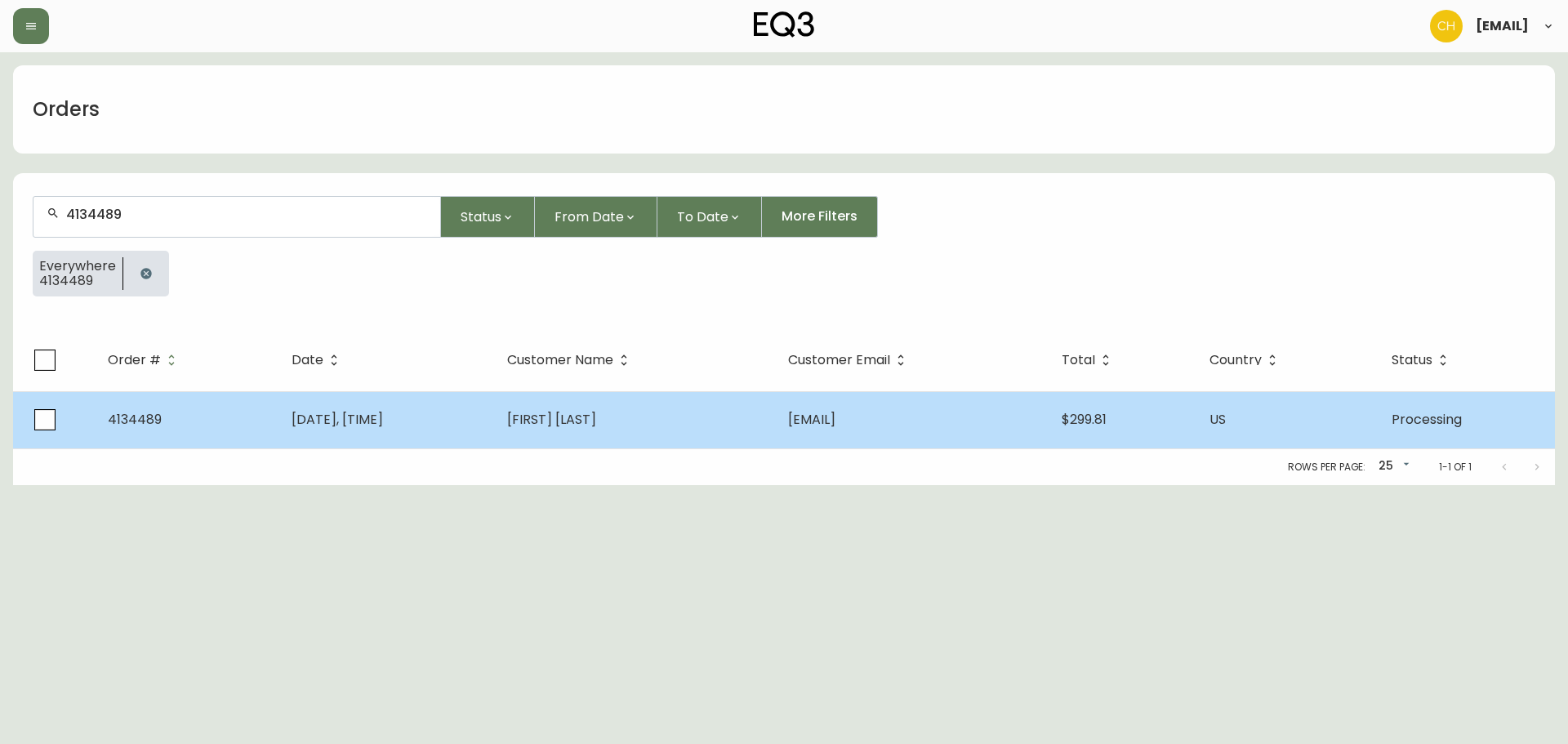 click on "[DATE], [TIME]" at bounding box center (386, 420) 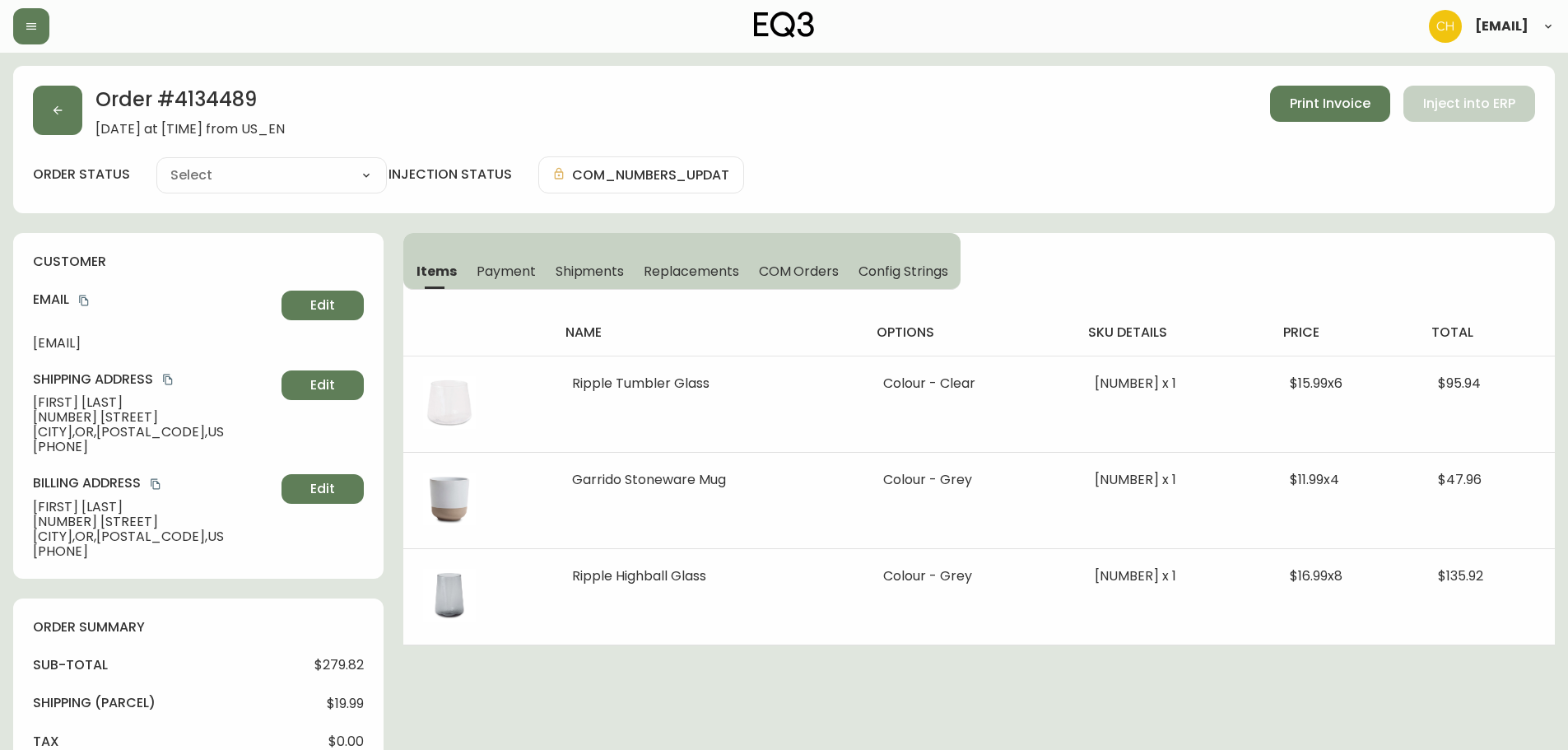 type on "Processing" 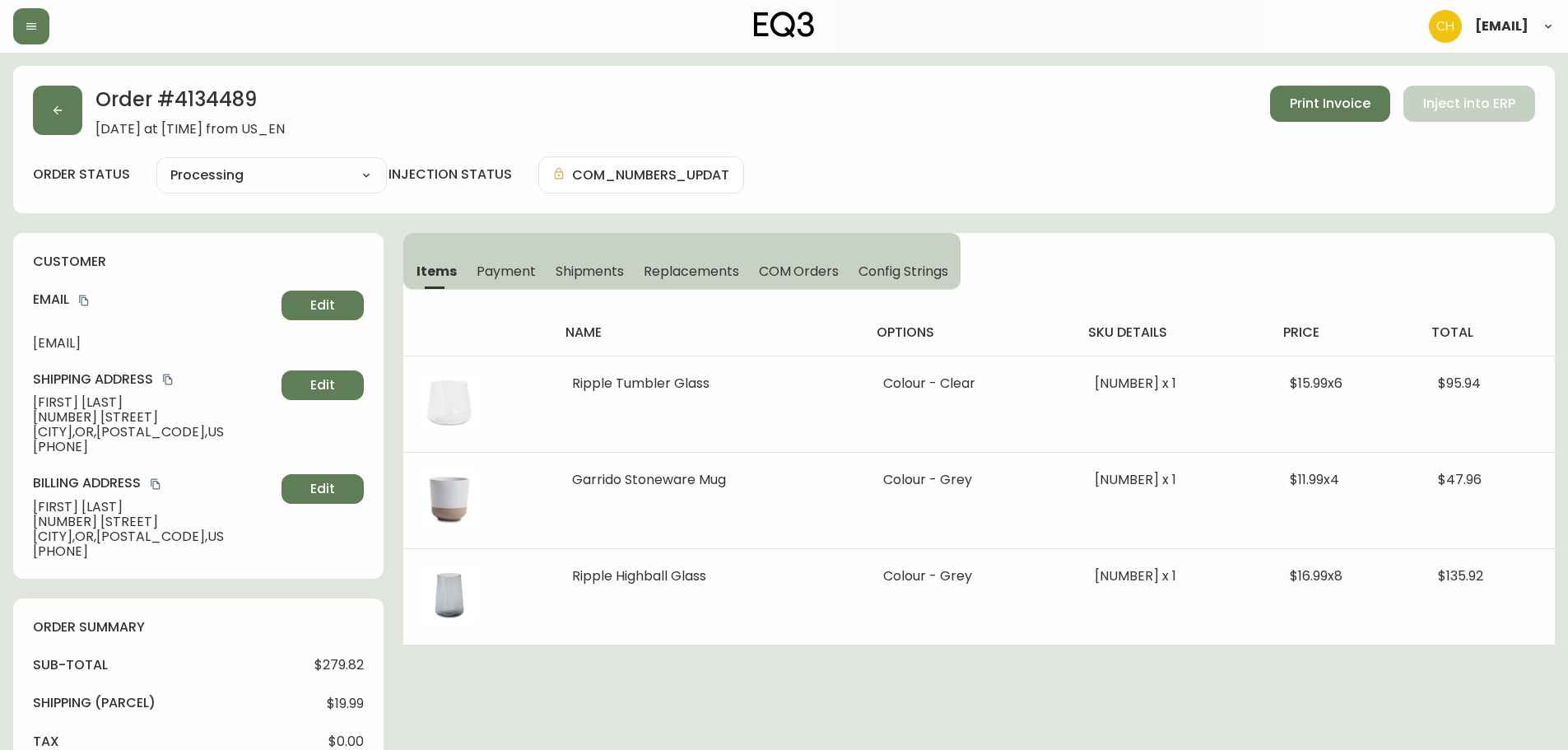 select on "PROCESSING" 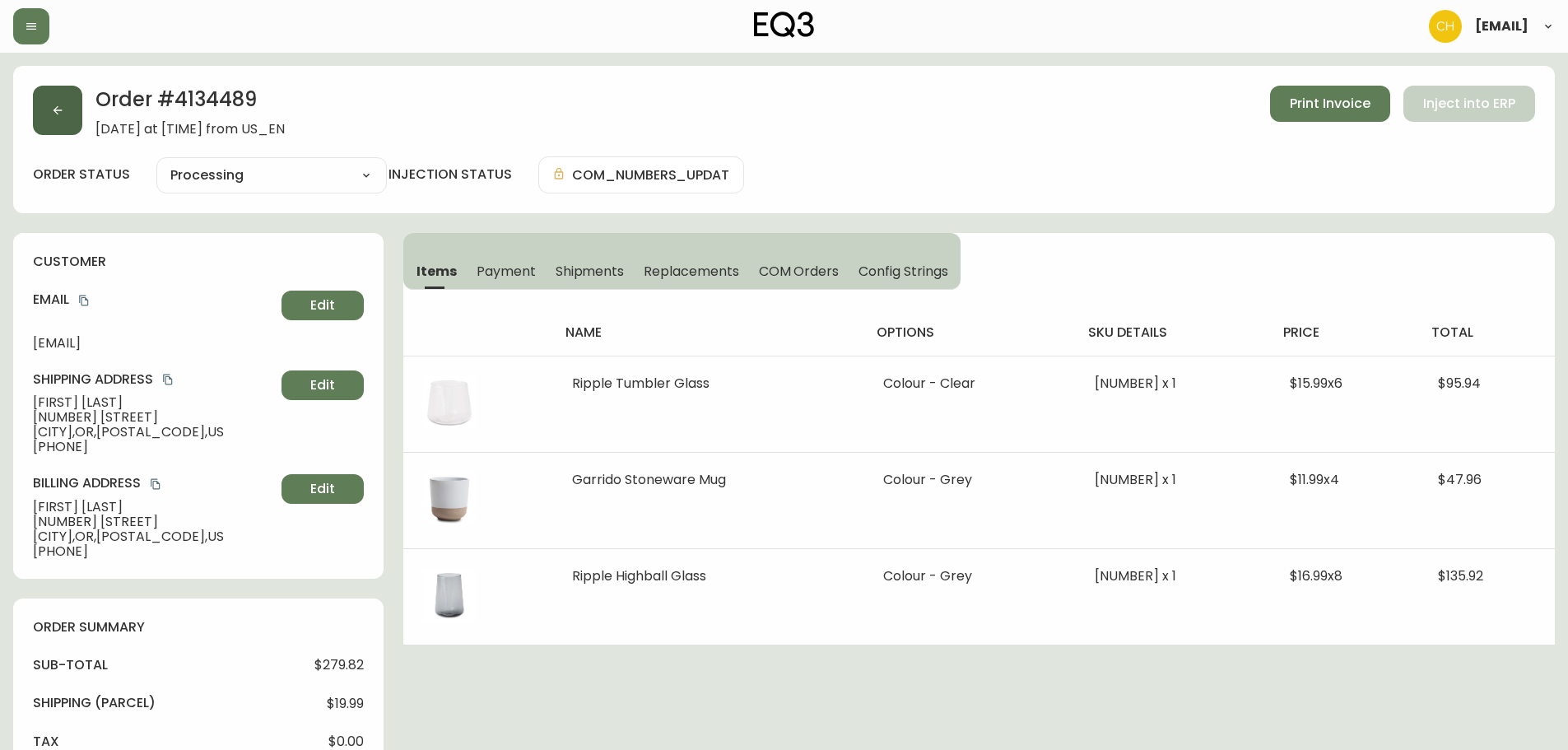 click at bounding box center [58, 110] 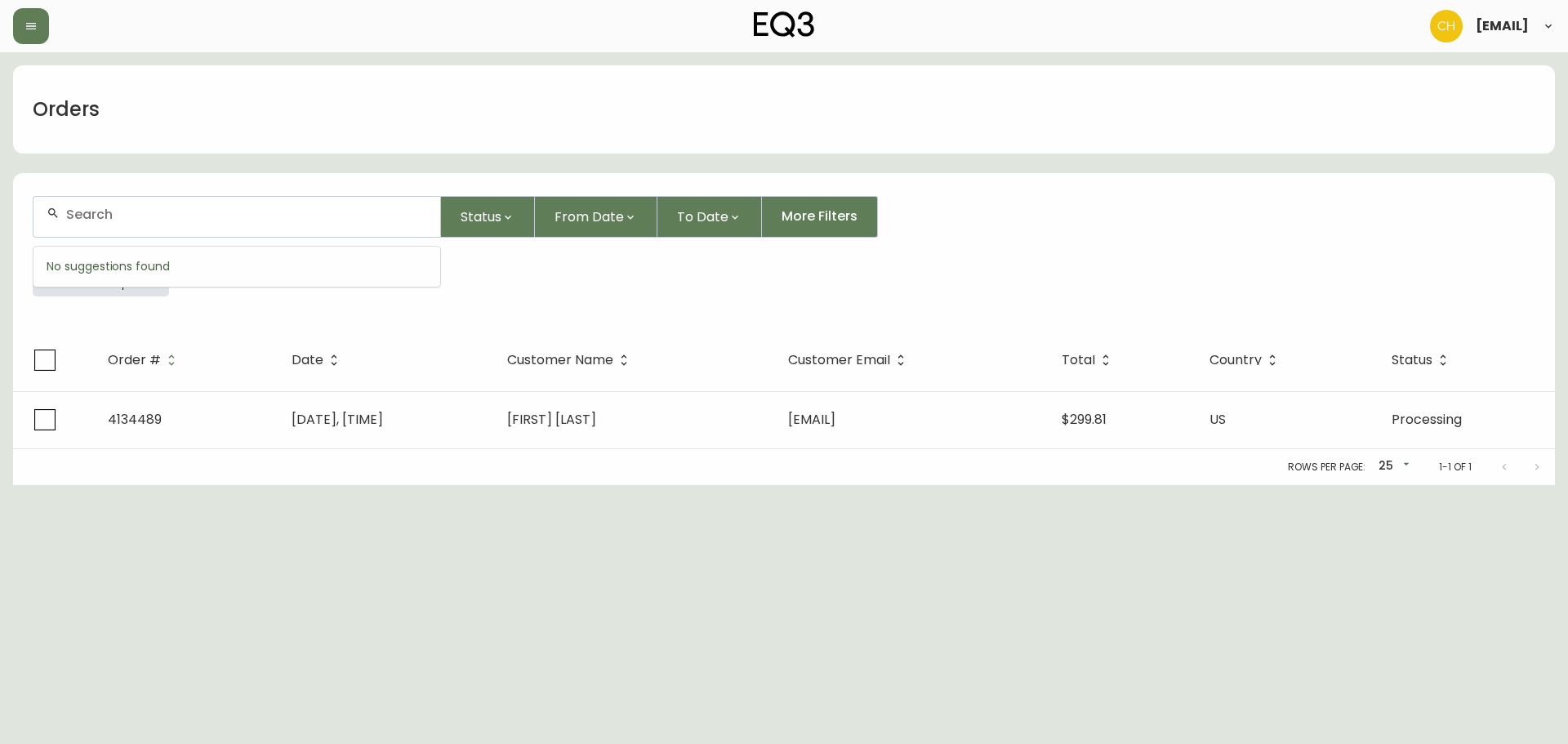 drag, startPoint x: 114, startPoint y: 209, endPoint x: 127, endPoint y: 148, distance: 62.369865 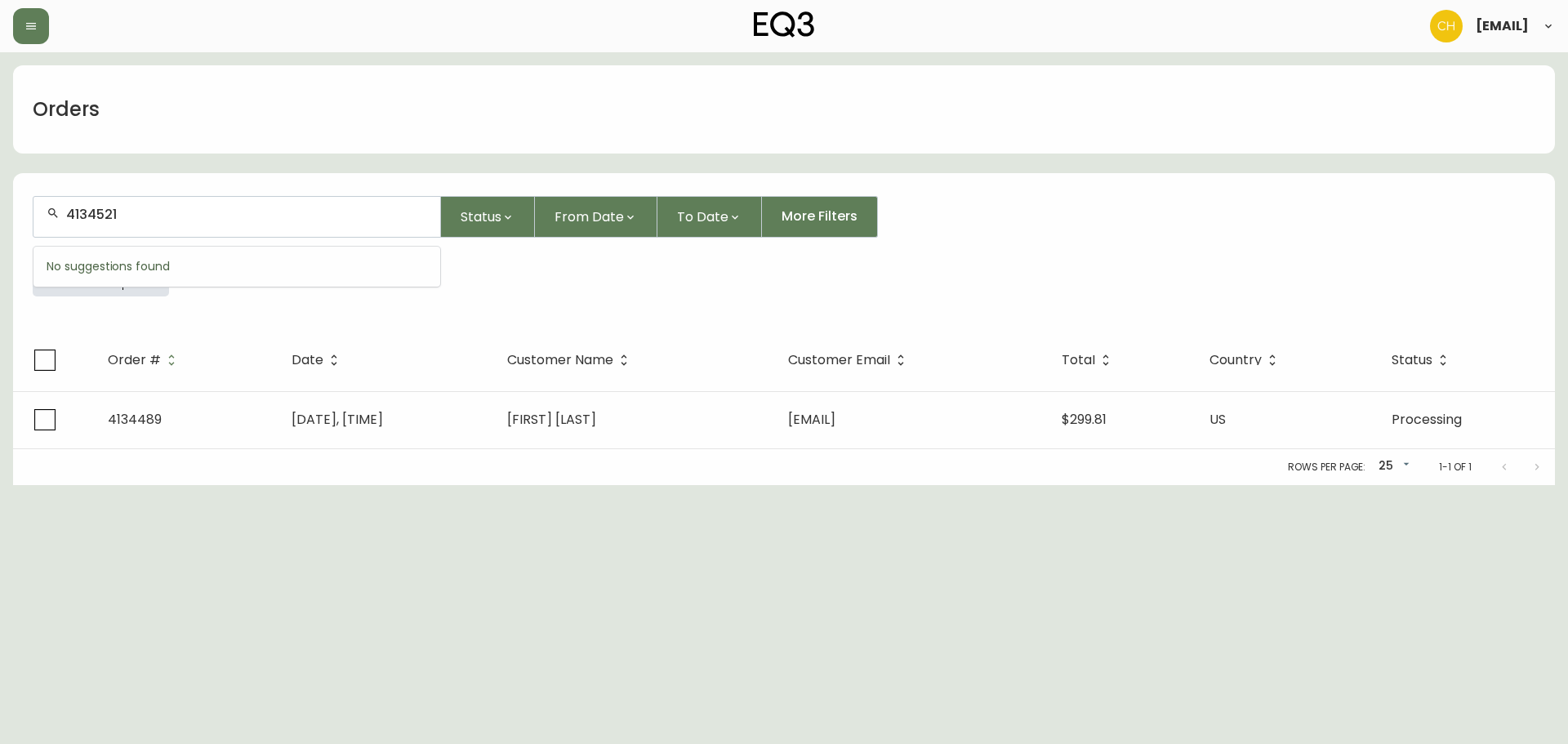 type on "4134521" 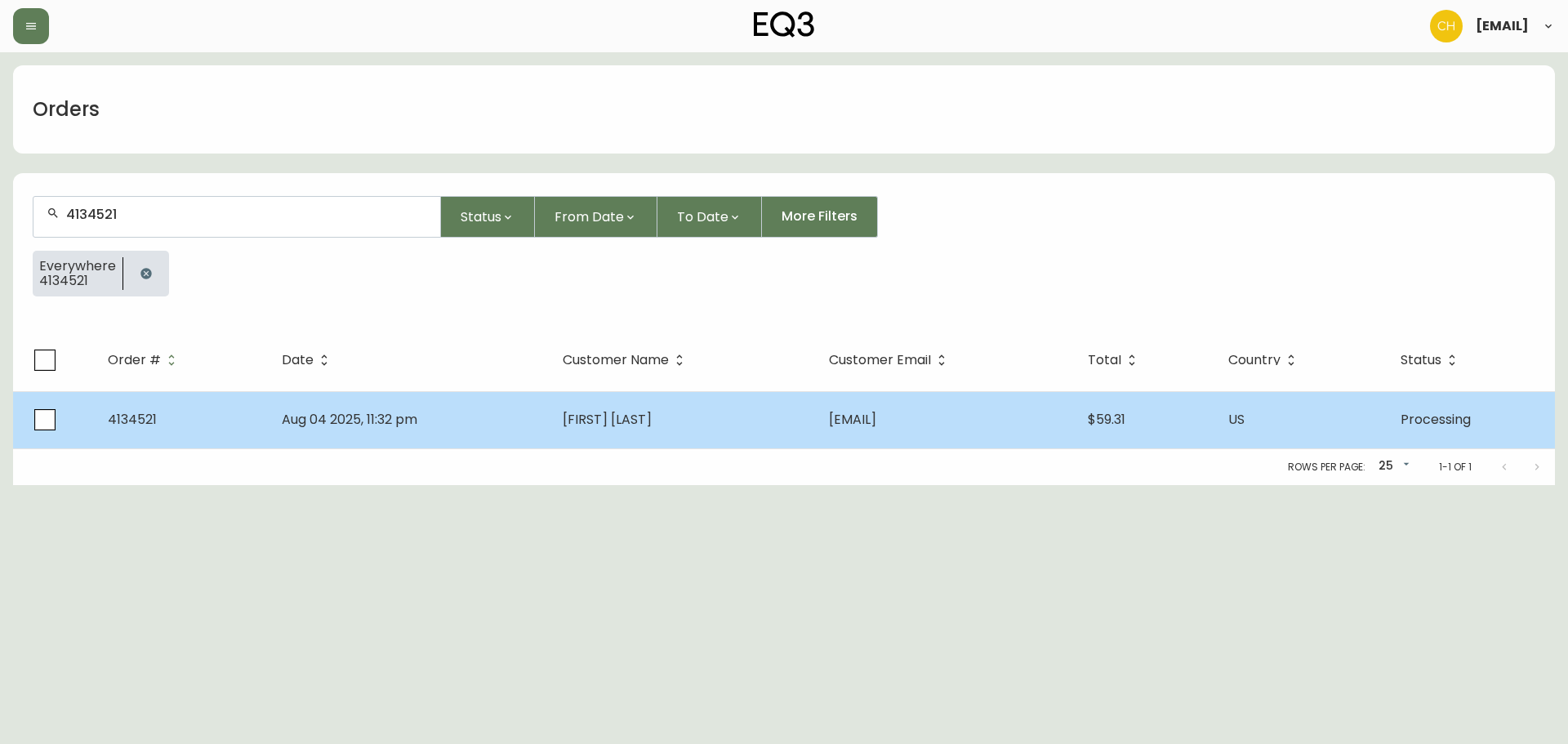 click on "[FIRST] [LAST]" at bounding box center [607, 419] 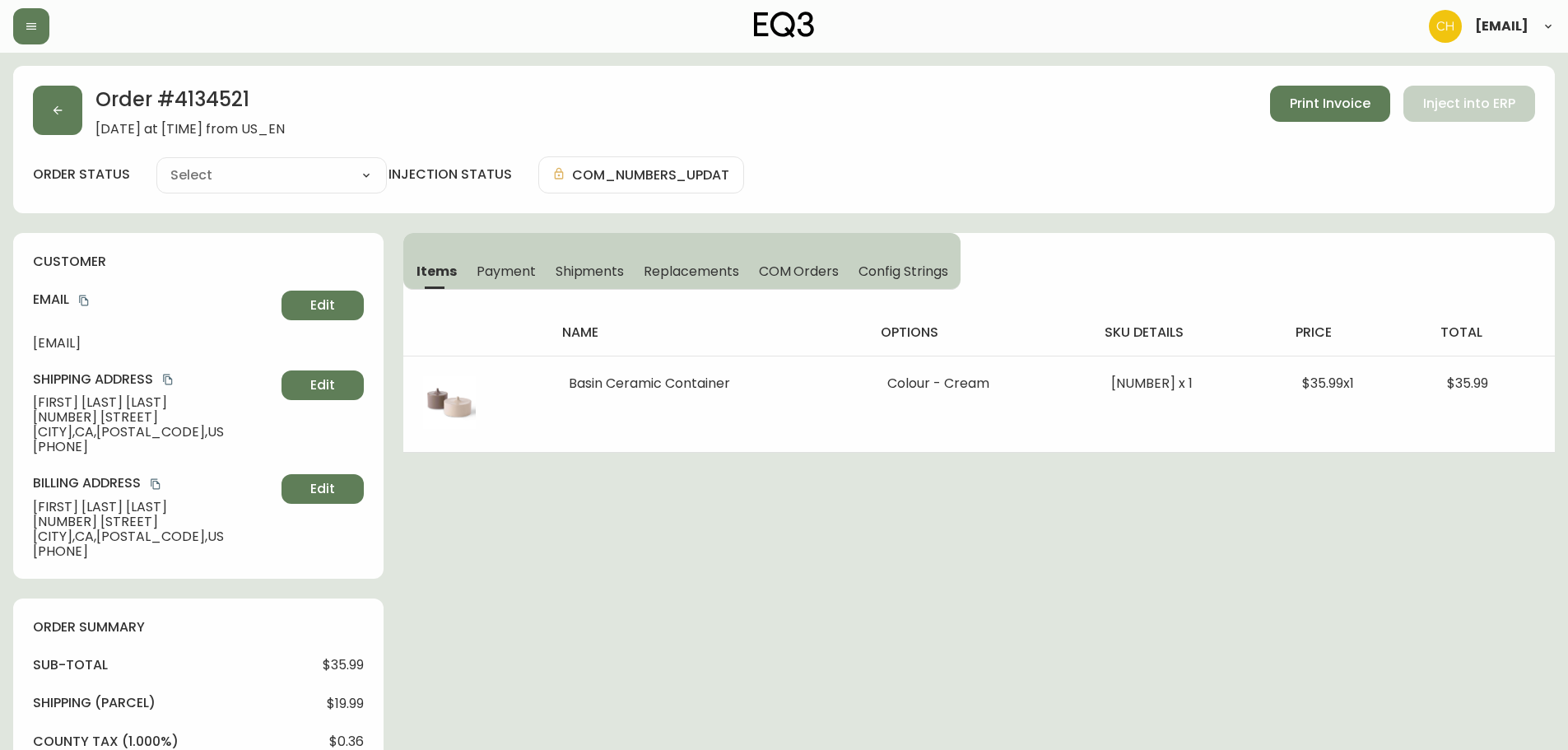type on "Processing" 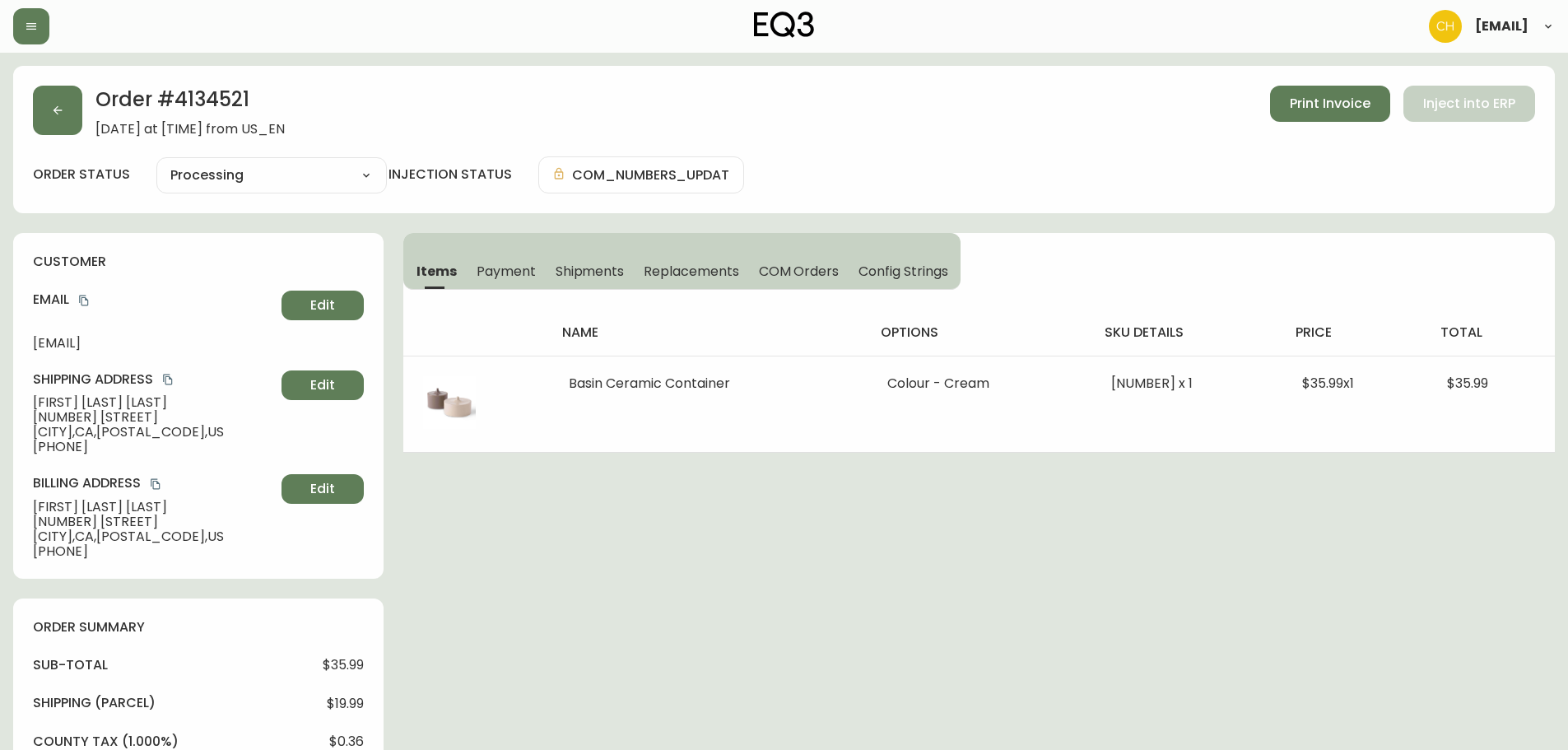 select on "PROCESSING" 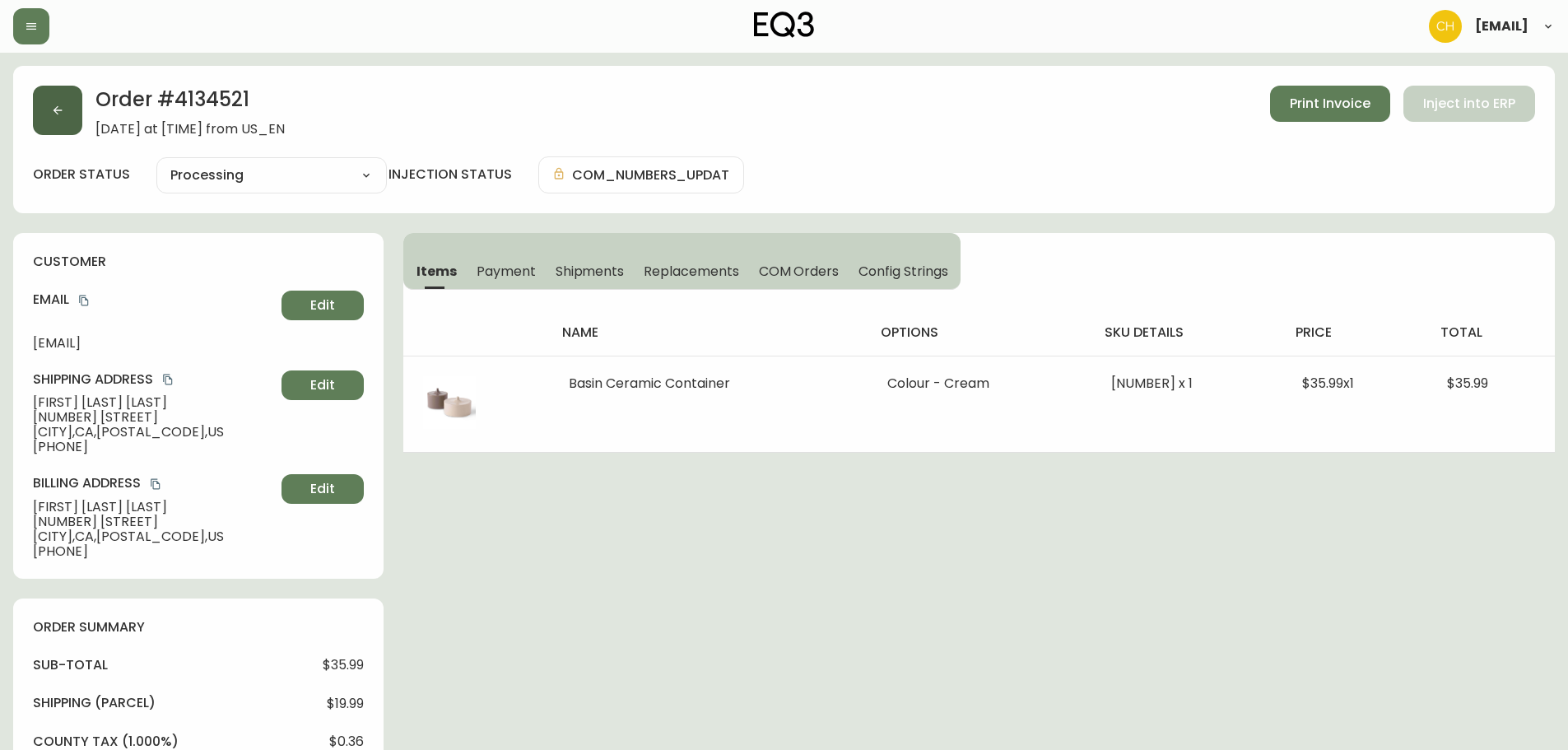 click at bounding box center [58, 110] 